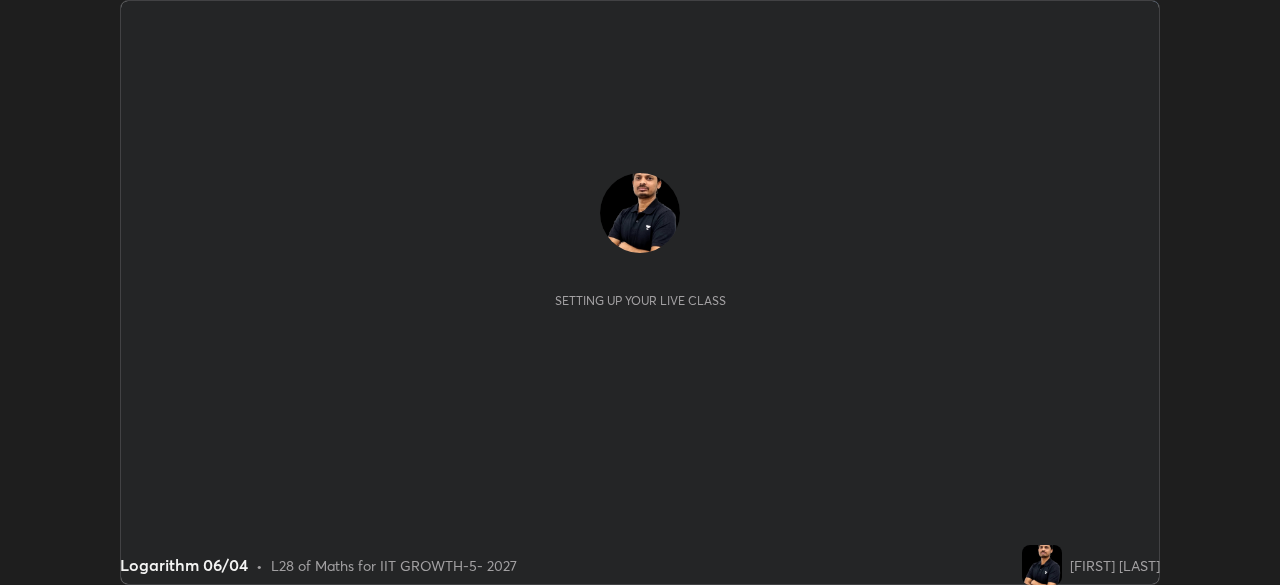 scroll, scrollTop: 0, scrollLeft: 0, axis: both 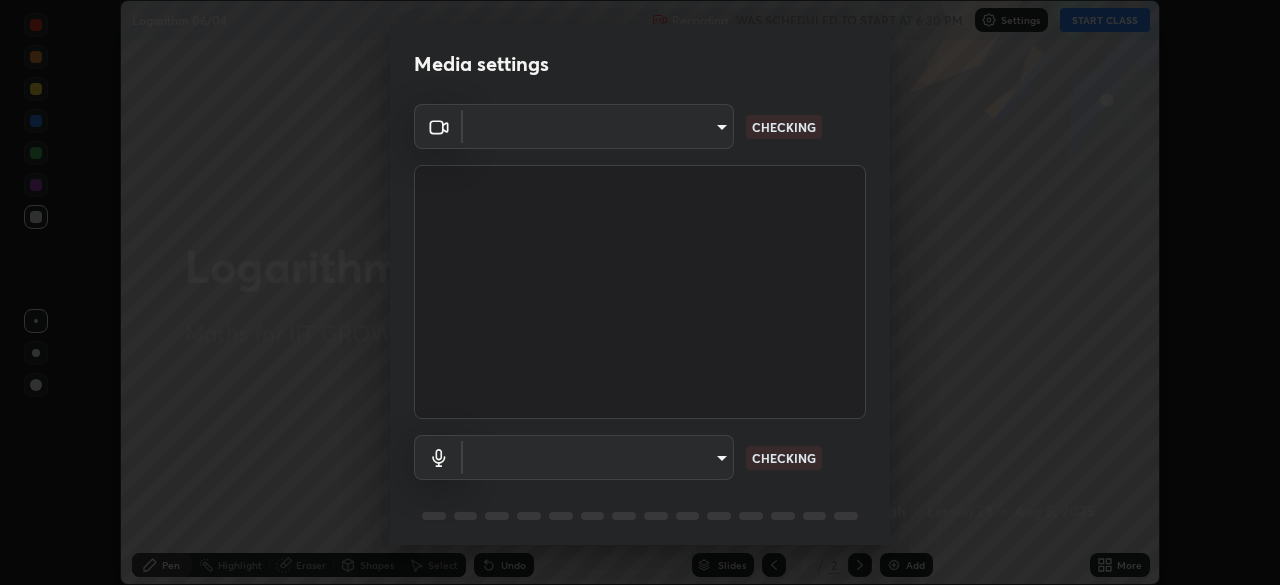type on "8af73e8d16ef8e3bb7c62716022b9fe157133e9521606ce818031bd72dda2f9e" 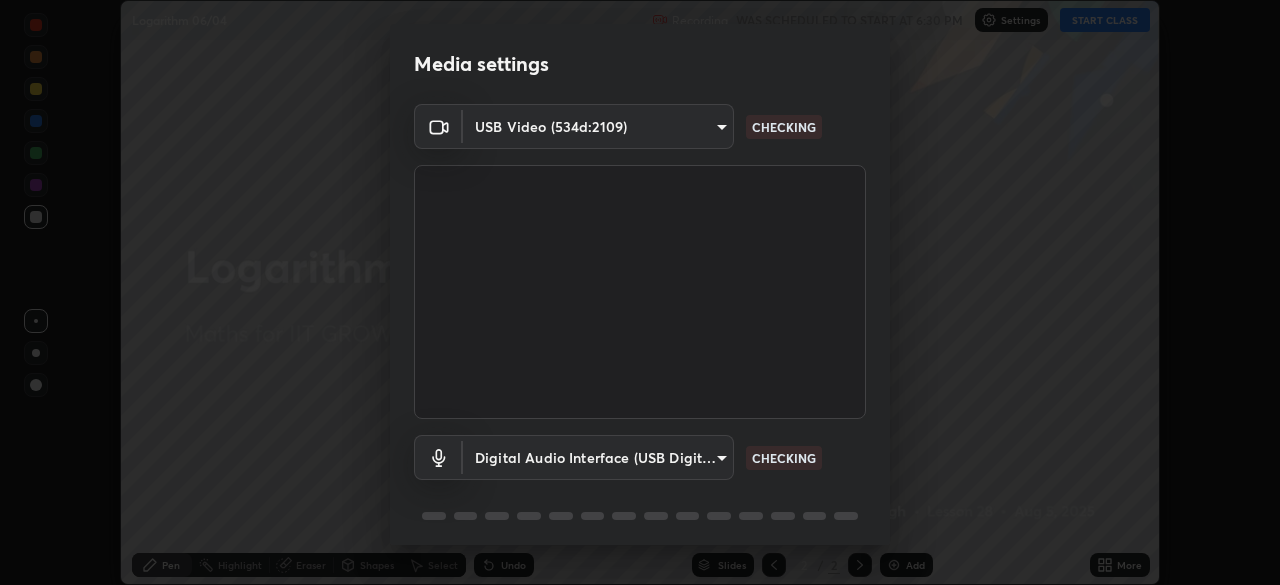click on "Erase all Logarithm 06/04 Recording WAS SCHEDULED TO START AT  6:30 PM Settings START CLASS Setting up your live class Logarithm 06/04 • L28 of Maths for IIT GROWTH-5- 2027 [FIRST] [LAST] Pen Highlight Eraser Shapes Select Undo Slides 2 / 2 Add More No doubts shared Encourage your learners to ask a doubt for better clarity Report an issue Reason for reporting Buffering Chat not working Audio - Video sync issue Educator video quality low ​ Attach an image Report Media settings USB Video (534d:2109) 8af73e8d16ef8e3bb7c62716022b9fe157133e9521606ce818031bd72dda2f9e CHECKING Digital Audio Interface (USB Digital Audio) 32bfdab7dbe72c35781114410bcfa462a123b92e9f25767086b8796cd092dc63 CHECKING 1 / 5 Next" at bounding box center (640, 292) 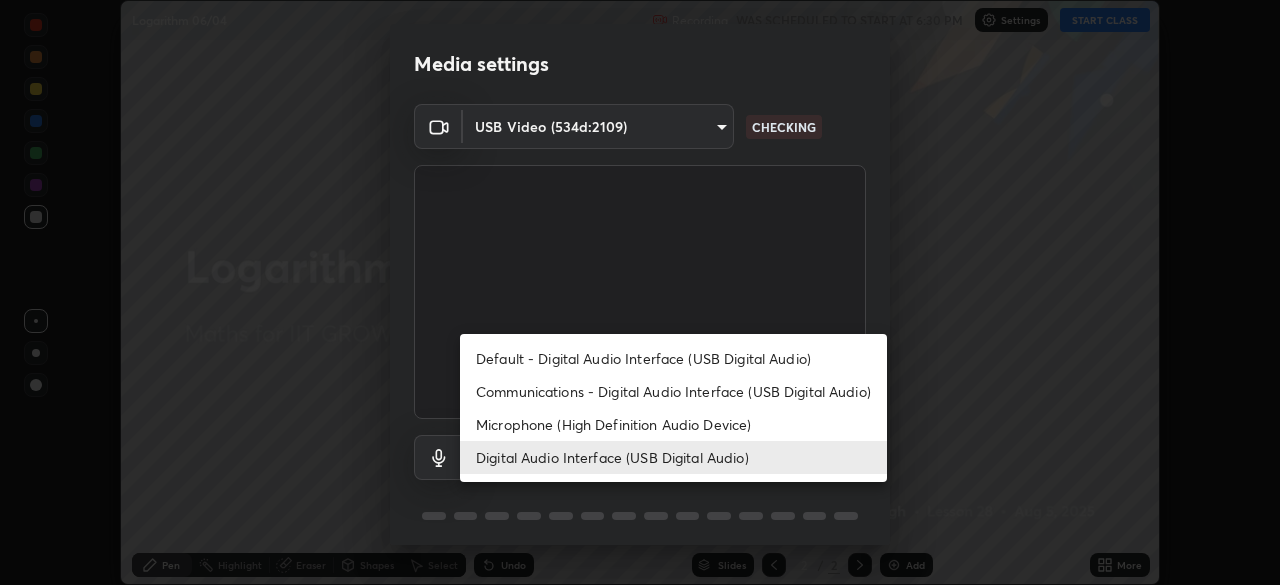 click on "Default - Digital Audio Interface (USB Digital Audio)" at bounding box center (673, 358) 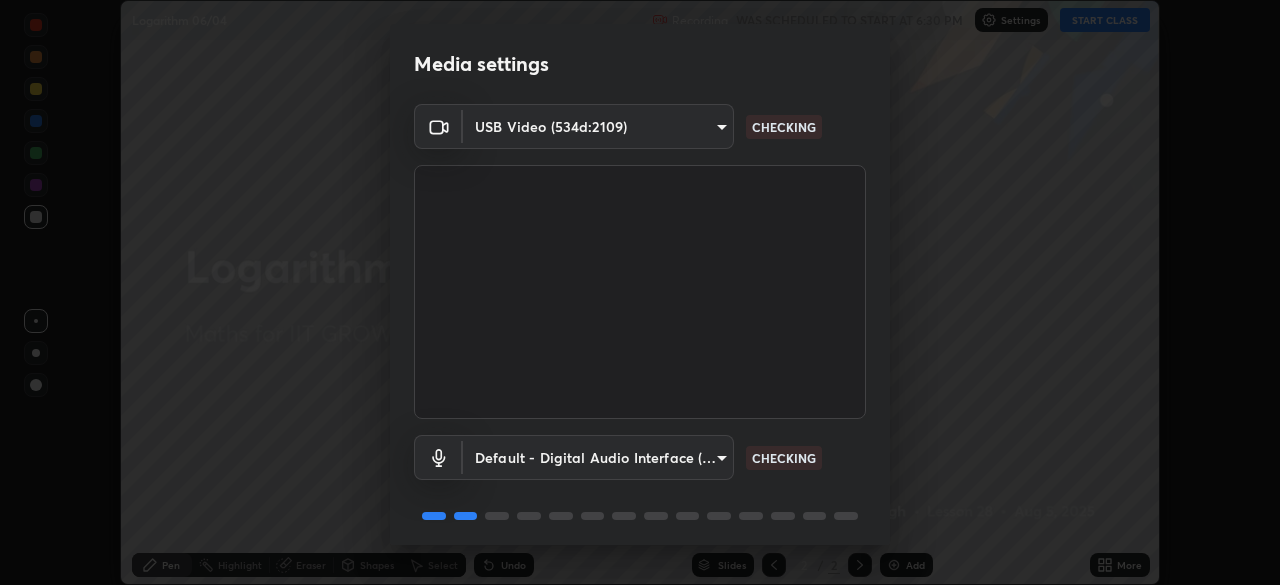 click on "Erase all Logarithm 06/04 Recording WAS SCHEDULED TO START AT  6:30 PM Settings START CLASS Setting up your live class Logarithm 06/04 • L28 of Maths for IIT GROWTH-5- 2027 [FIRST] [LAST] Pen Highlight Eraser Shapes Select Undo Slides 2 / 2 Add More No doubts shared Encourage your learners to ask a doubt for better clarity Report an issue Reason for reporting Buffering Chat not working Audio - Video sync issue Educator video quality low ​ Attach an image Report Media settings USB Video (534d:2109) 8af73e8d16ef8e3bb7c62716022b9fe157133e9521606ce818031bd72dda2f9e CHECKING Default - Digital Audio Interface (USB Digital Audio) default CHECKING 1 / 5 Next" at bounding box center [640, 292] 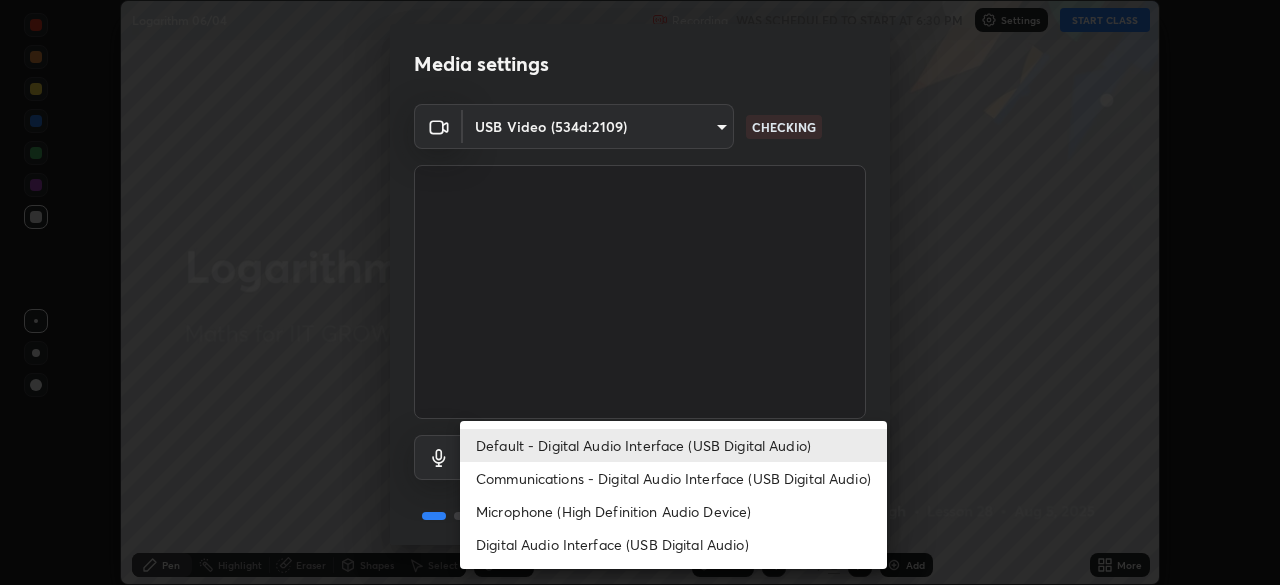 click on "Digital Audio Interface (USB Digital Audio)" at bounding box center (673, 544) 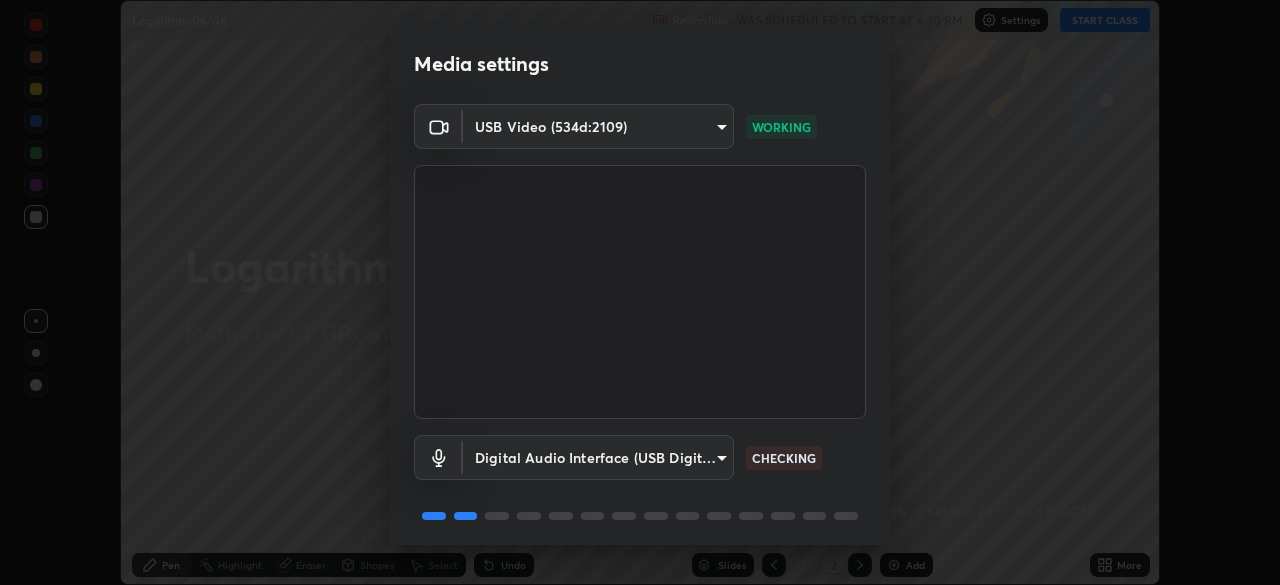scroll, scrollTop: 71, scrollLeft: 0, axis: vertical 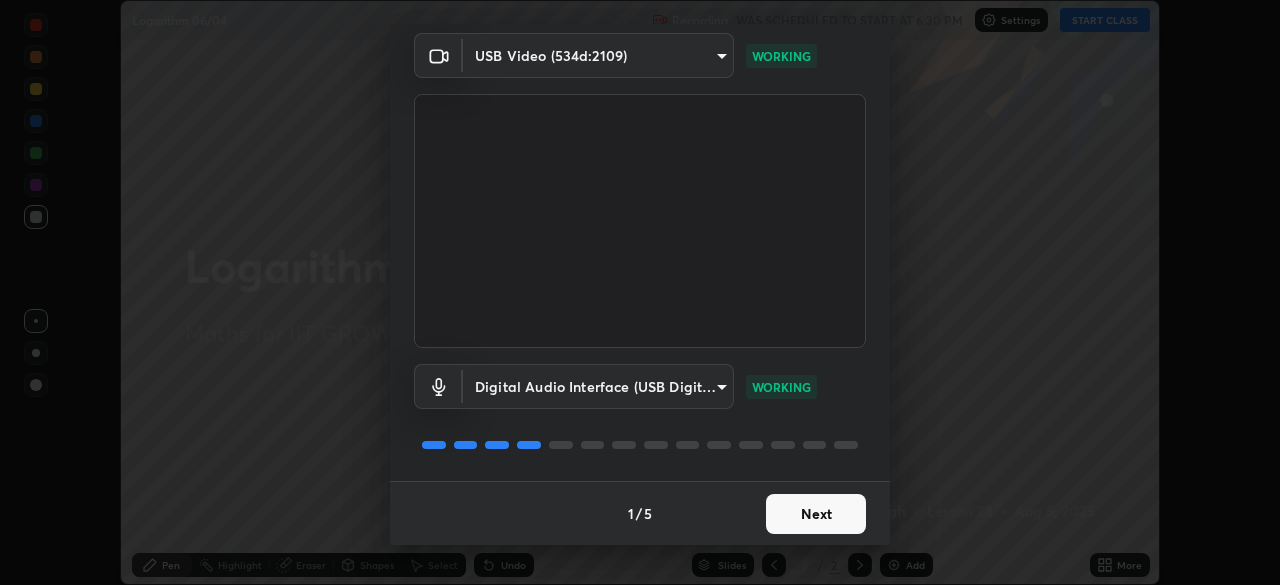 click on "Next" at bounding box center (816, 514) 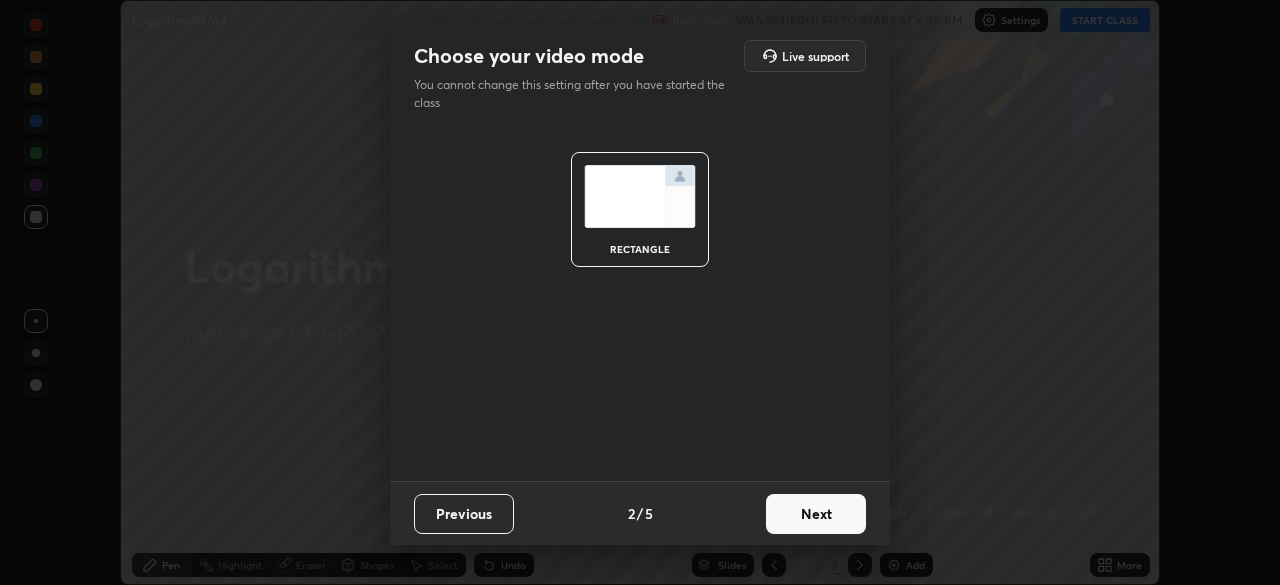 scroll, scrollTop: 0, scrollLeft: 0, axis: both 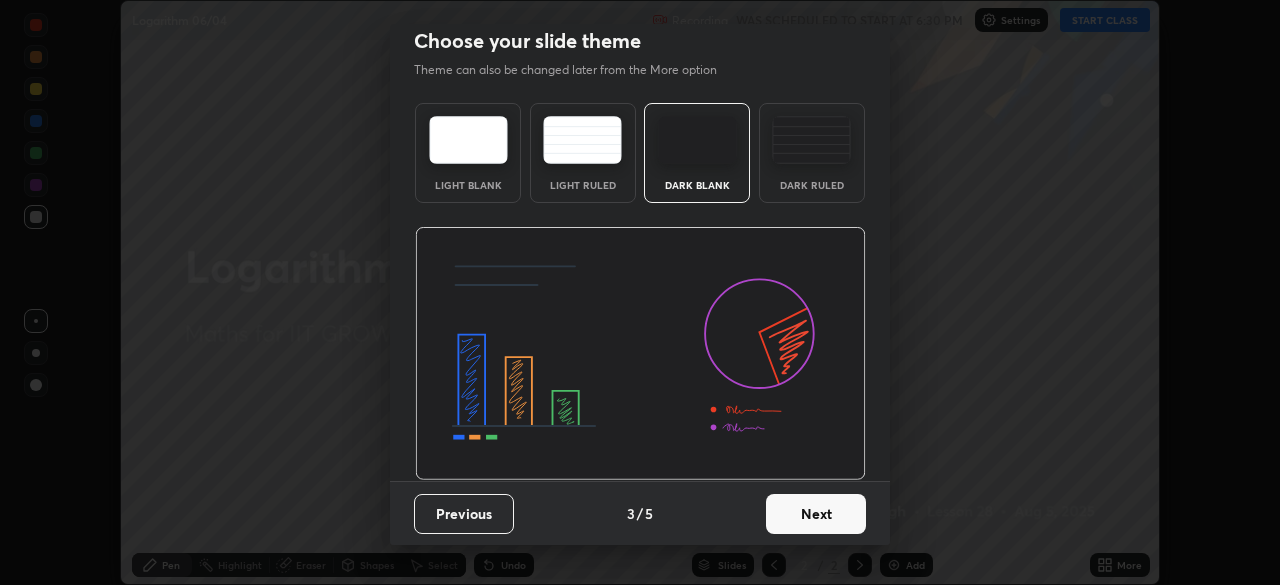 click on "Next" at bounding box center (816, 514) 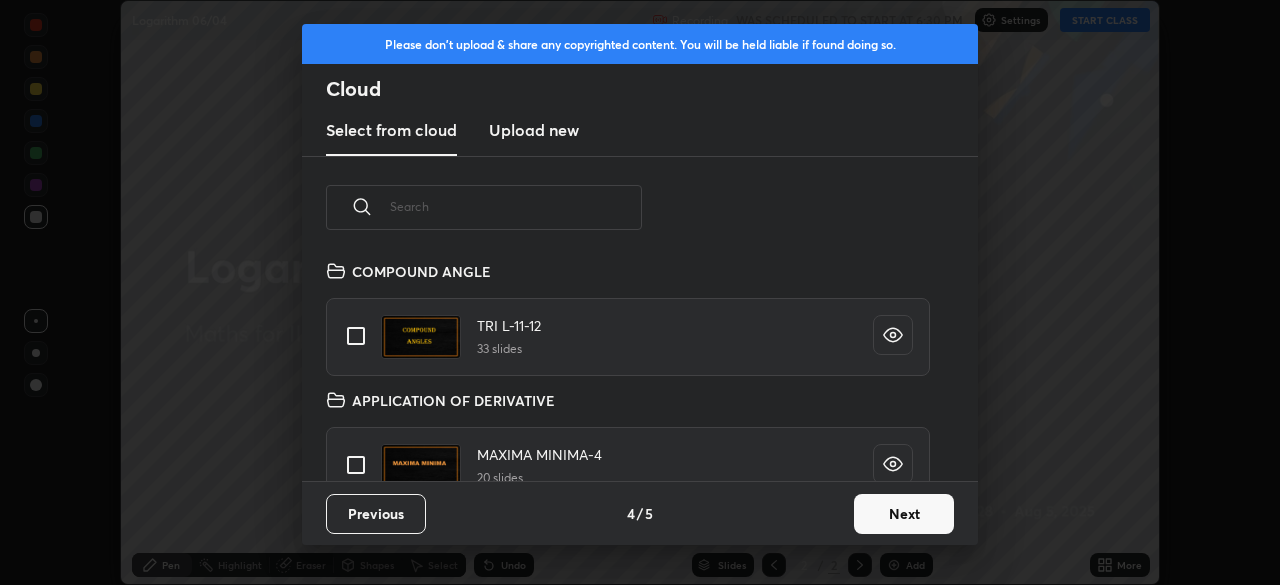 scroll, scrollTop: 7, scrollLeft: 11, axis: both 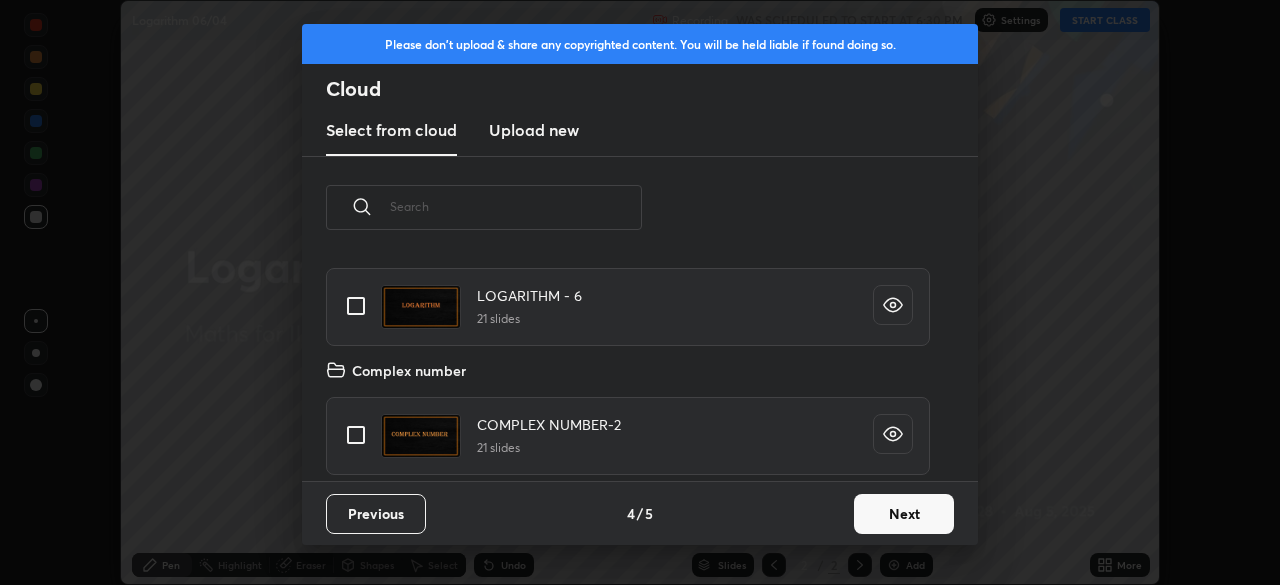 click at bounding box center [356, 306] 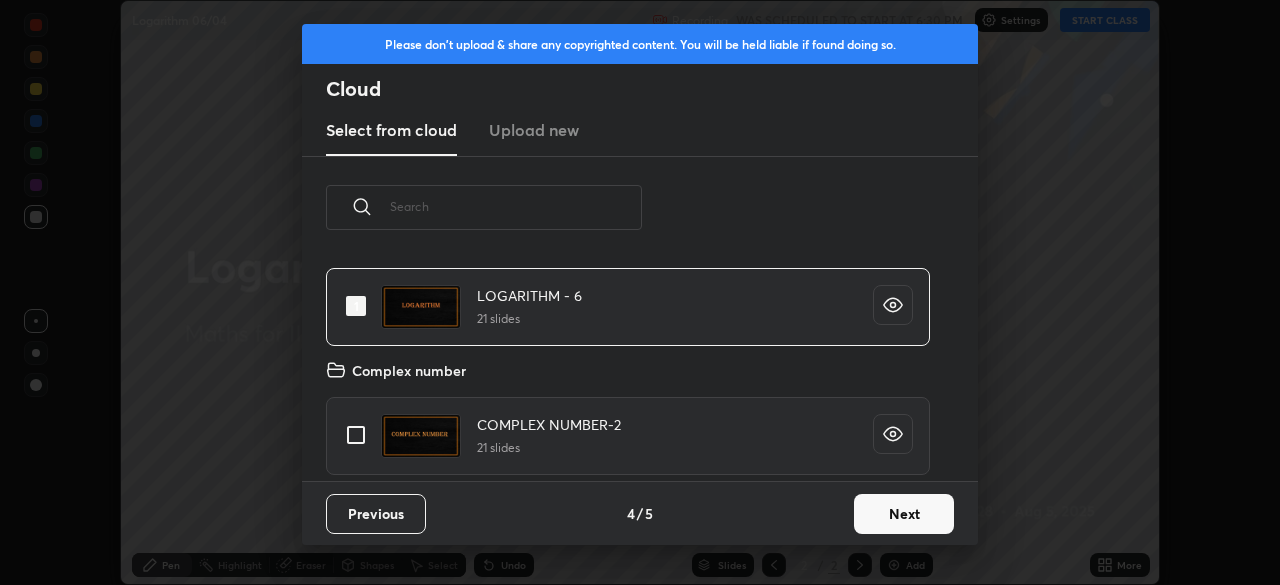 click on "Next" at bounding box center [904, 514] 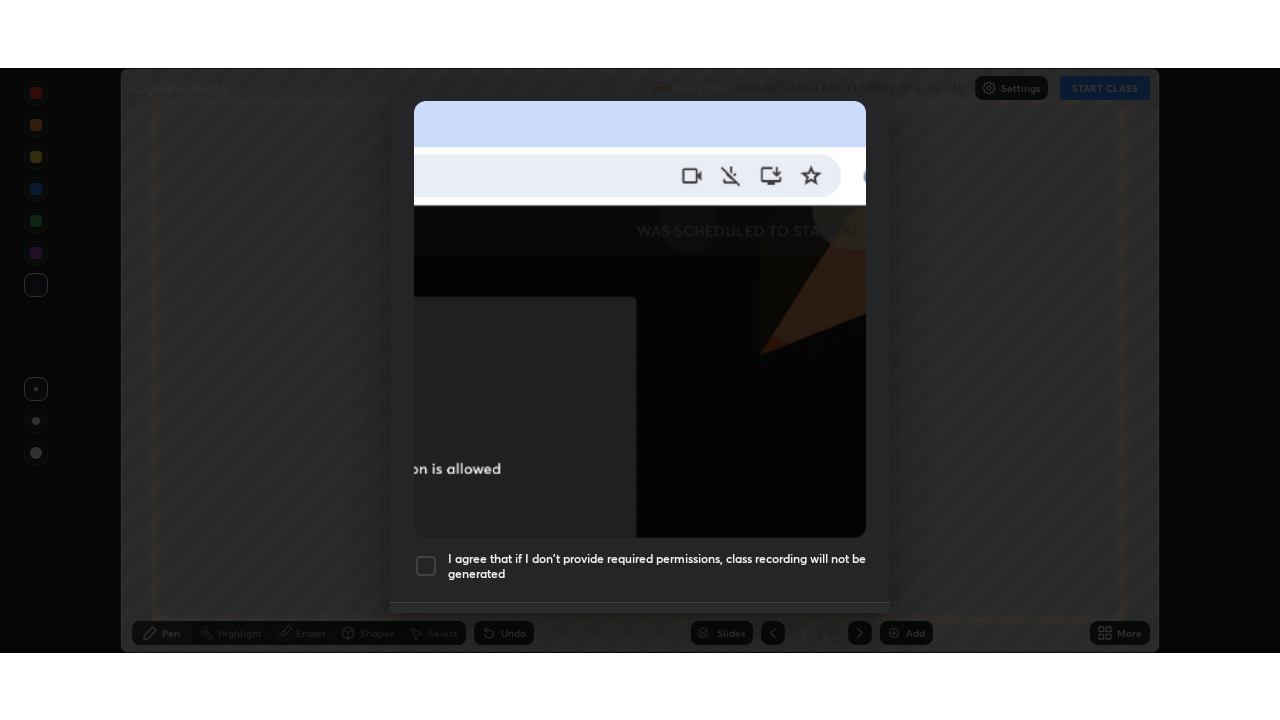 scroll, scrollTop: 479, scrollLeft: 0, axis: vertical 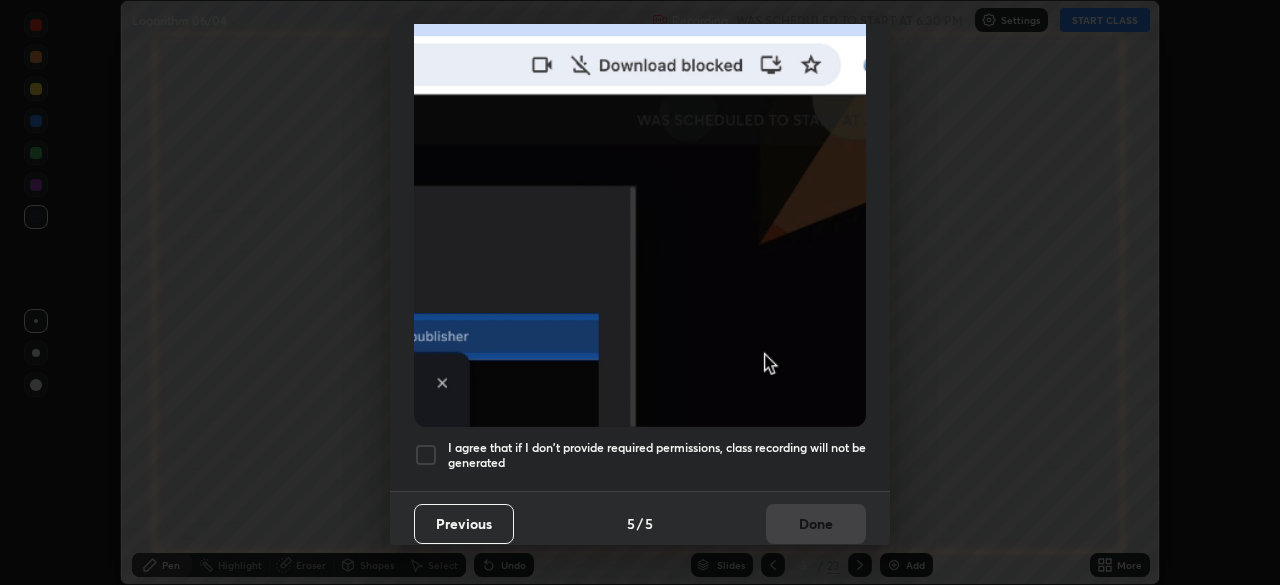 click at bounding box center (426, 455) 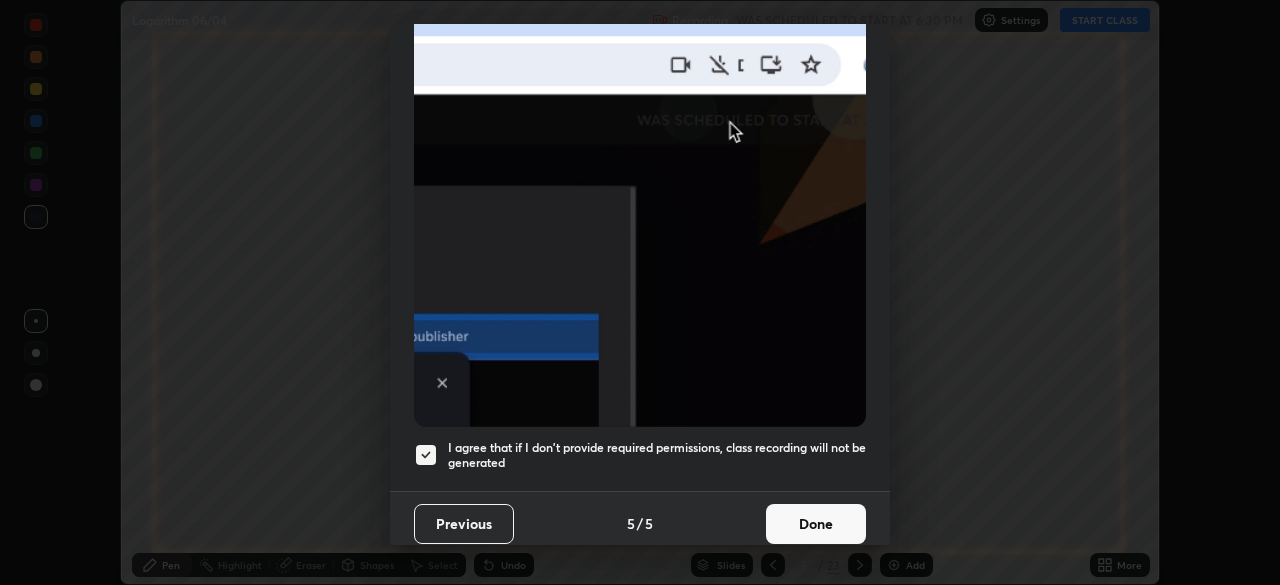 click on "Done" at bounding box center [816, 524] 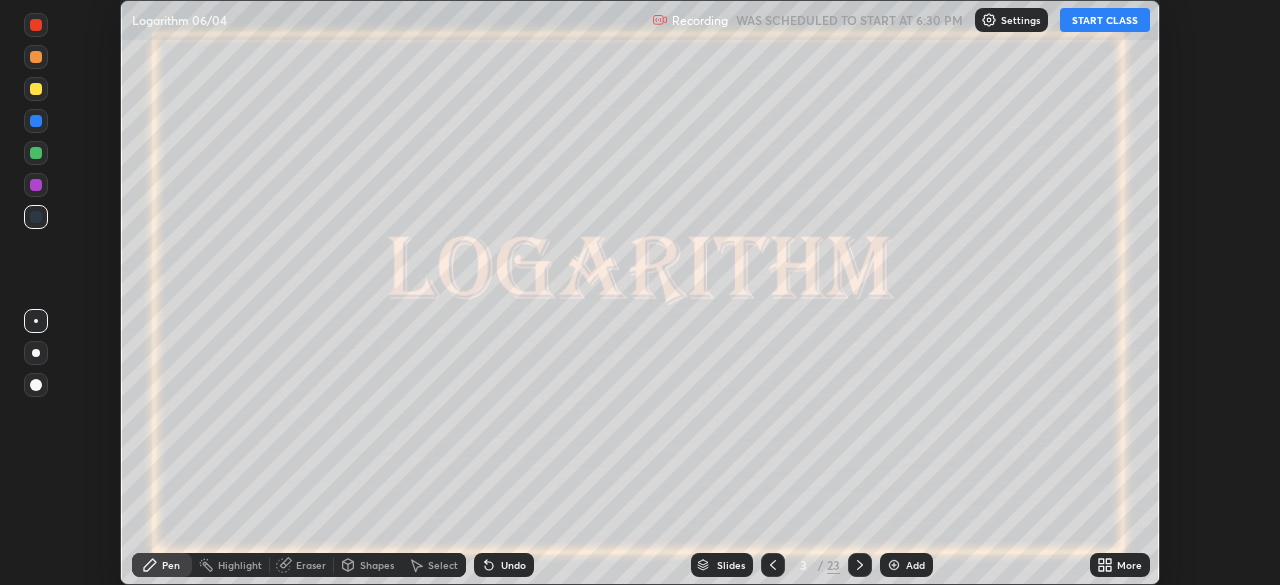 click 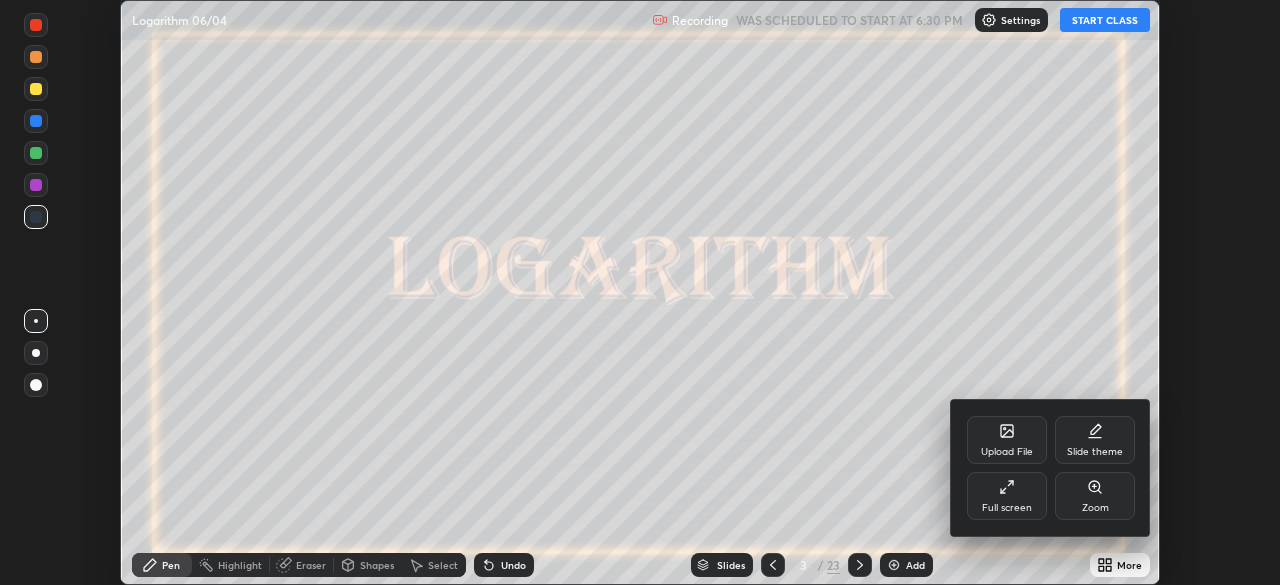 click on "Full screen" at bounding box center (1007, 496) 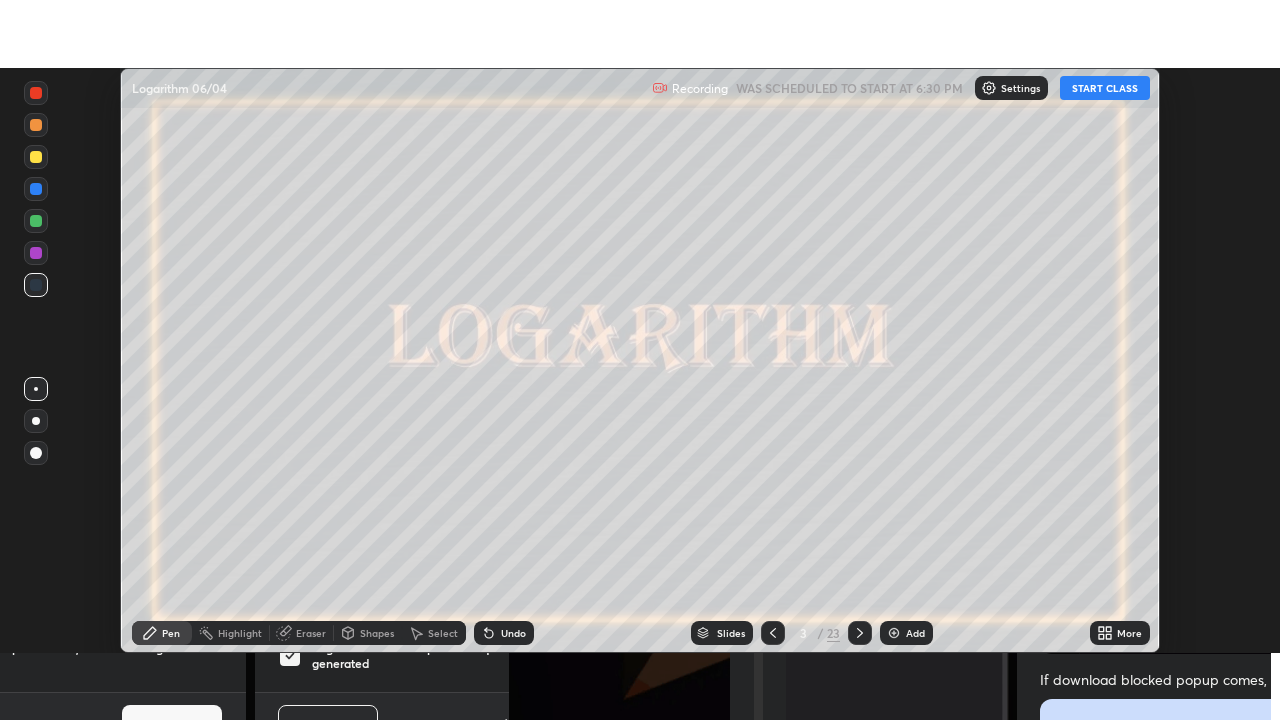 scroll, scrollTop: 99280, scrollLeft: 98720, axis: both 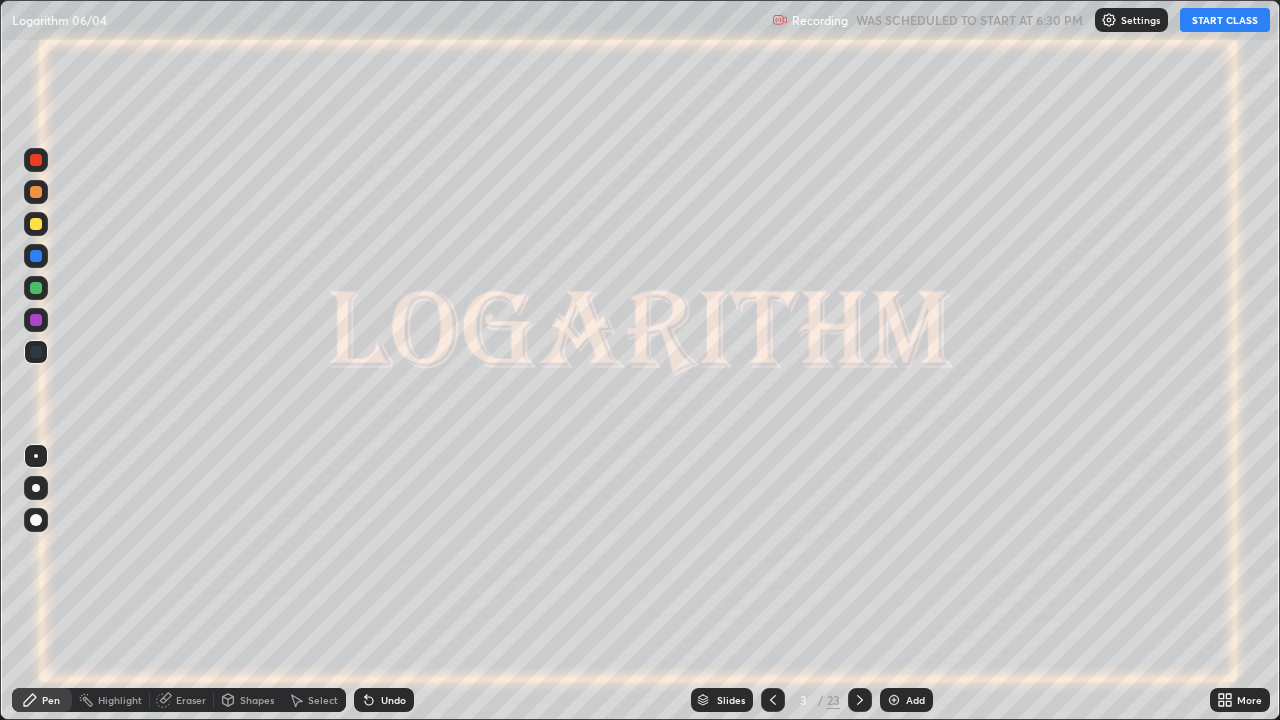 click on "START CLASS" at bounding box center [1225, 20] 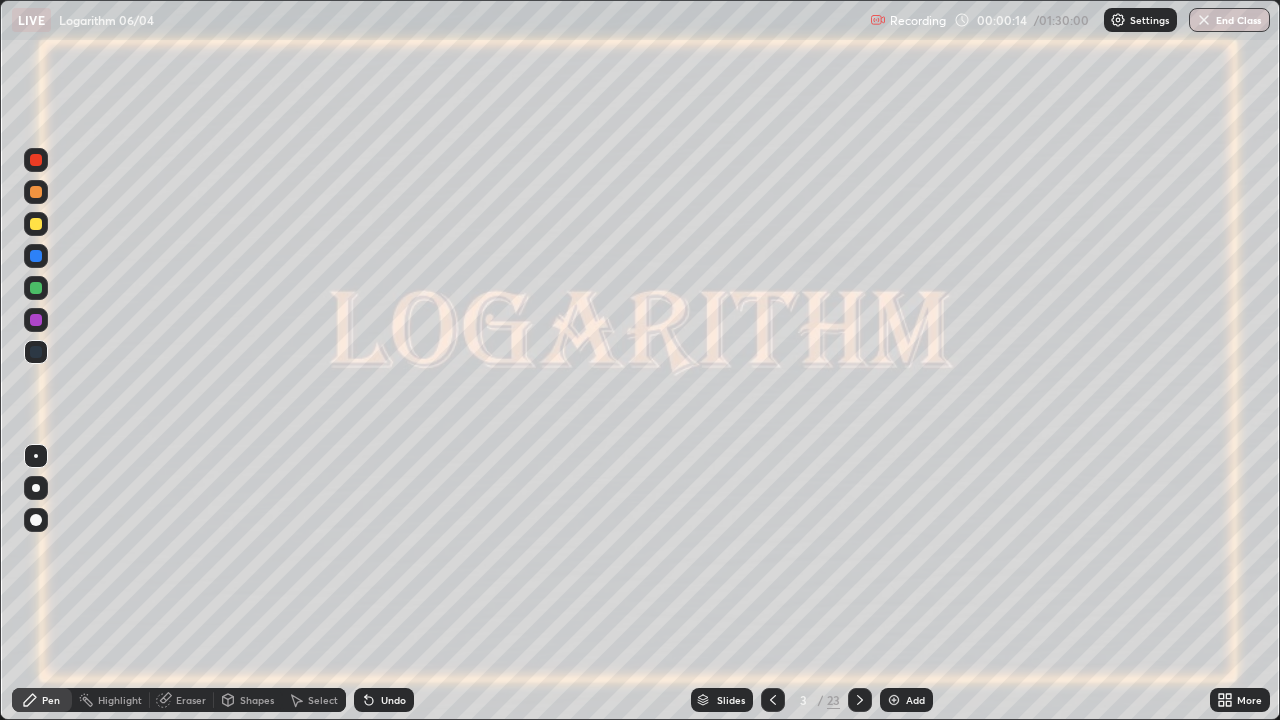 click on "Slides" at bounding box center [731, 700] 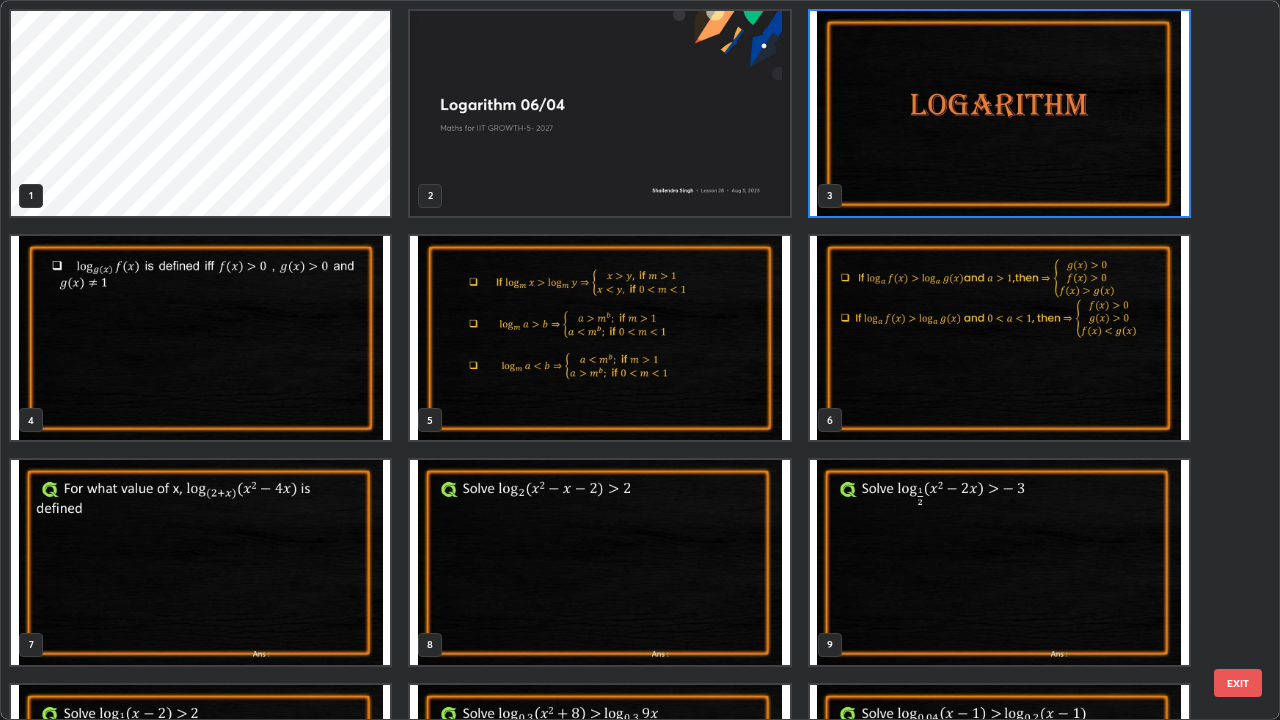 scroll, scrollTop: 7, scrollLeft: 11, axis: both 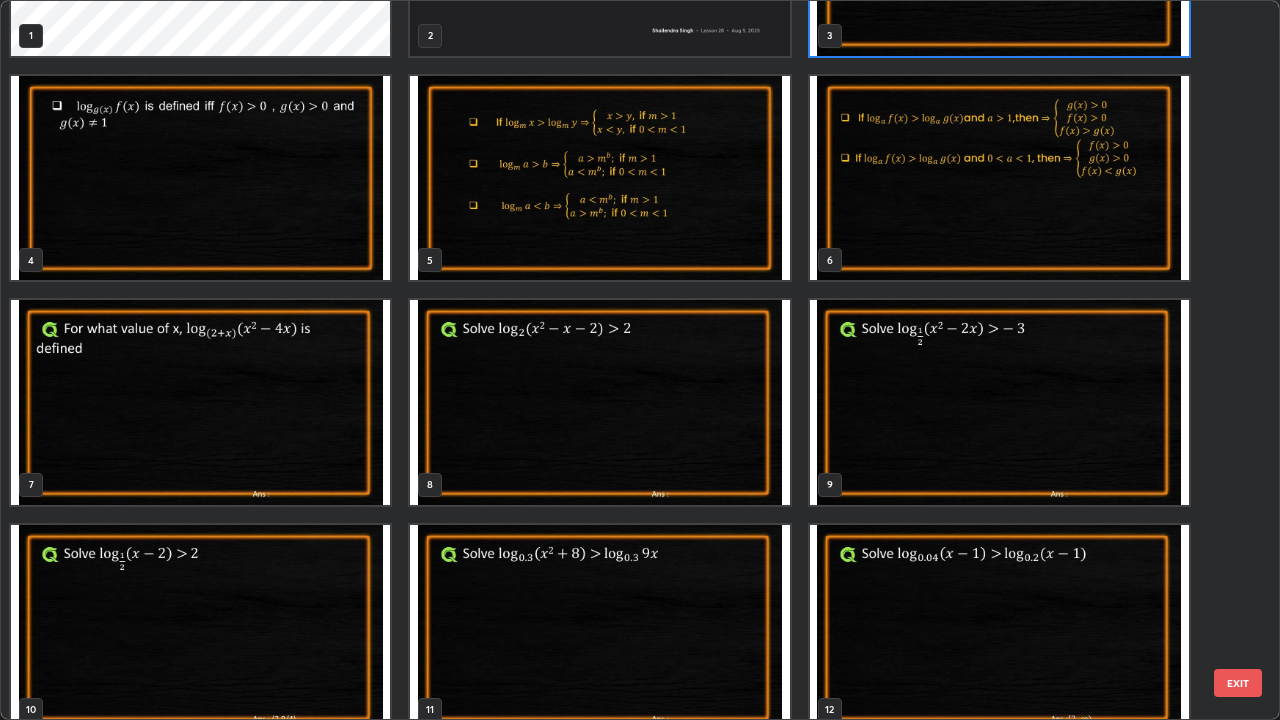 click at bounding box center [599, 402] 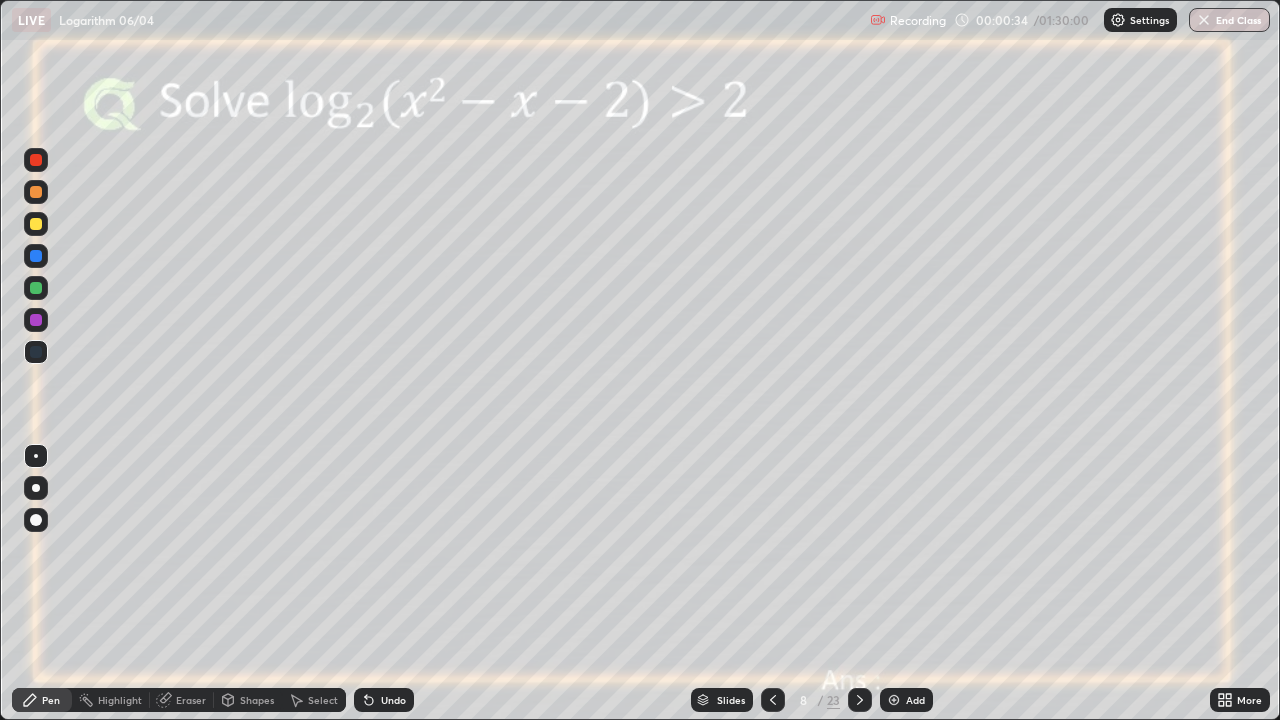 click at bounding box center [36, 224] 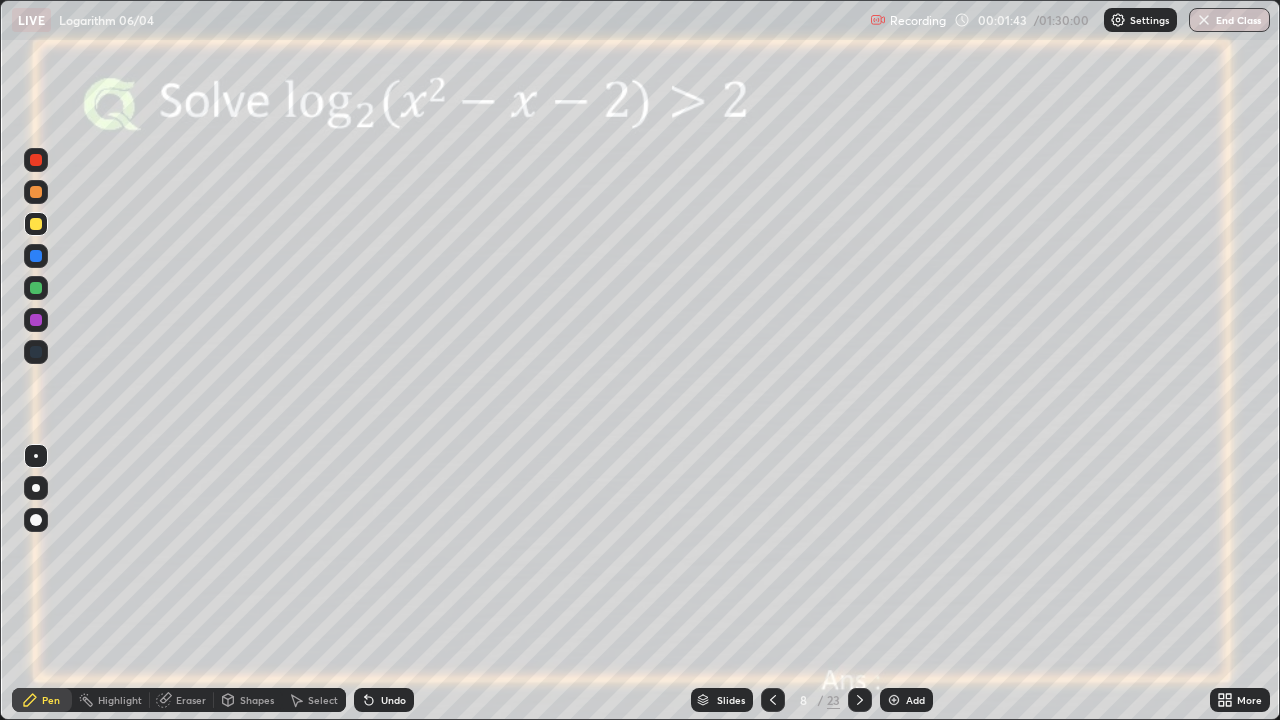 click at bounding box center (36, 288) 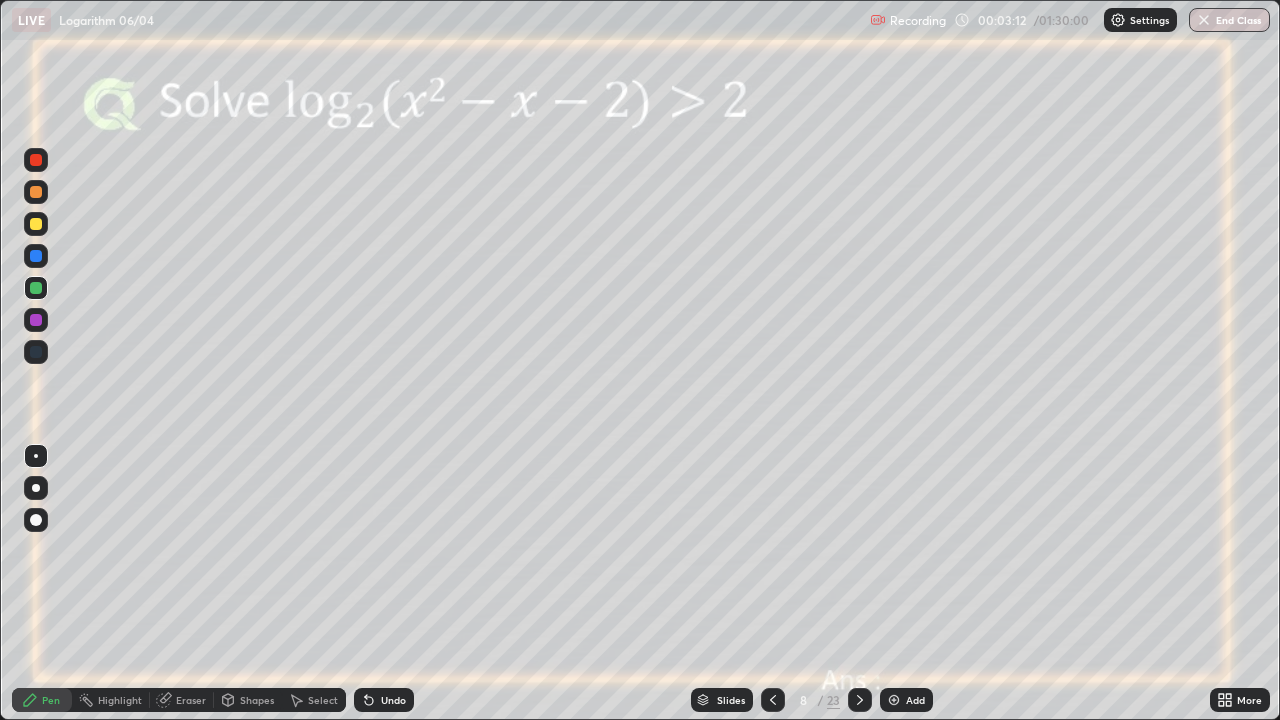 click on "Shapes" at bounding box center (248, 700) 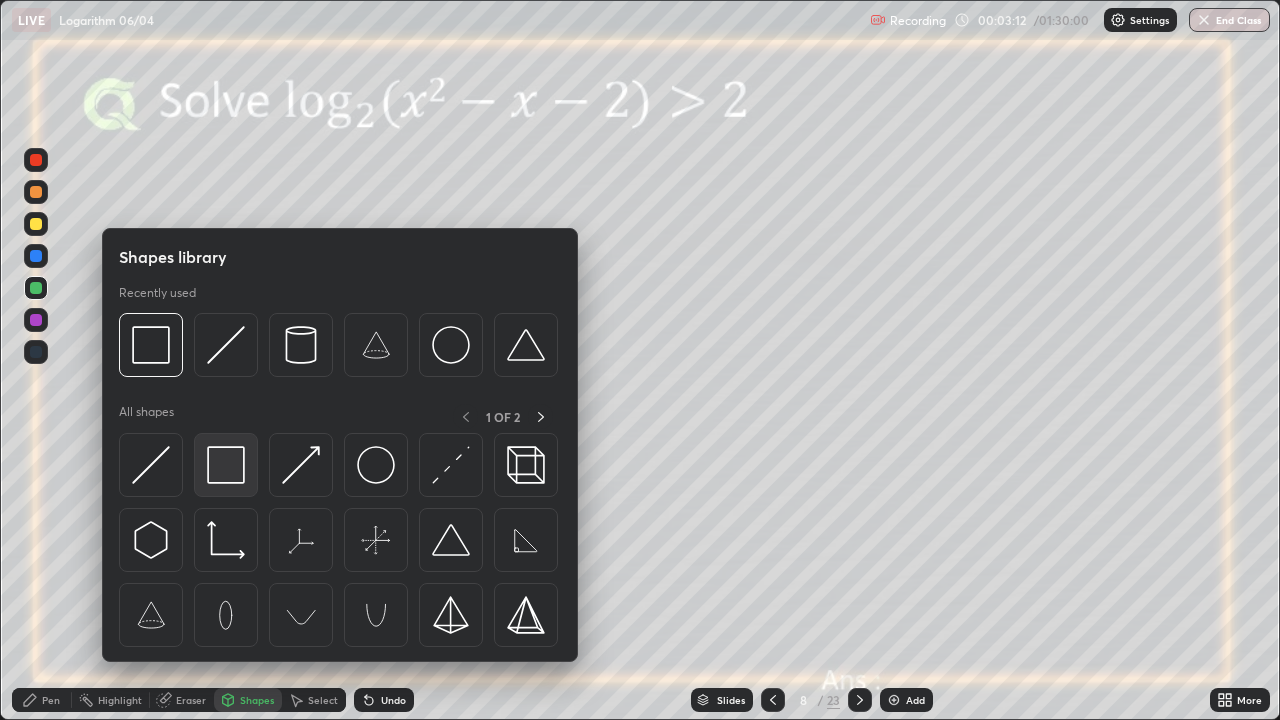 click at bounding box center (226, 465) 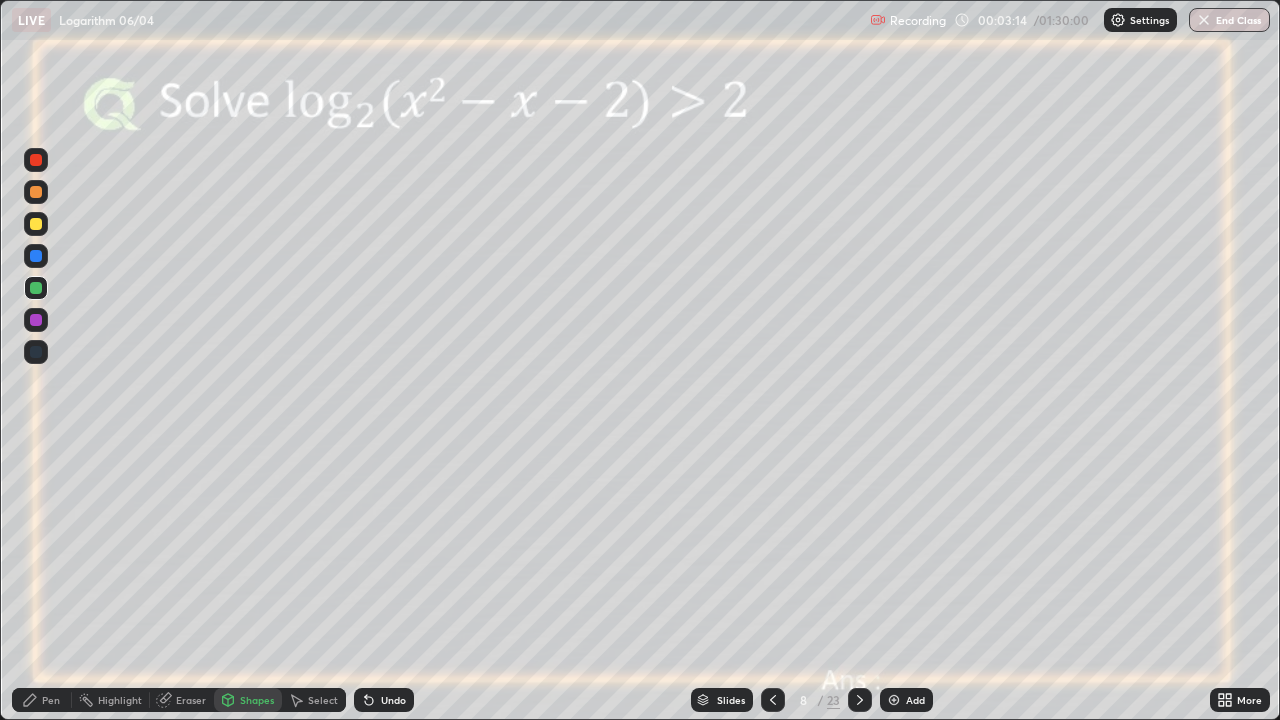 click at bounding box center [36, 224] 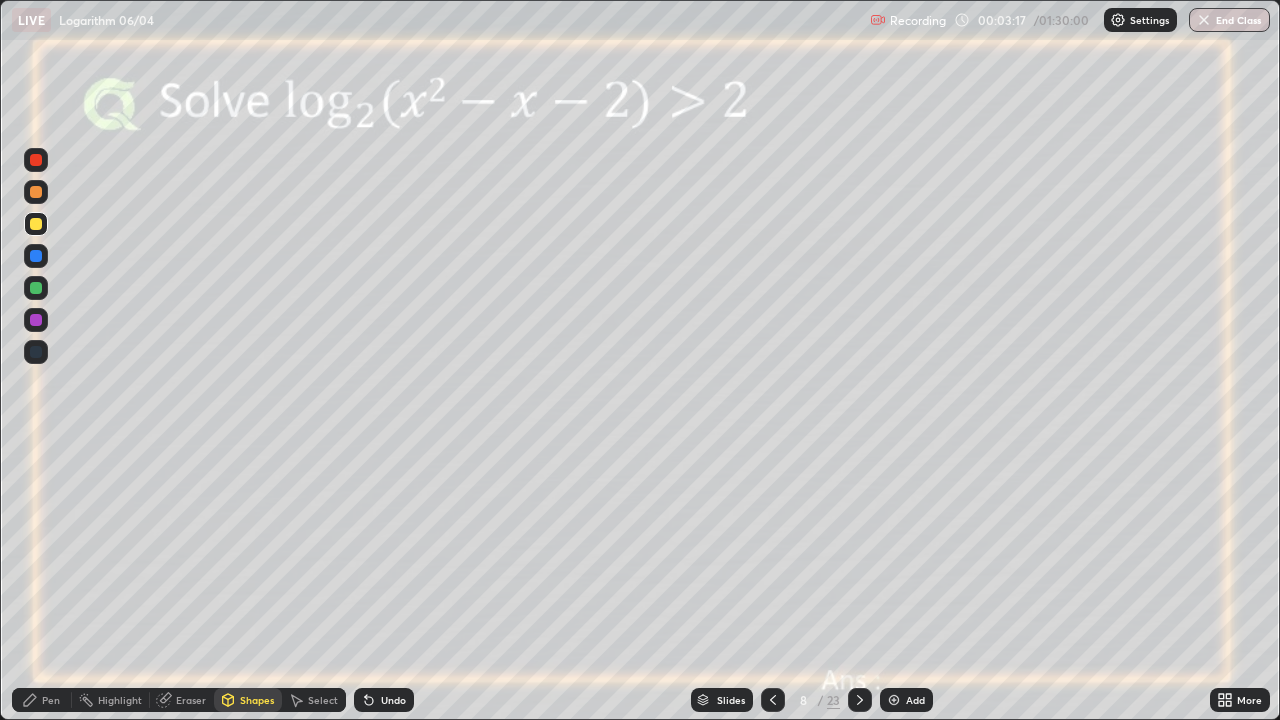 click 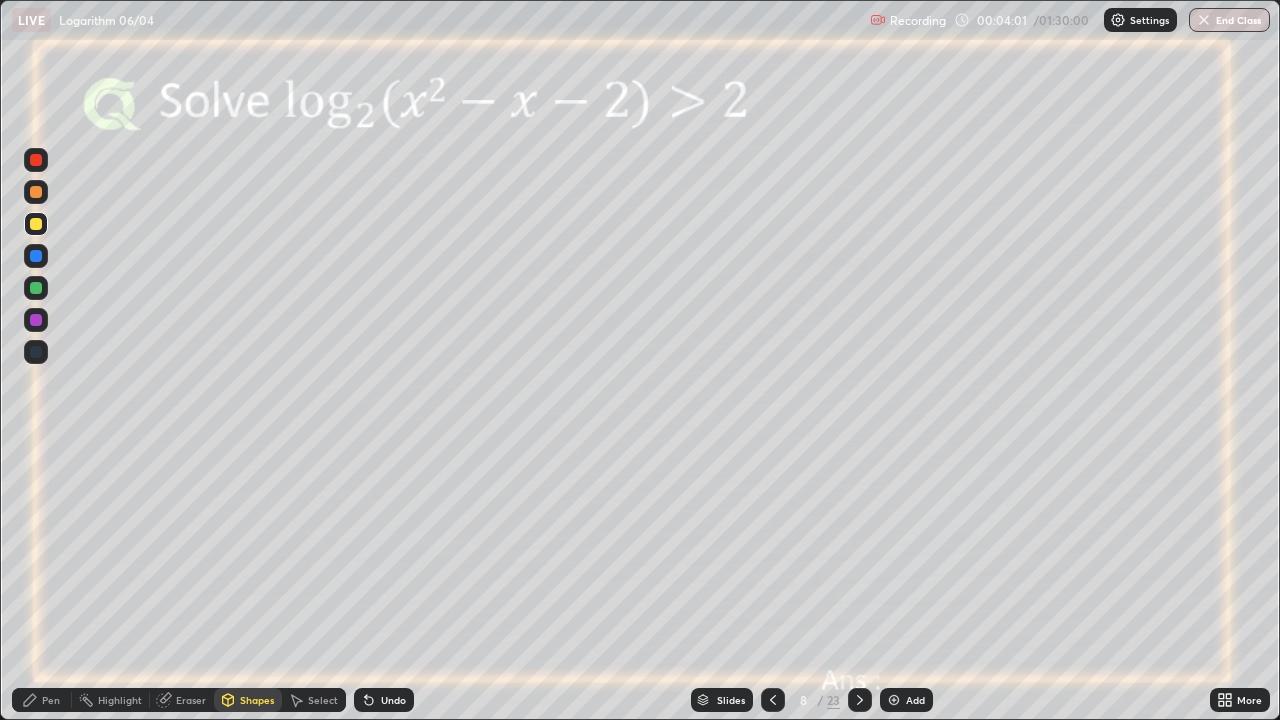 click on "Undo" at bounding box center [393, 700] 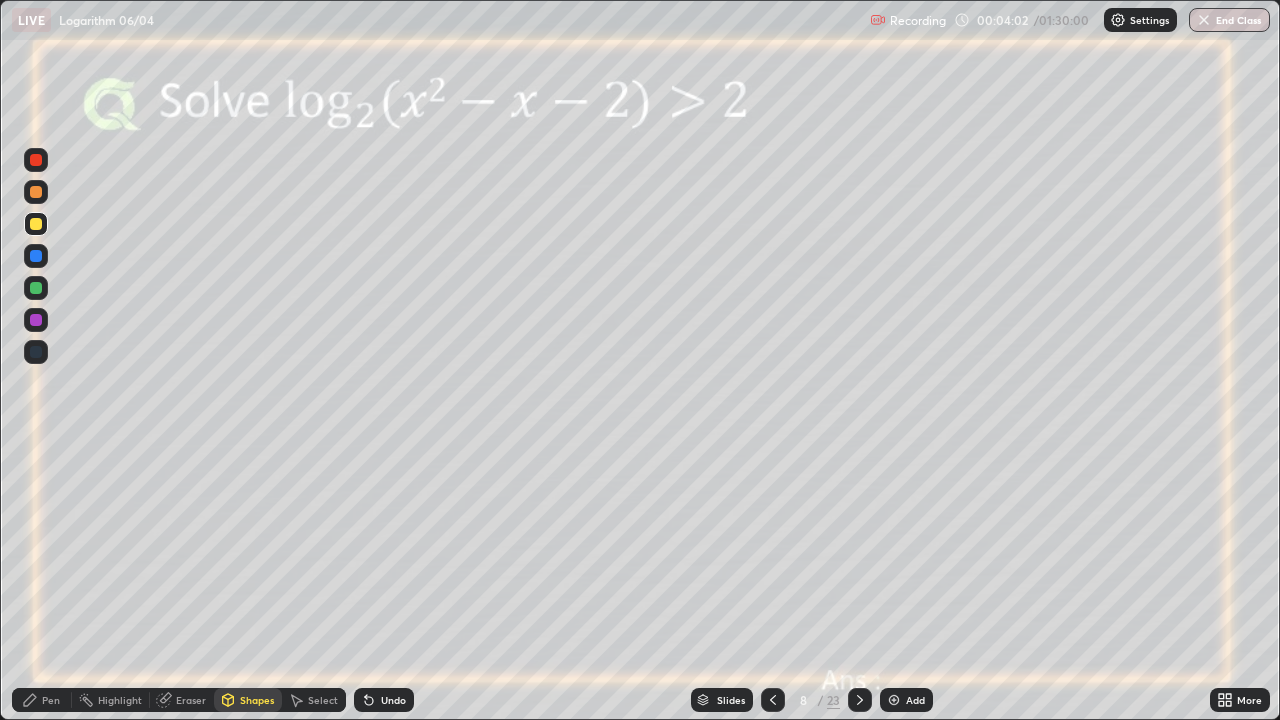 click on "Shapes" at bounding box center [257, 700] 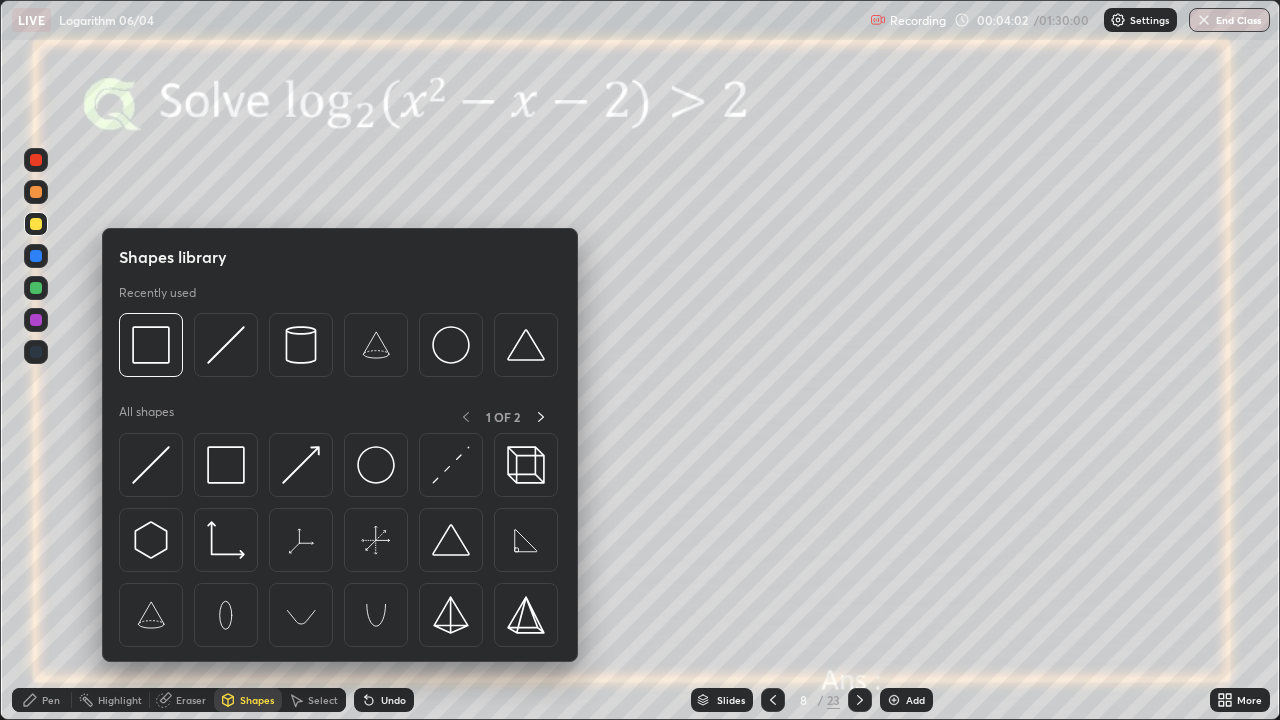 click on "Pen" at bounding box center [51, 700] 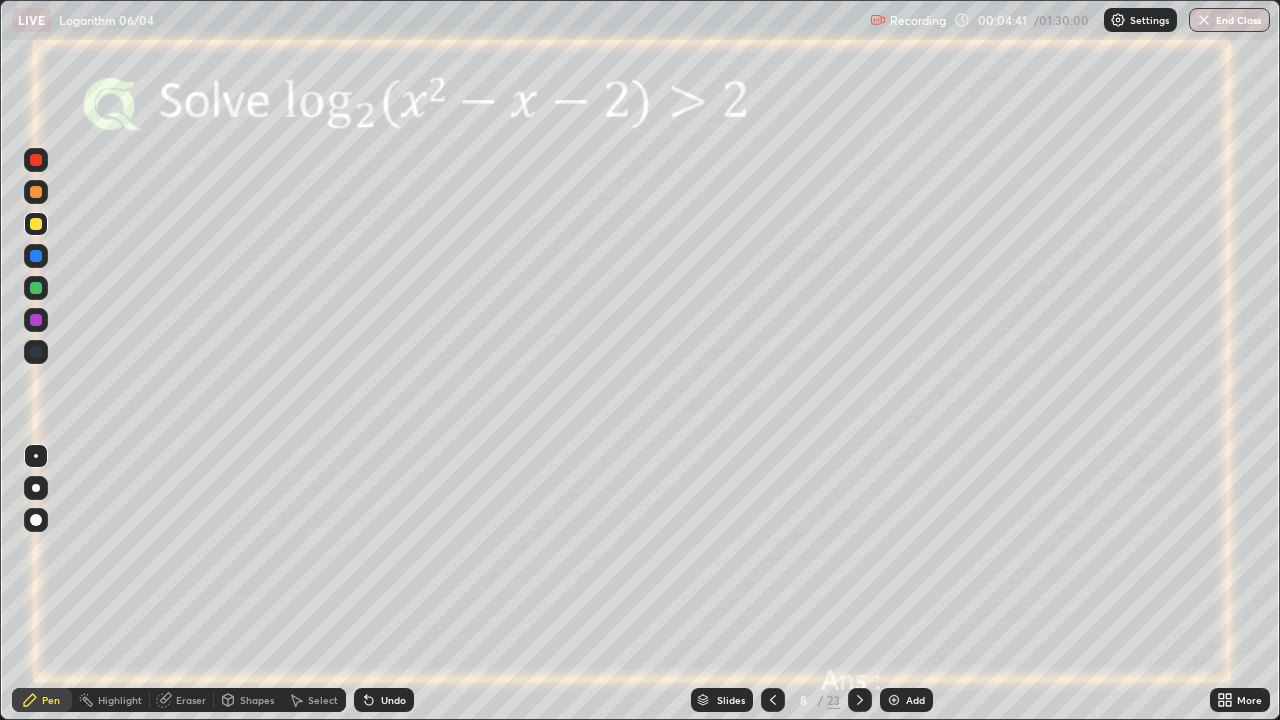 click at bounding box center [36, 320] 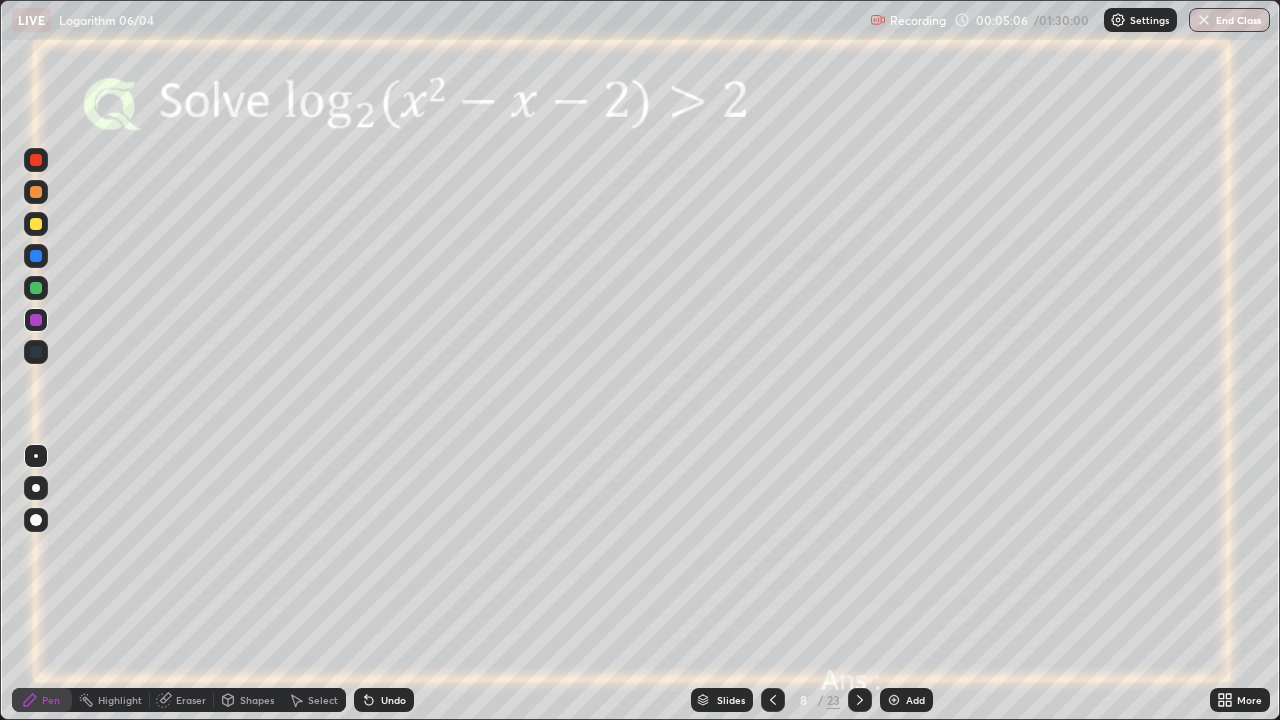 click on "Shapes" at bounding box center [257, 700] 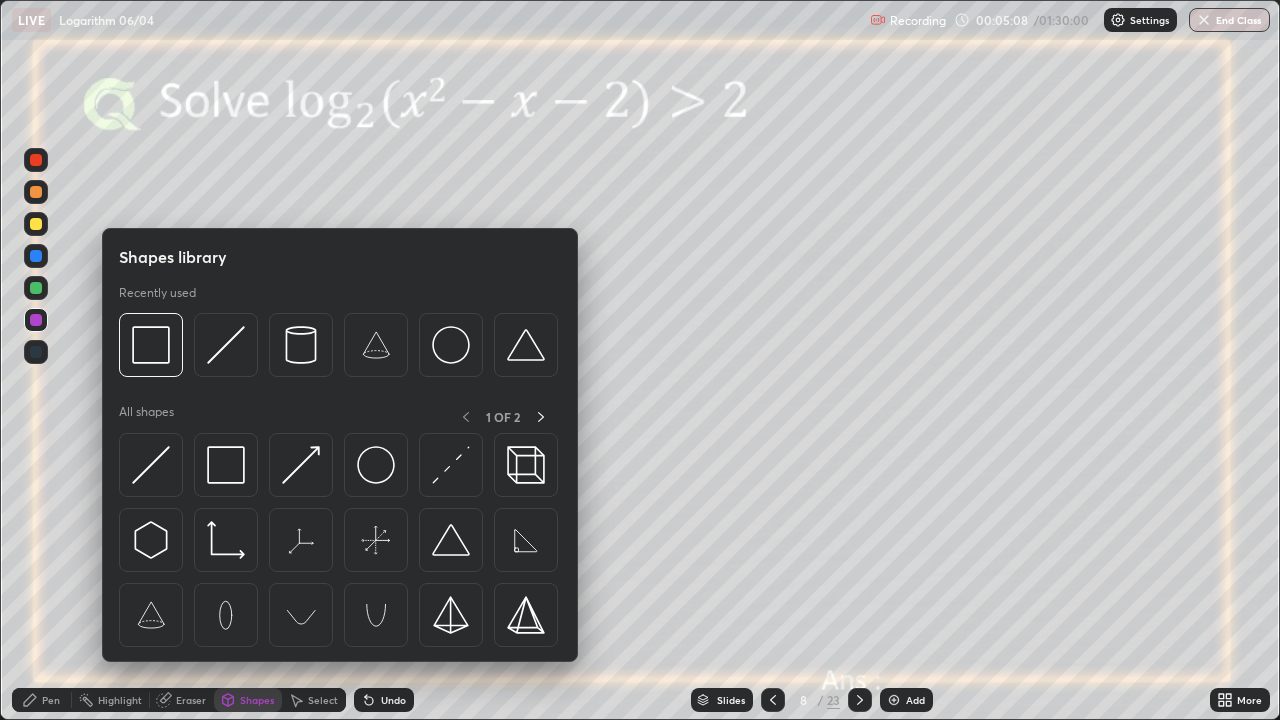 click at bounding box center [36, 288] 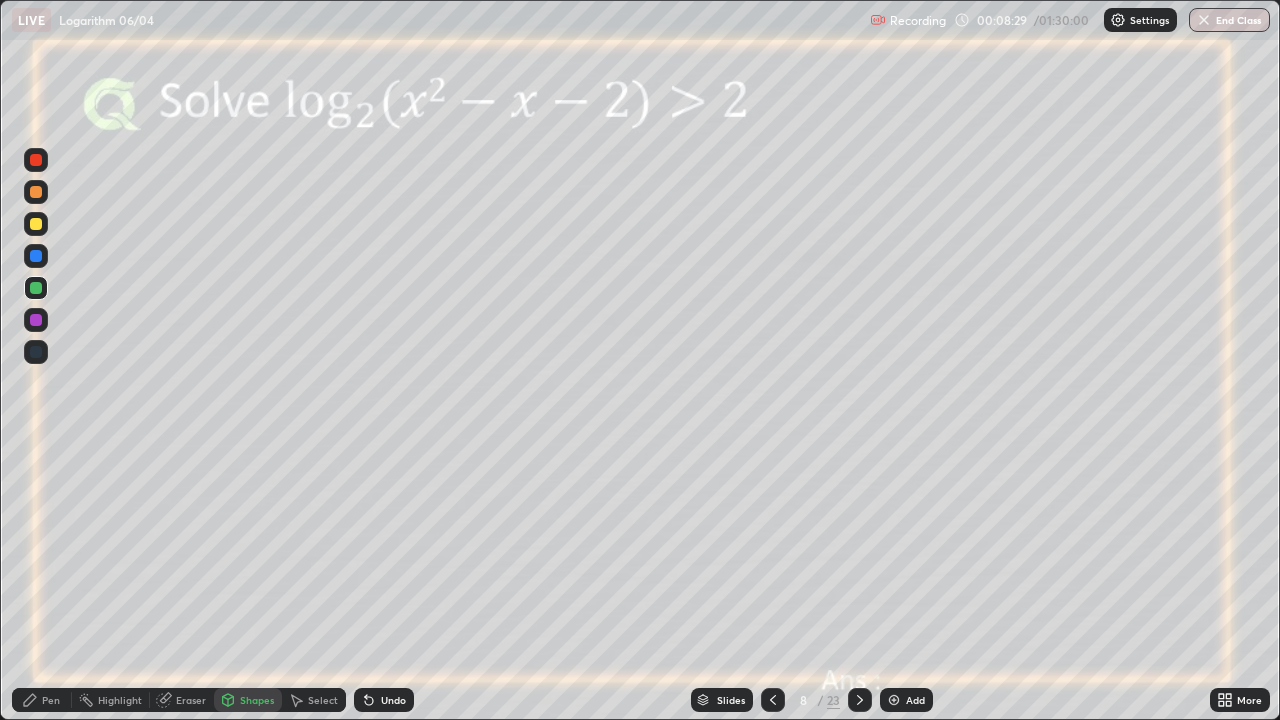 click 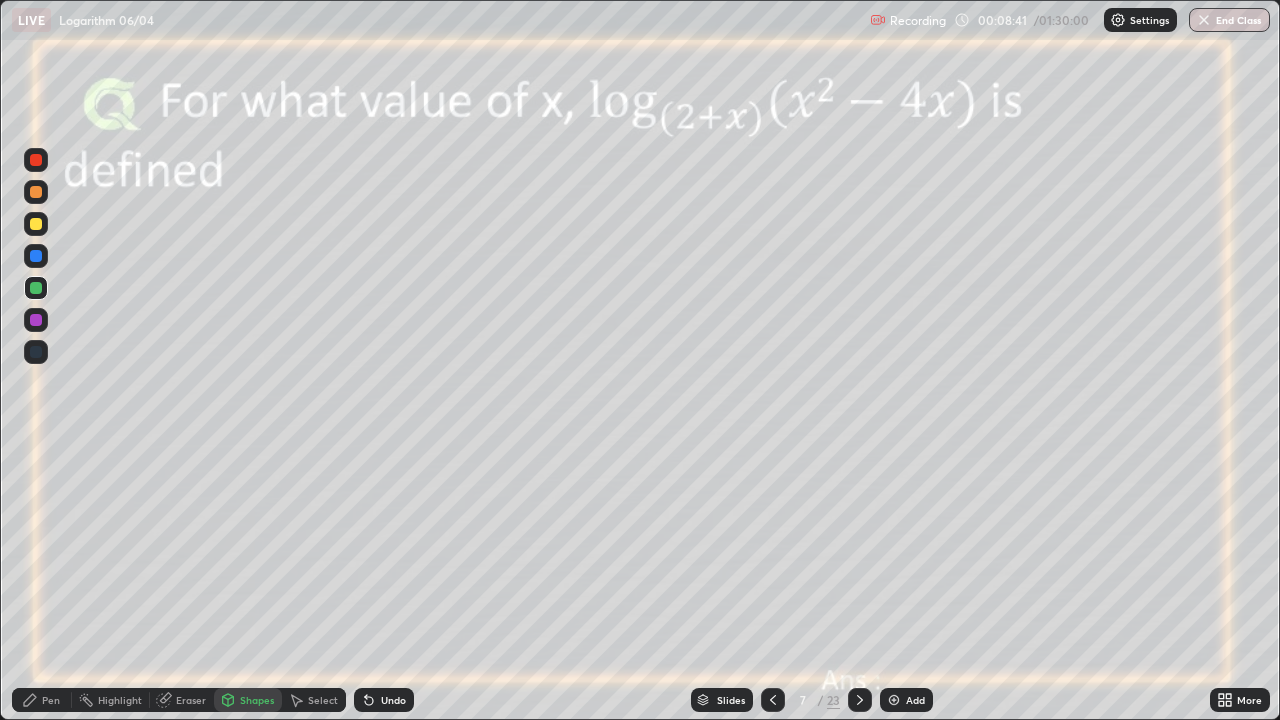 click 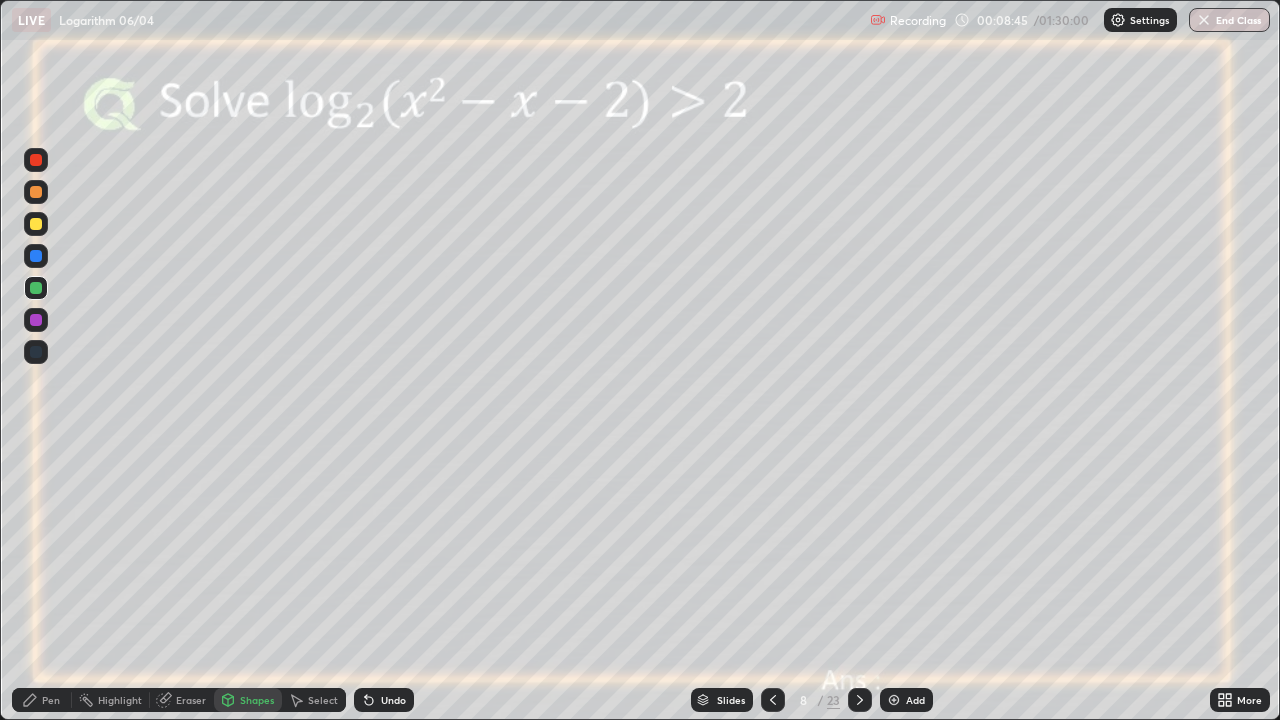 click 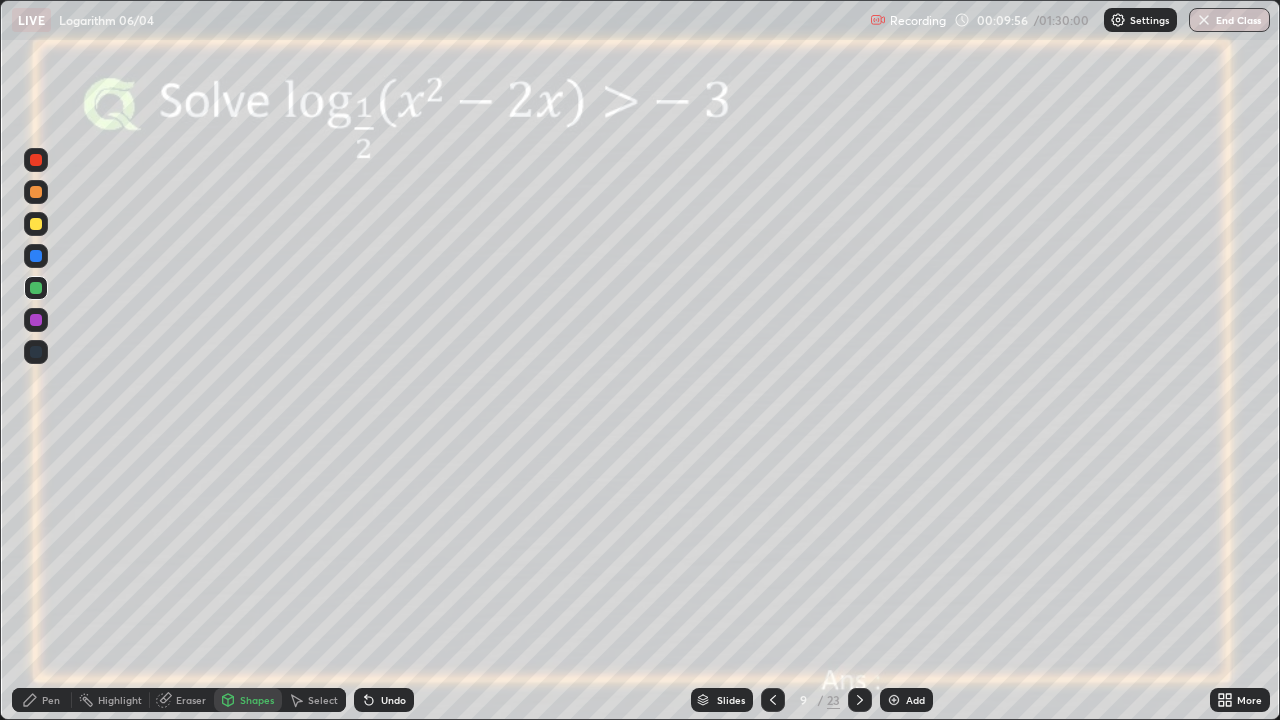 click at bounding box center [36, 224] 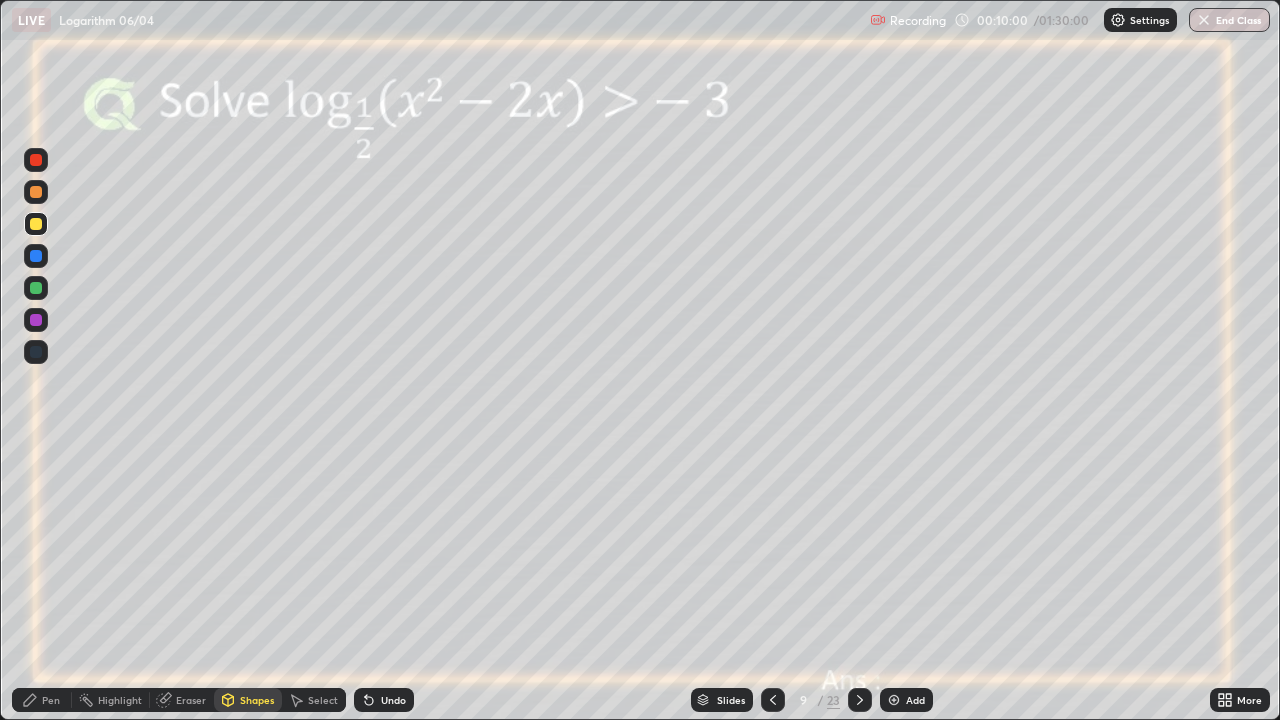 click 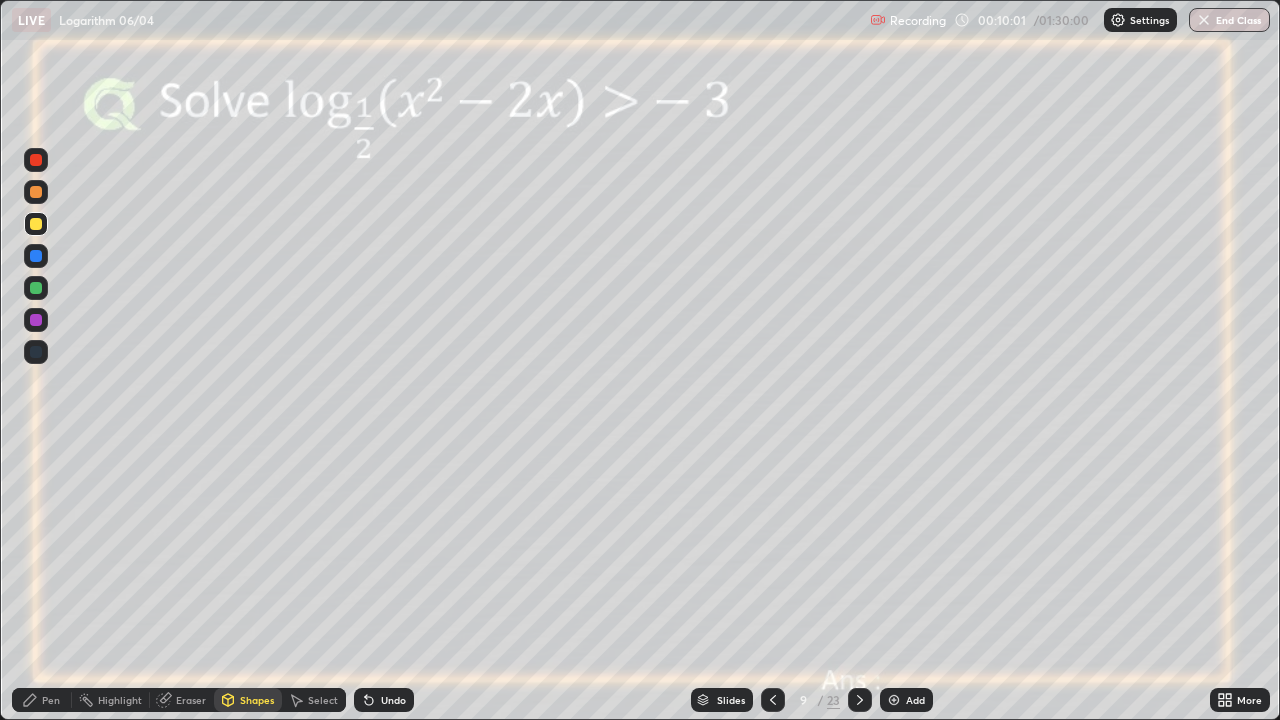 click on "Pen" at bounding box center (51, 700) 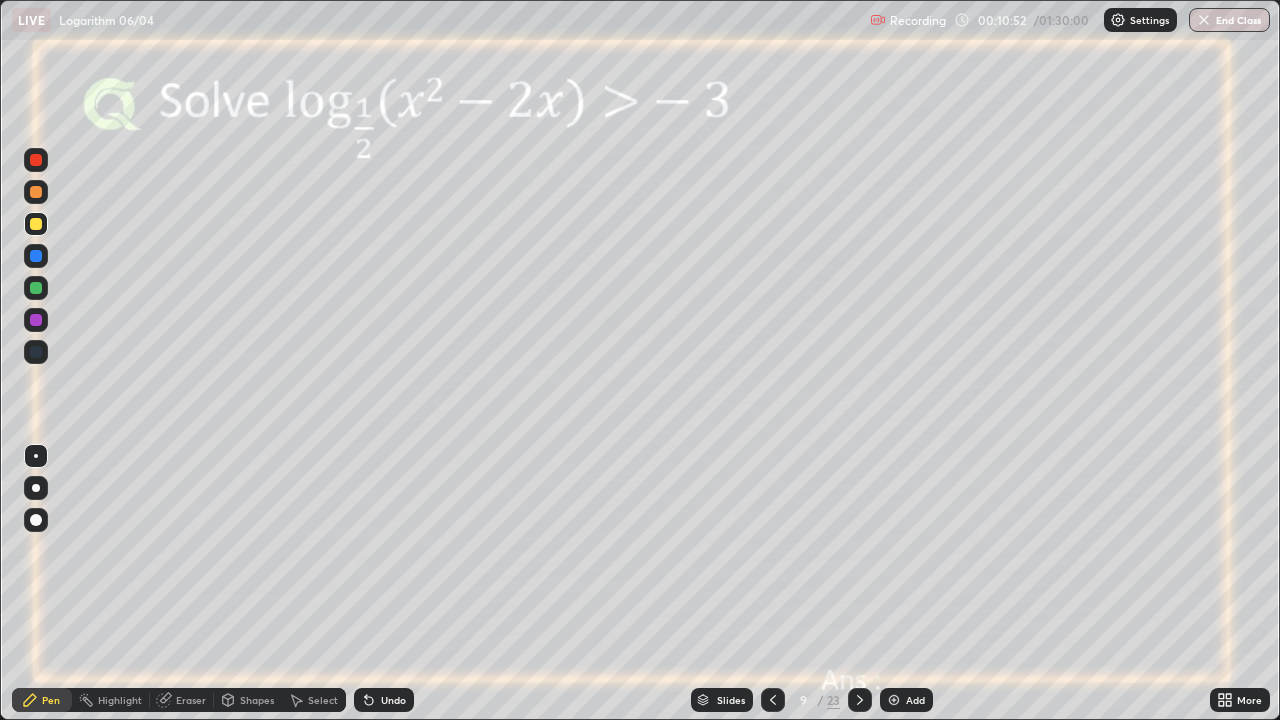click 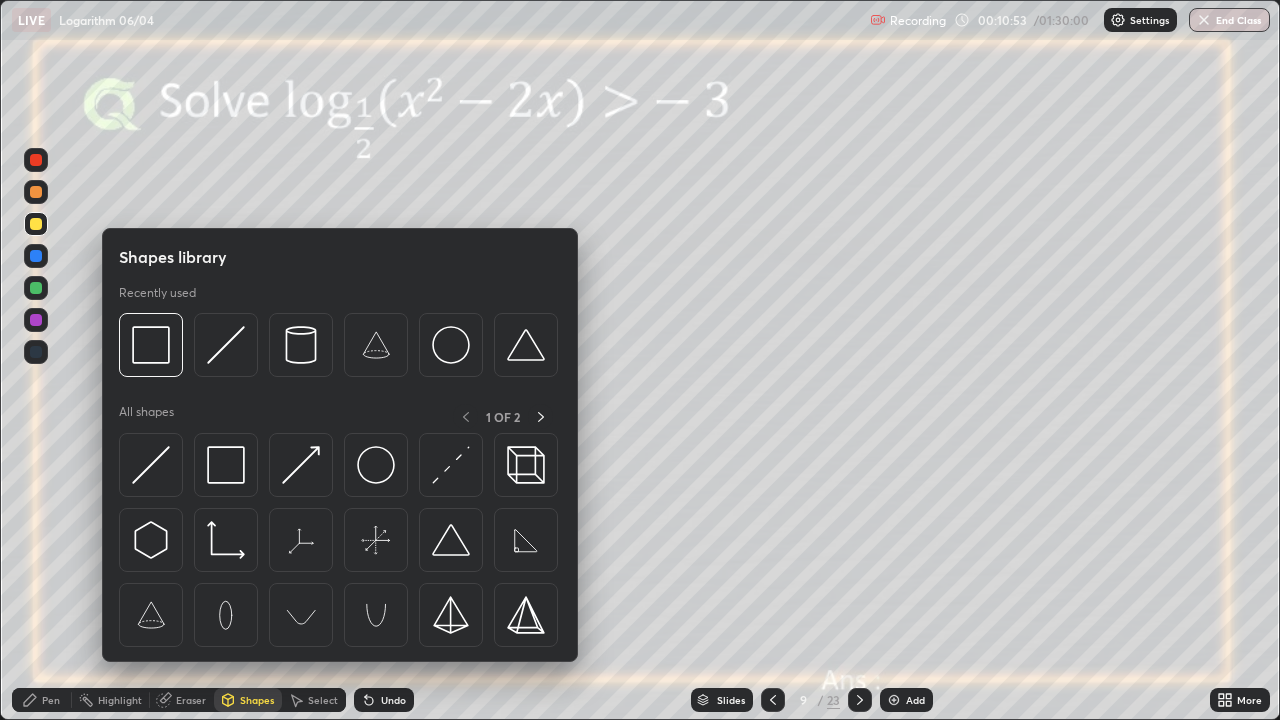 click on "Eraser" at bounding box center [191, 700] 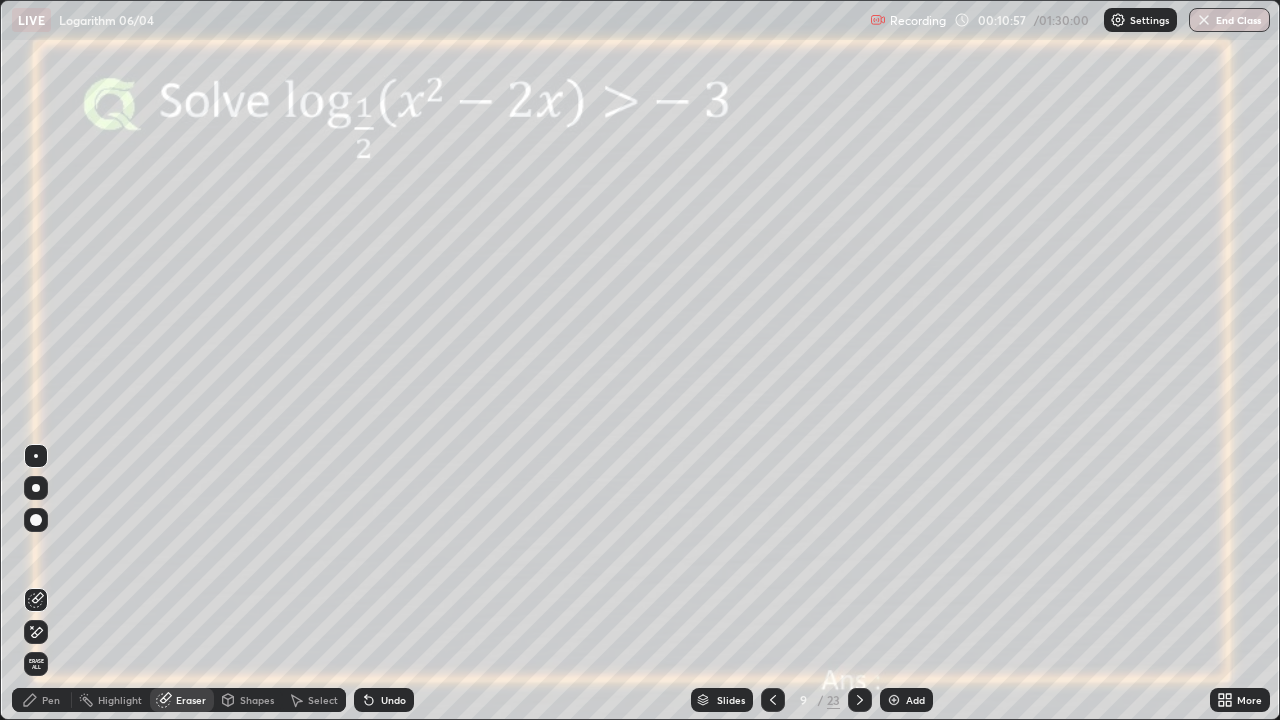 click on "Pen" at bounding box center (51, 700) 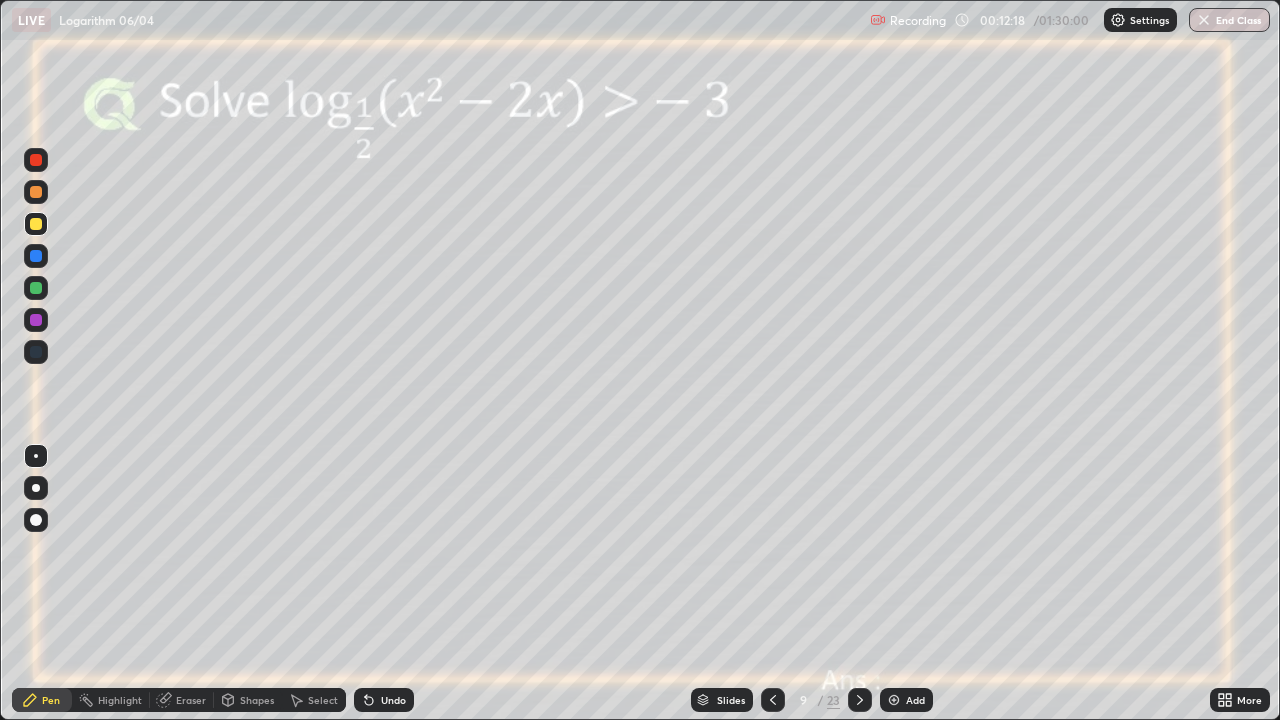 click 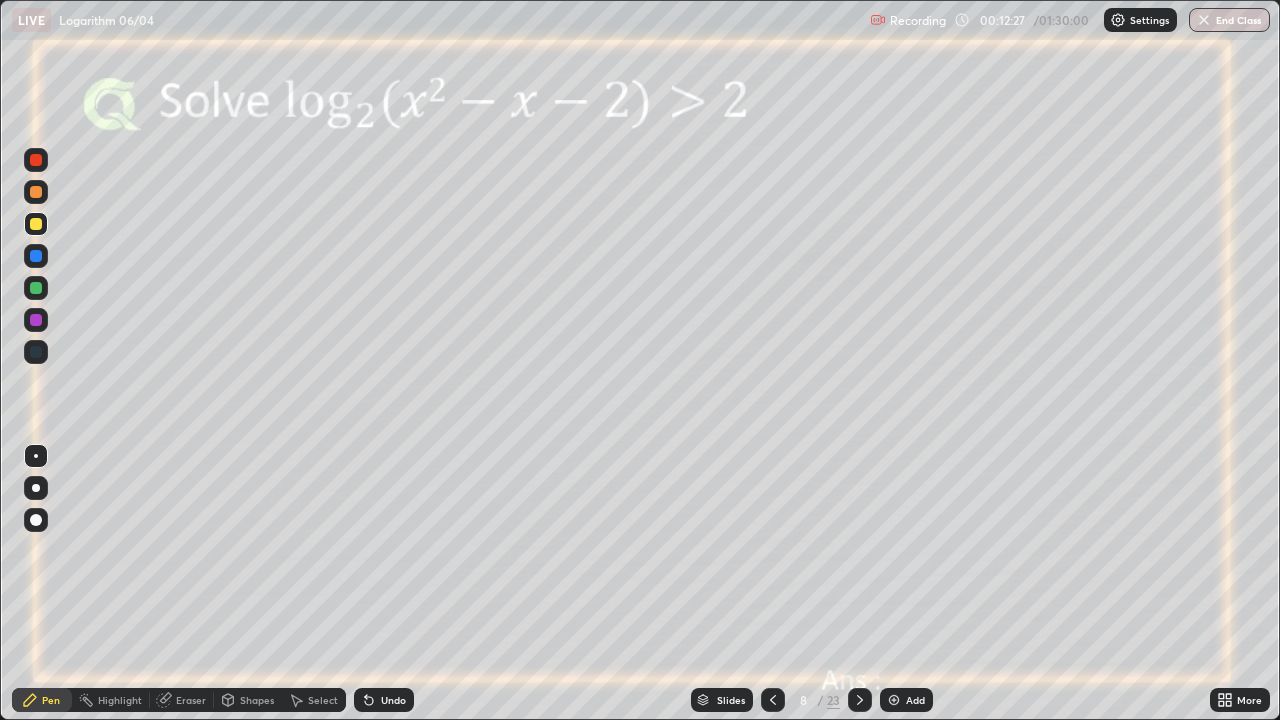 click 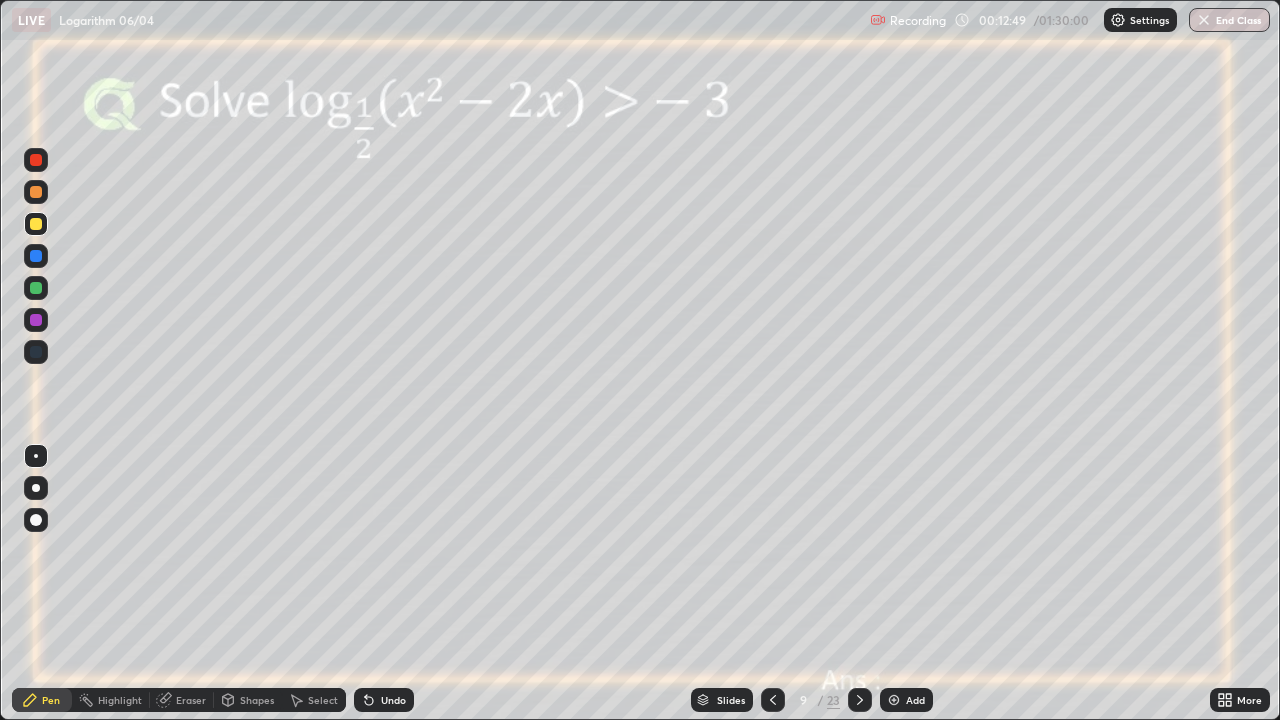 click at bounding box center (36, 288) 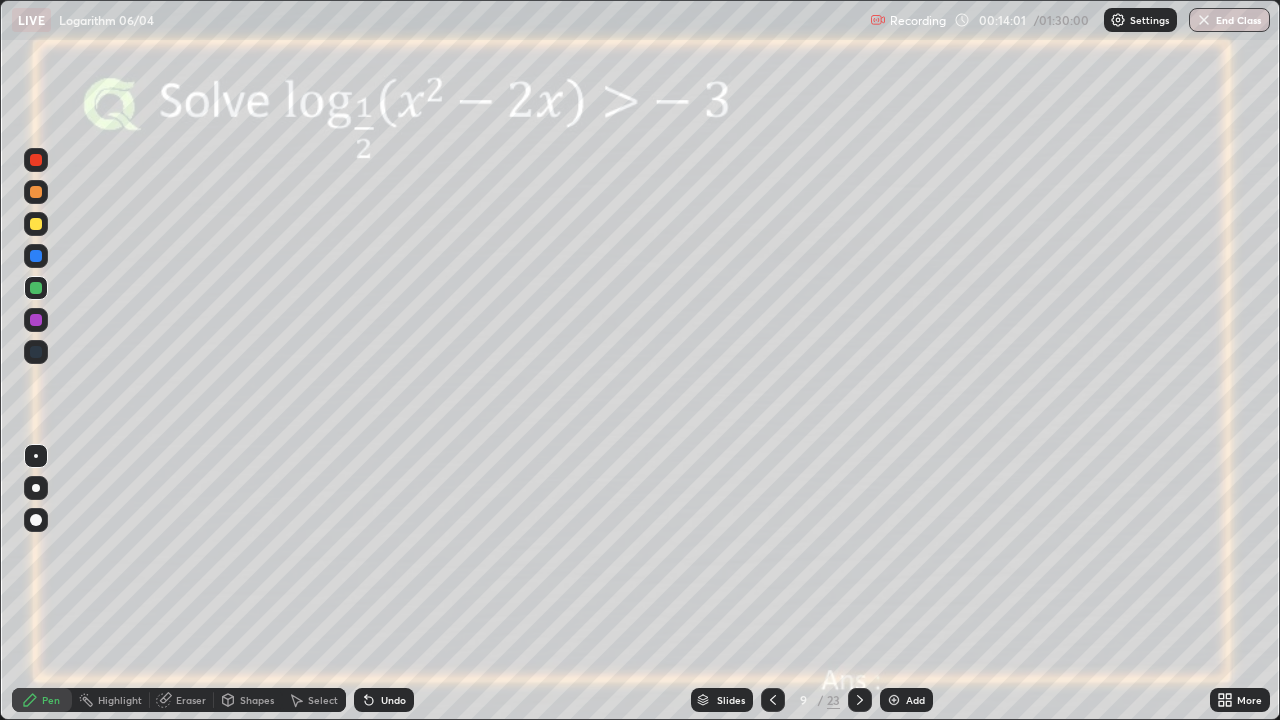 click at bounding box center (36, 320) 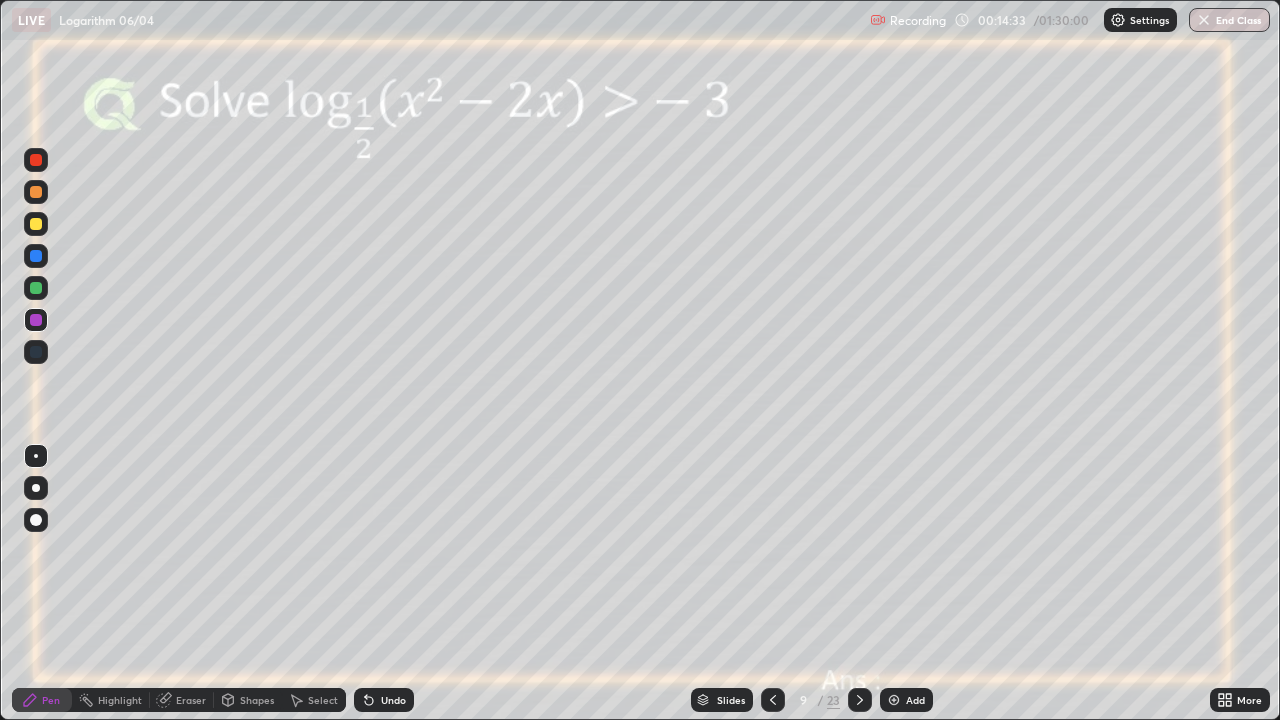 click on "Add" at bounding box center [906, 700] 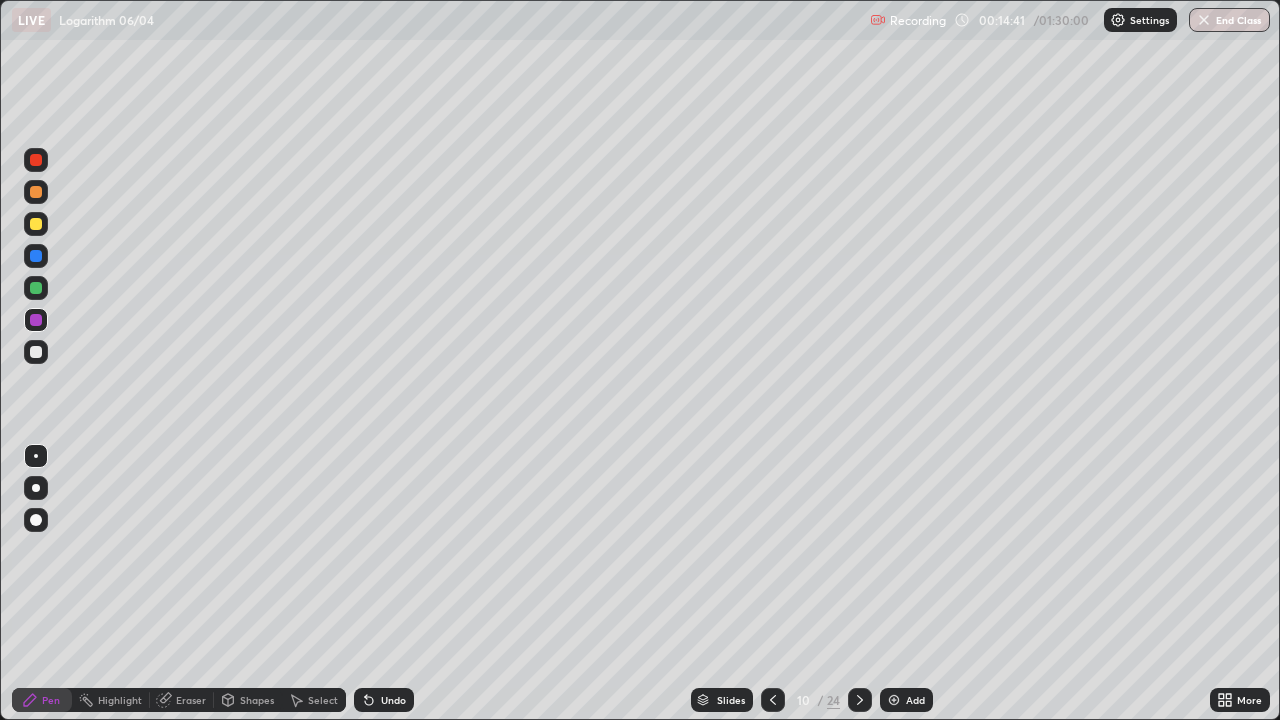 click 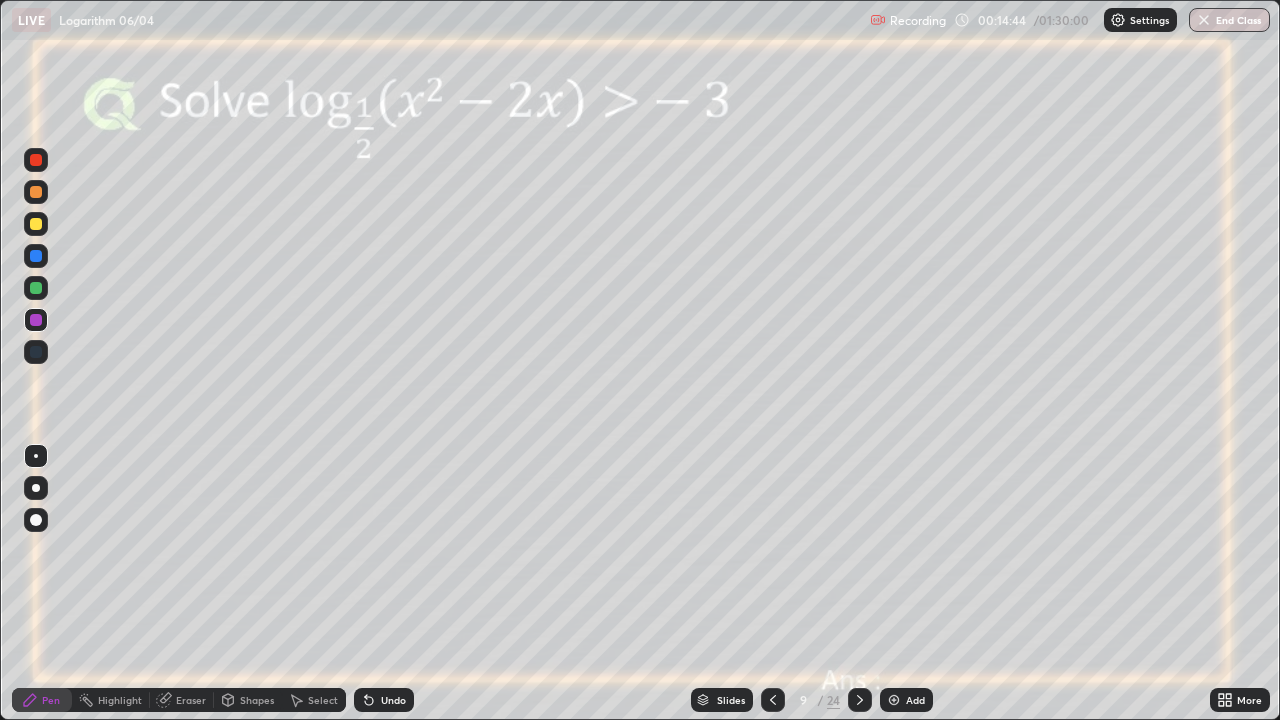 click 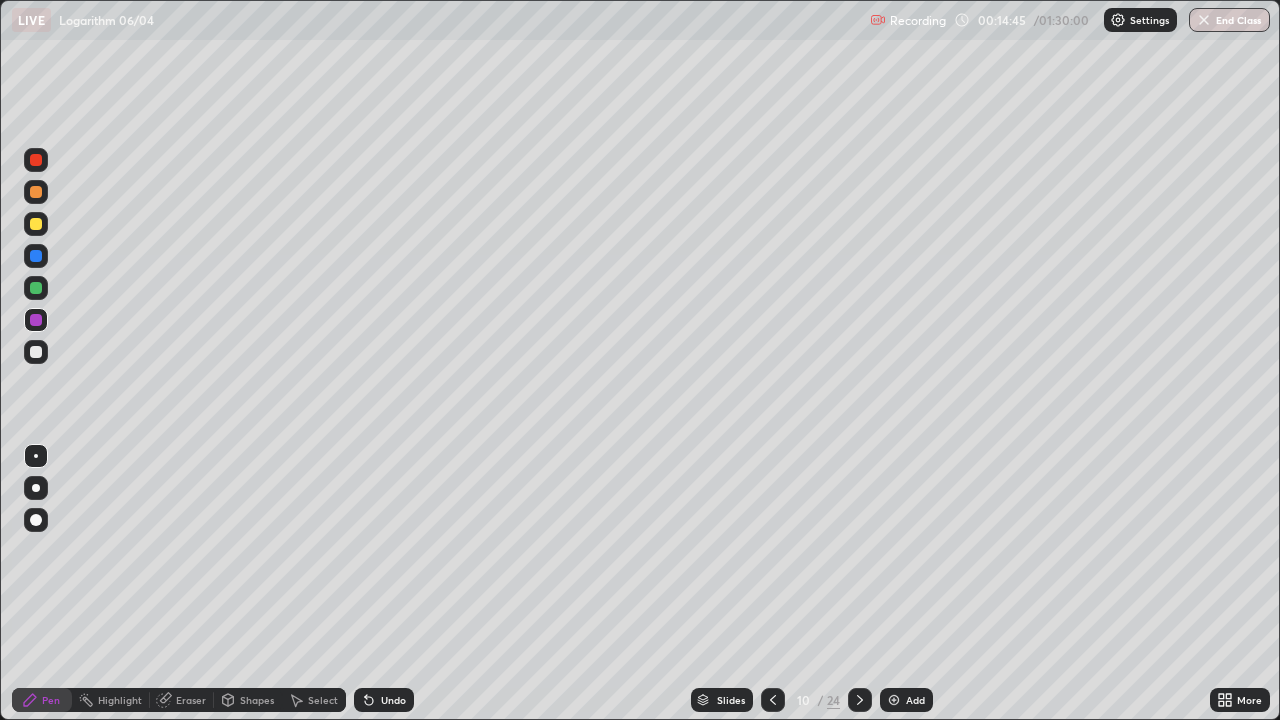 click at bounding box center (36, 224) 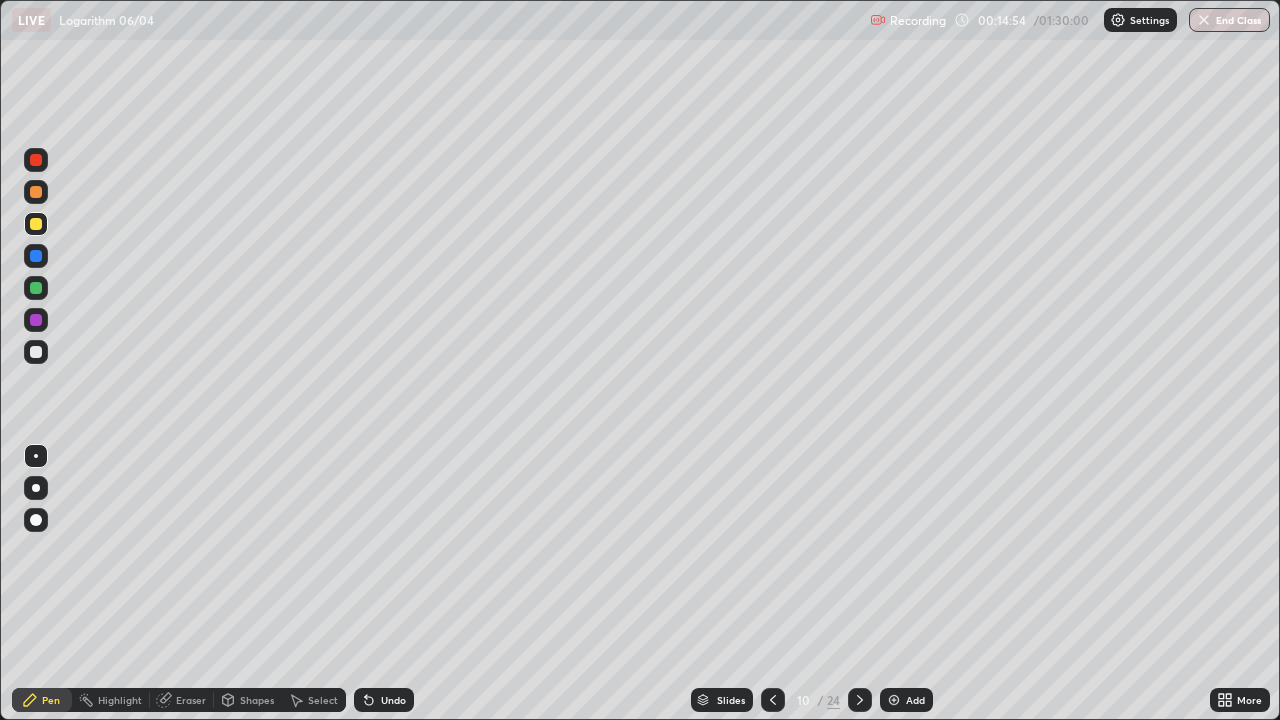 click at bounding box center [36, 352] 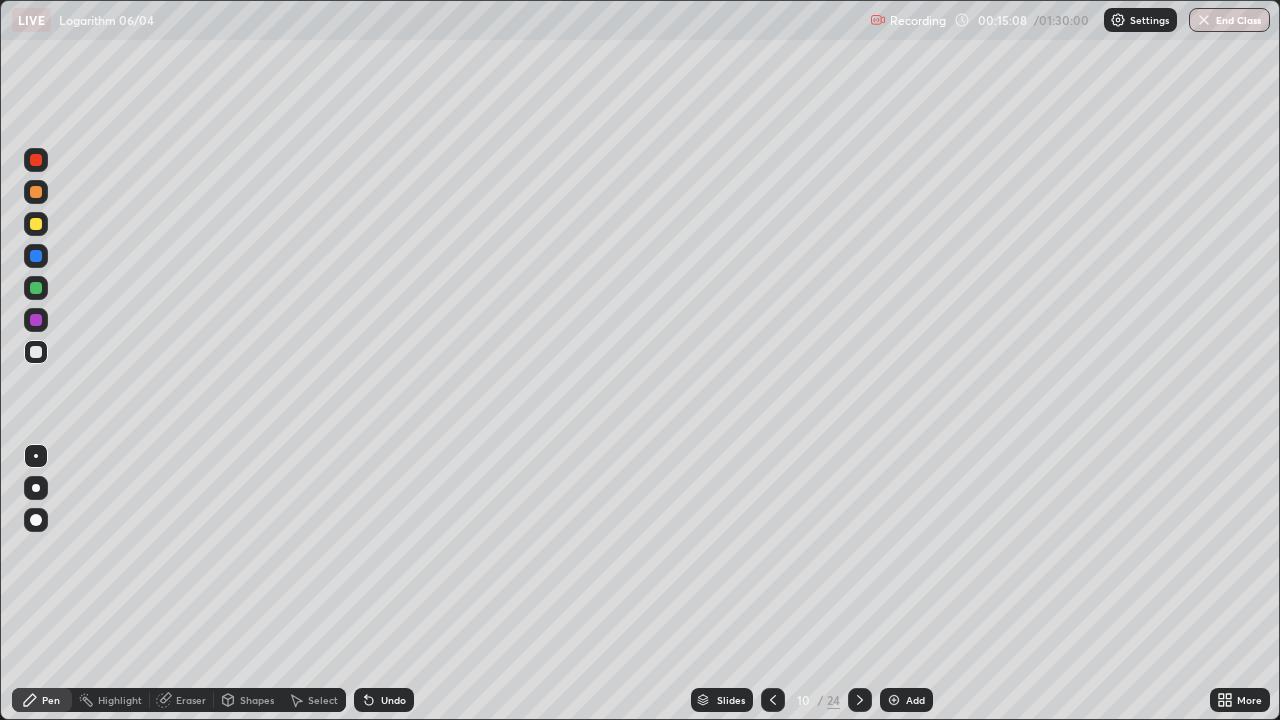 click 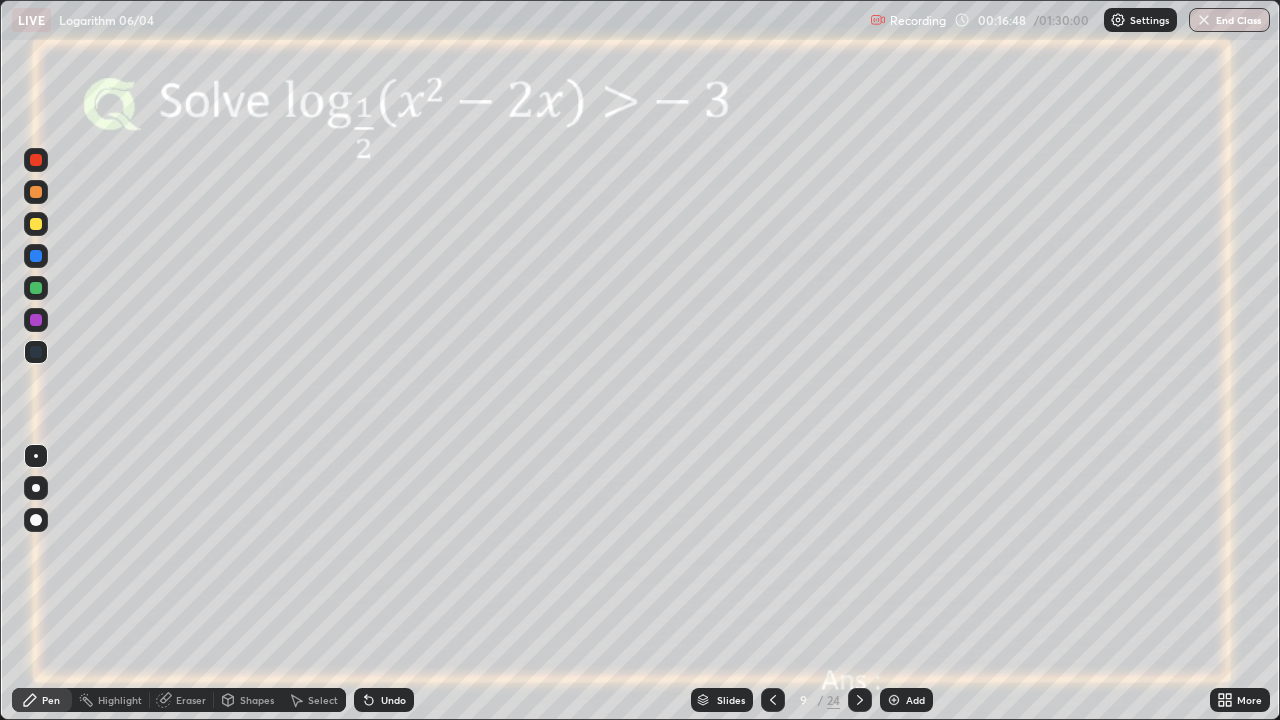 click 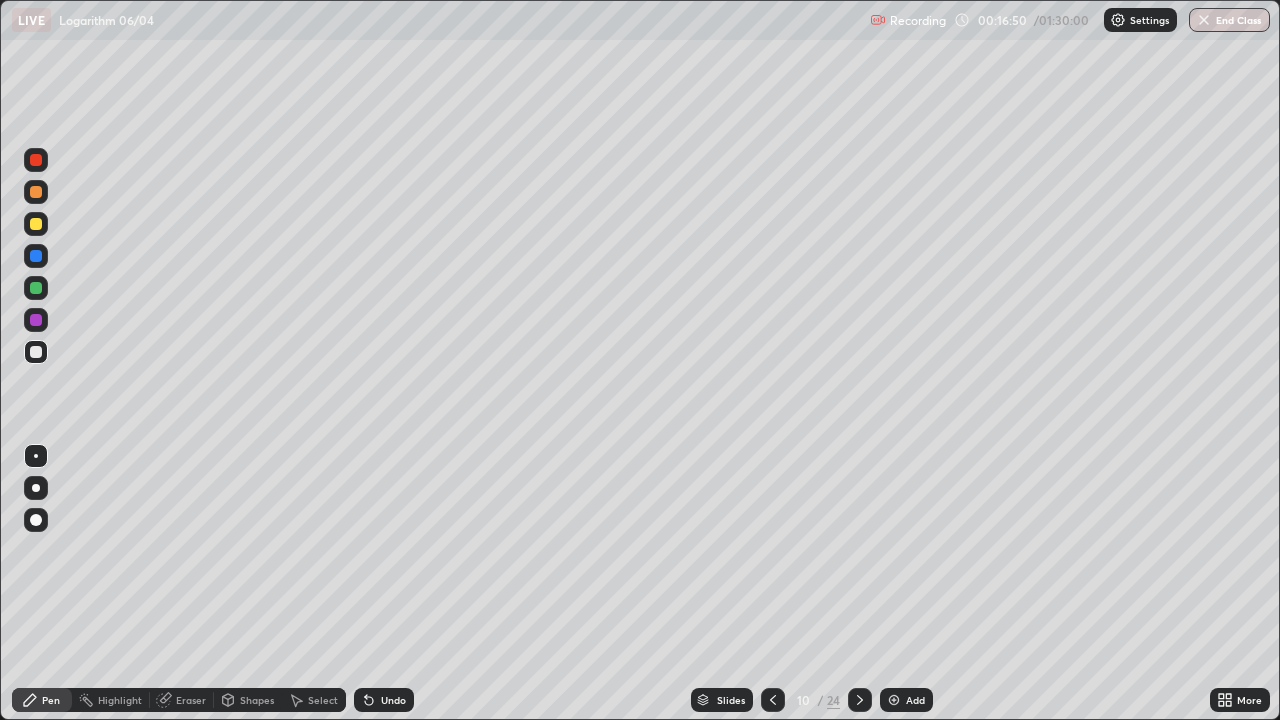 click 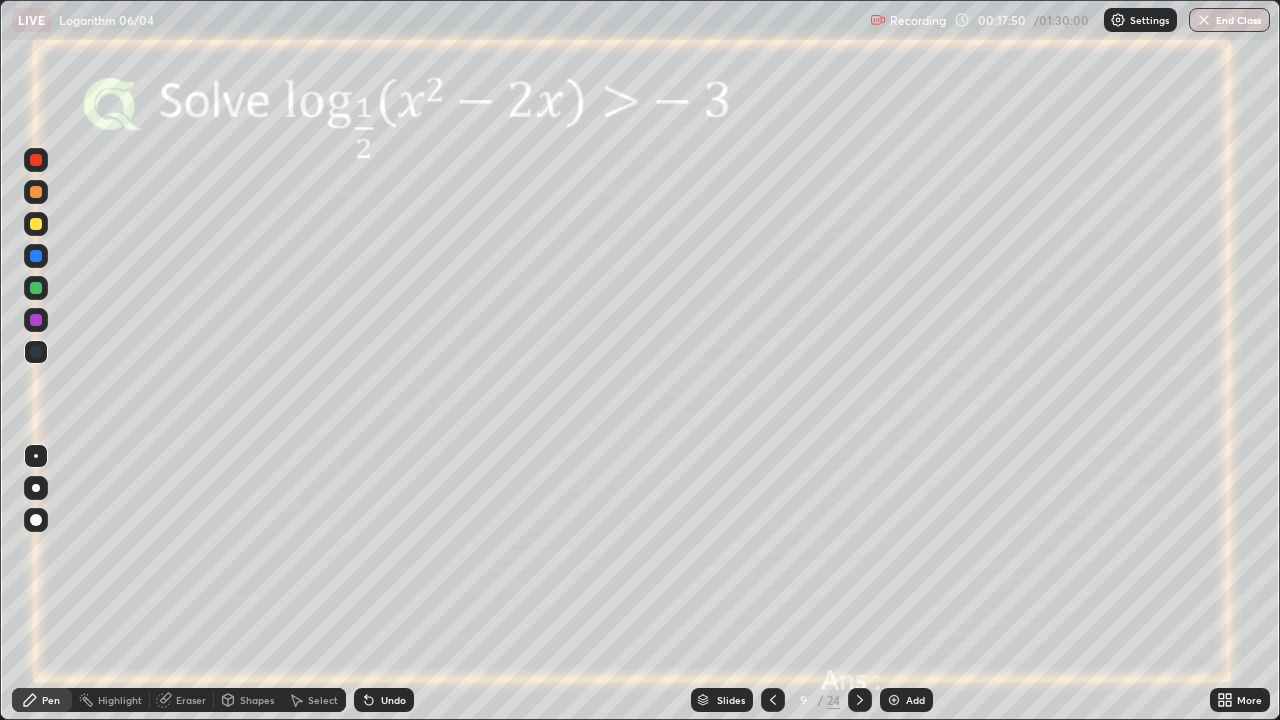 click on "Eraser" at bounding box center (182, 700) 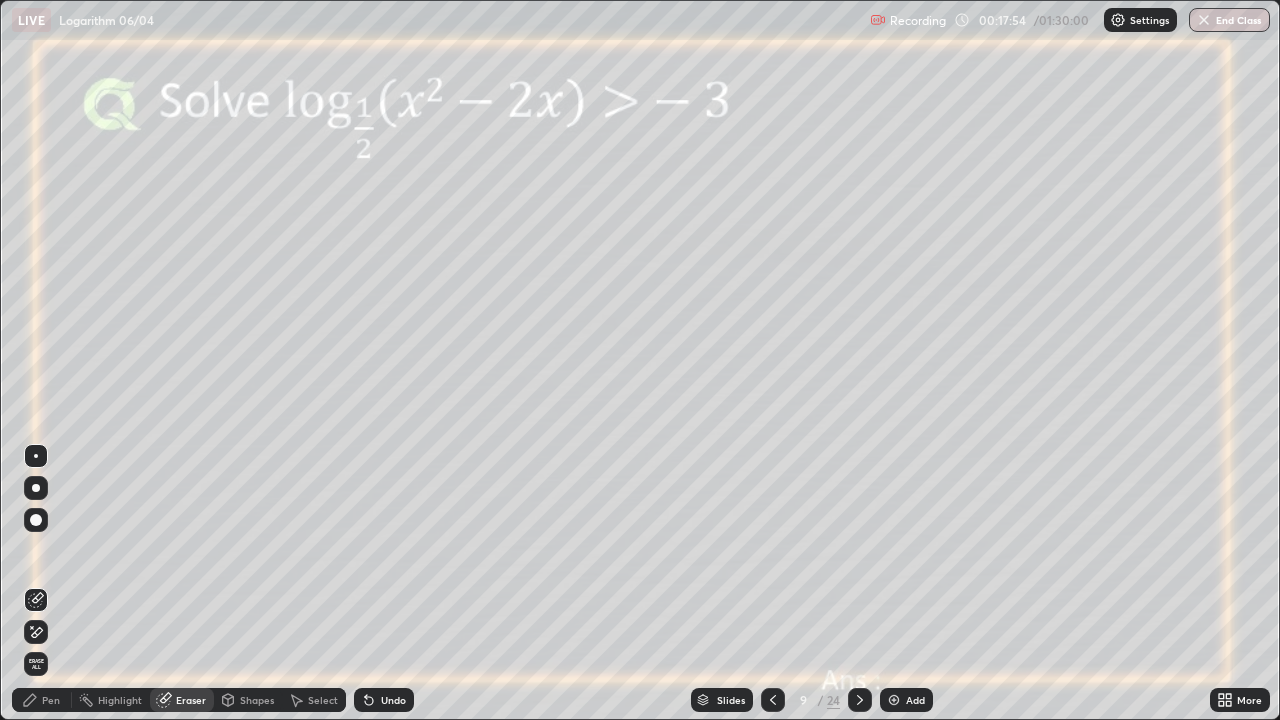 click on "Pen" at bounding box center (51, 700) 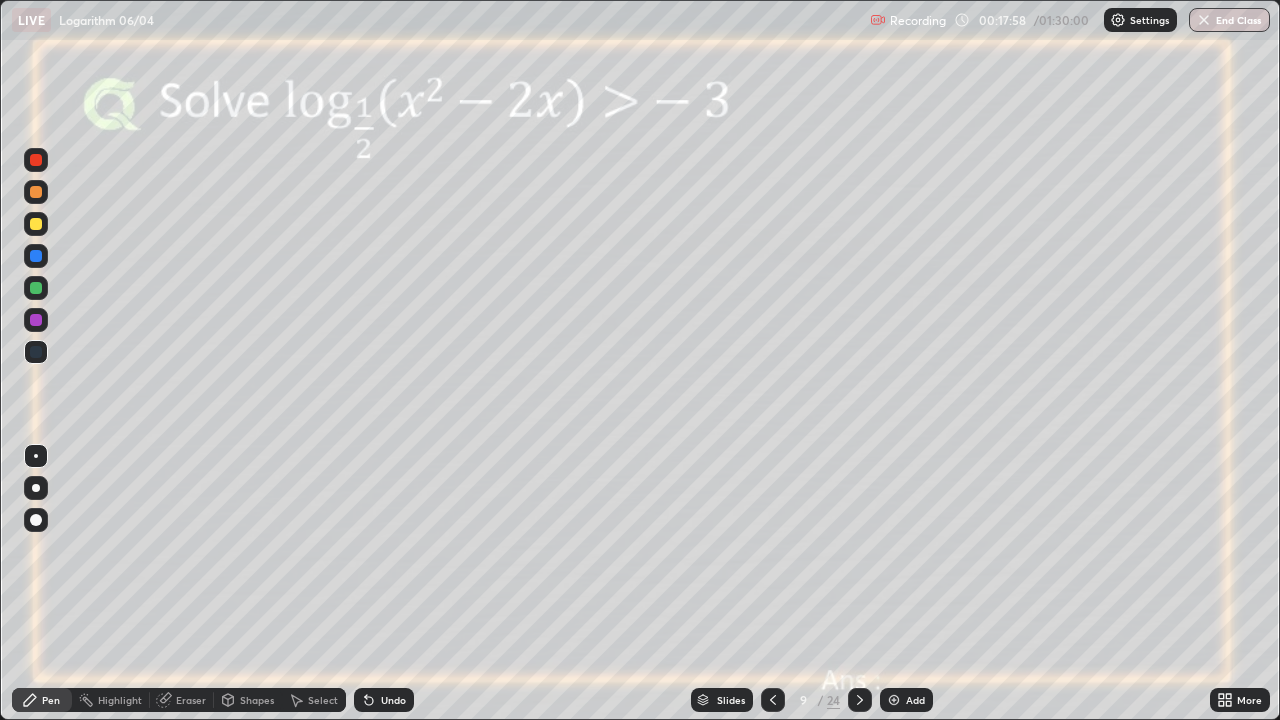 click at bounding box center [36, 288] 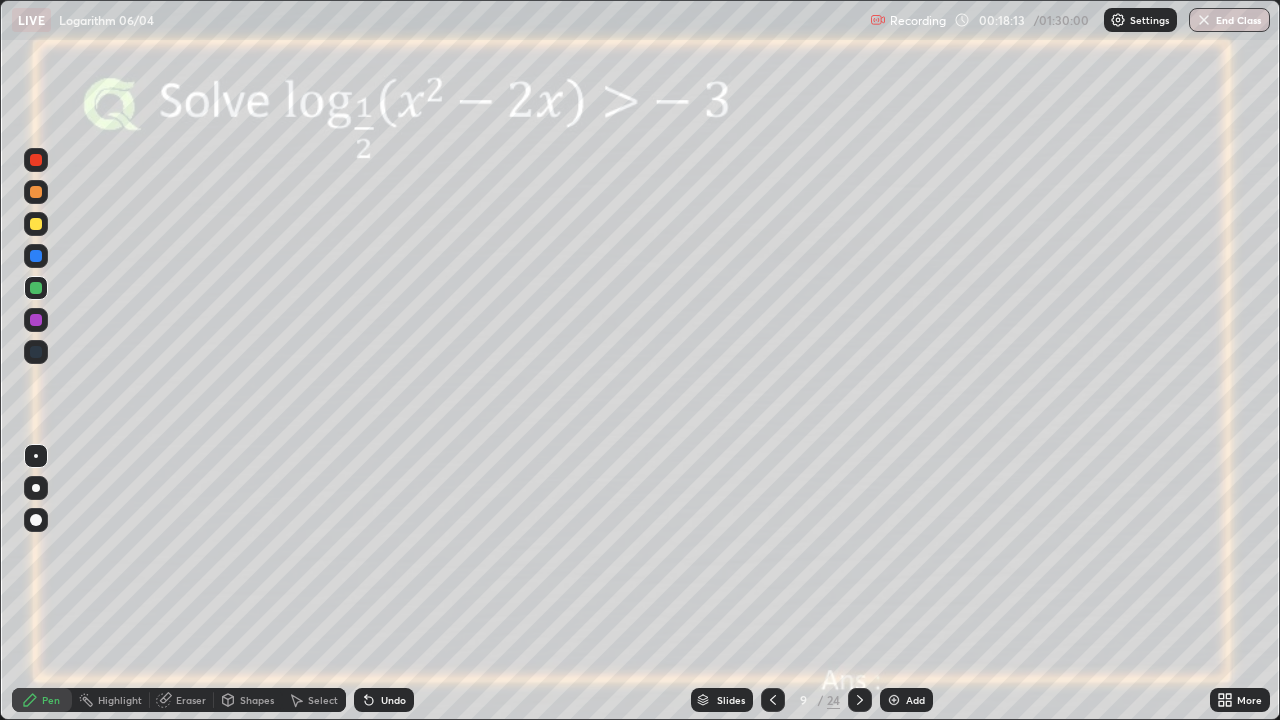click 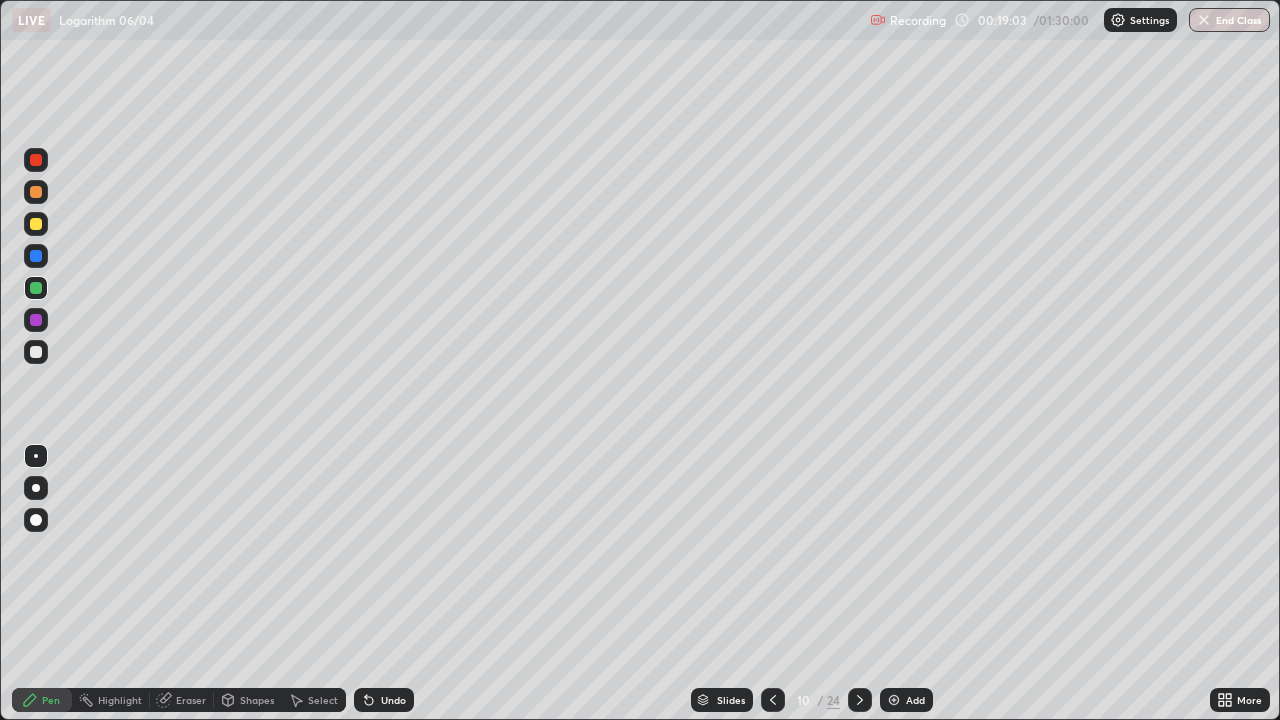 click 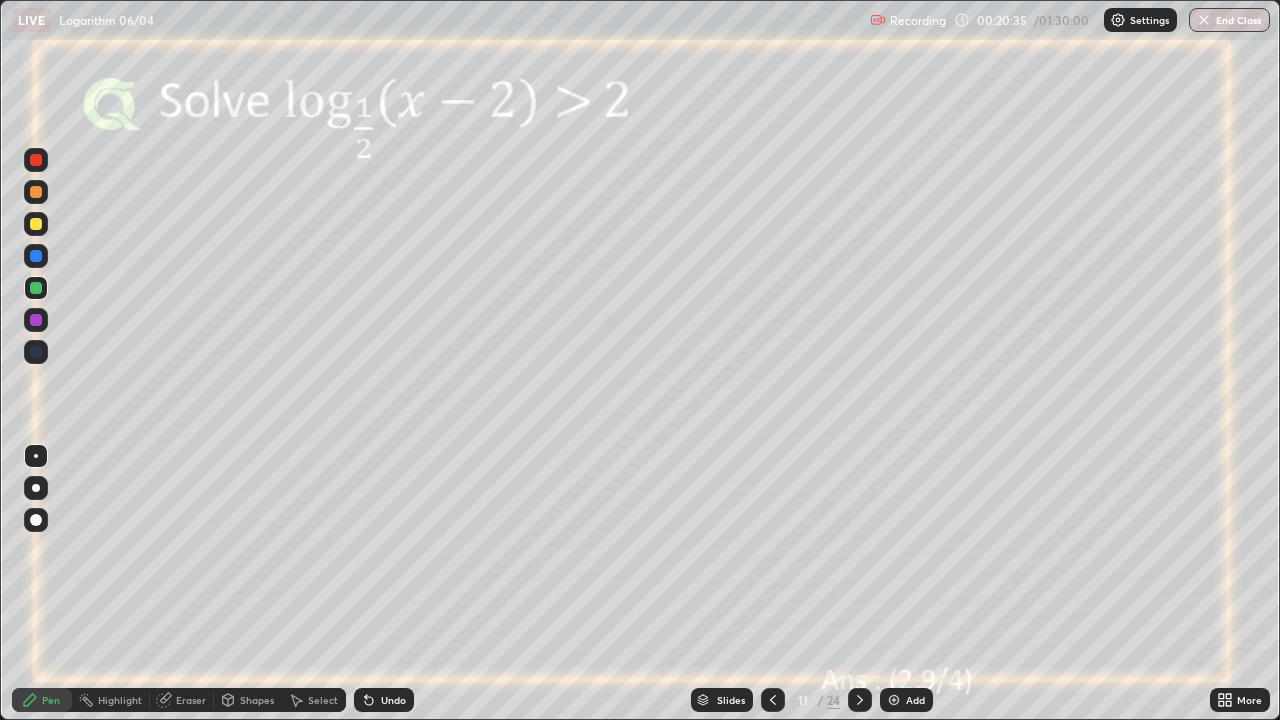 click at bounding box center [36, 224] 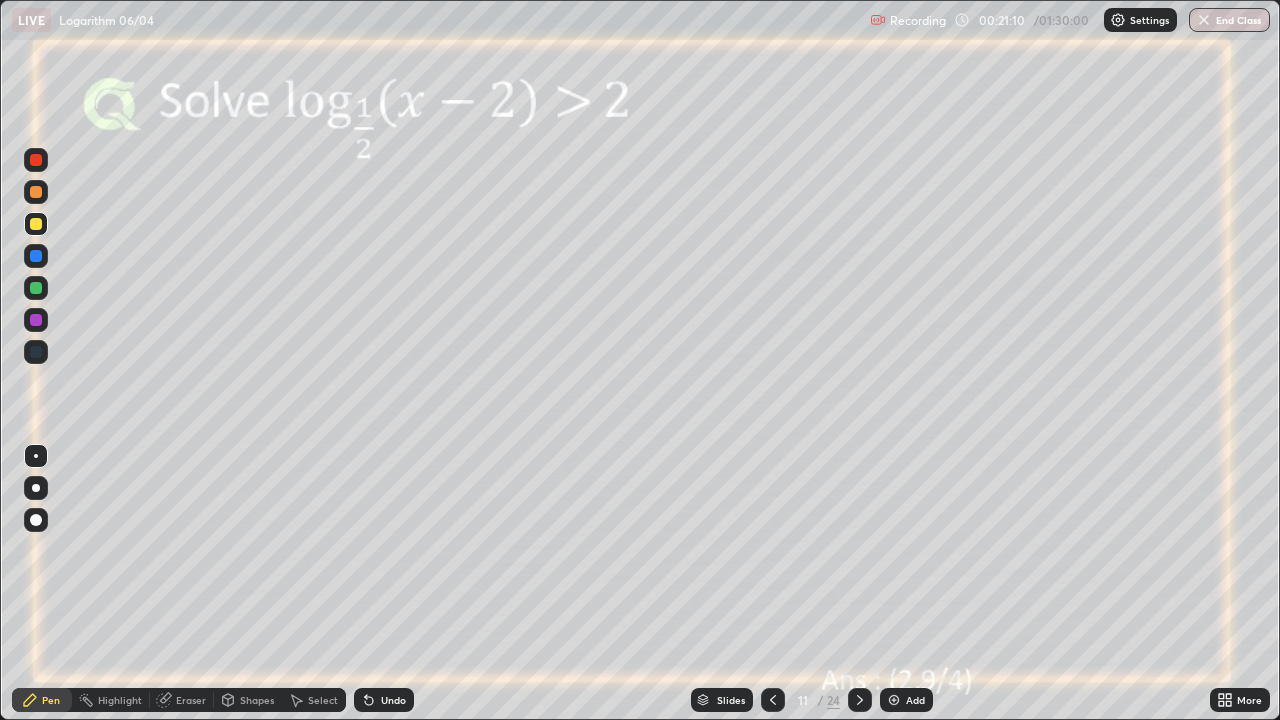 click on "Undo" at bounding box center [393, 700] 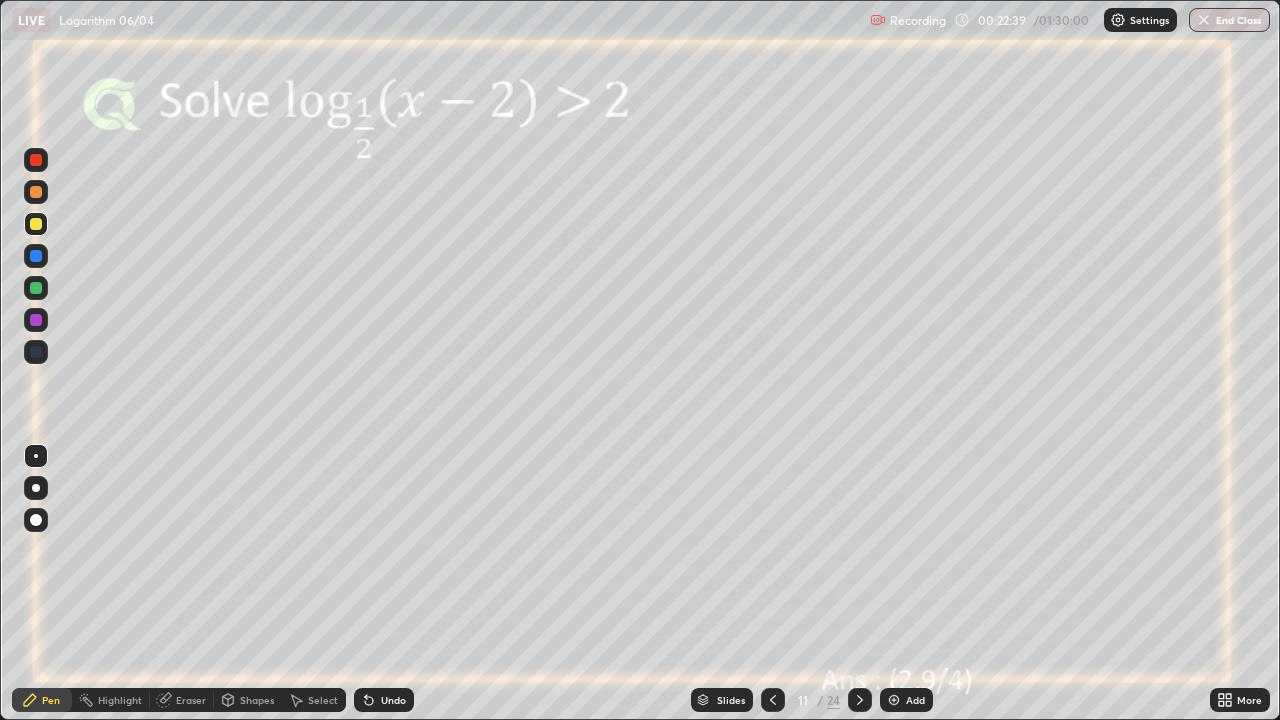 click 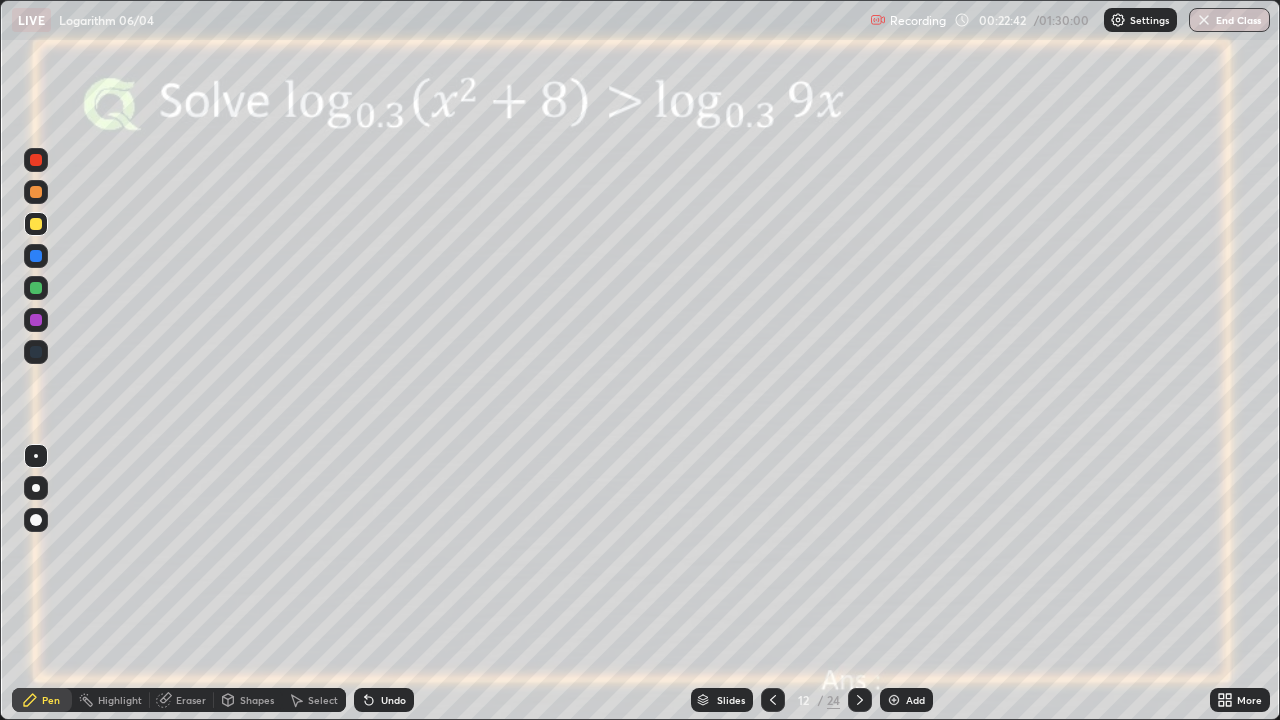 click 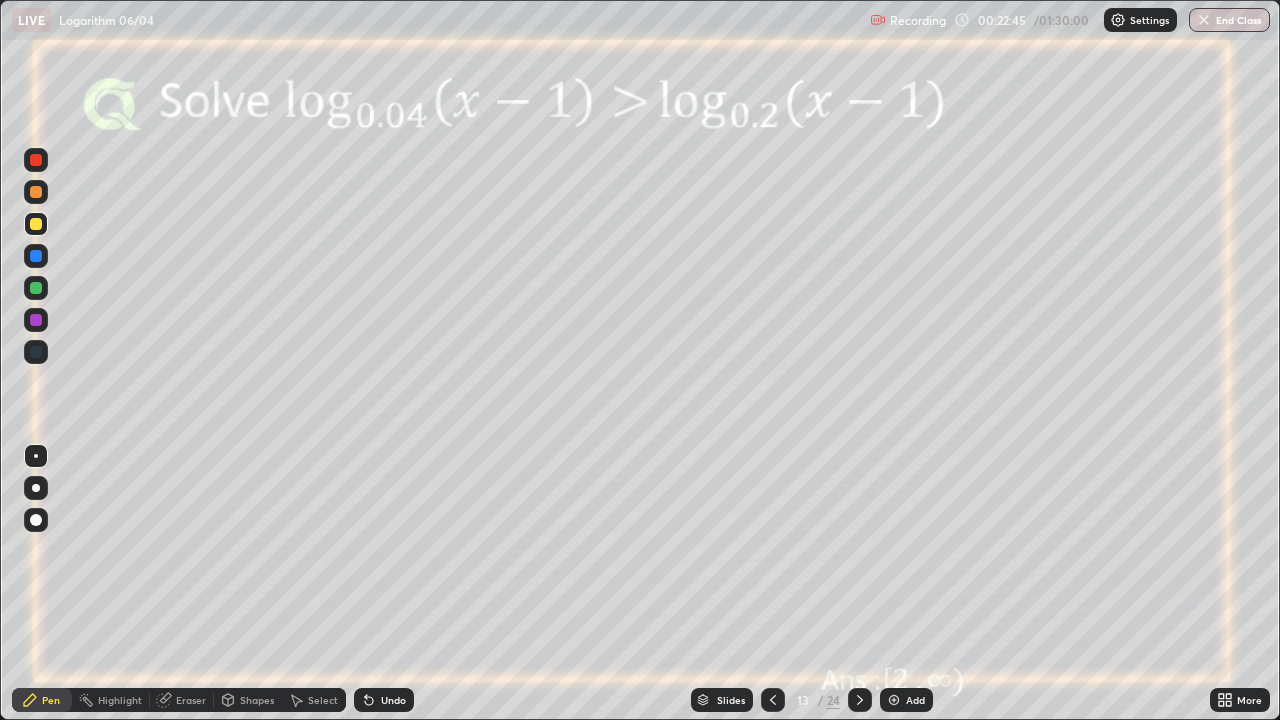 click 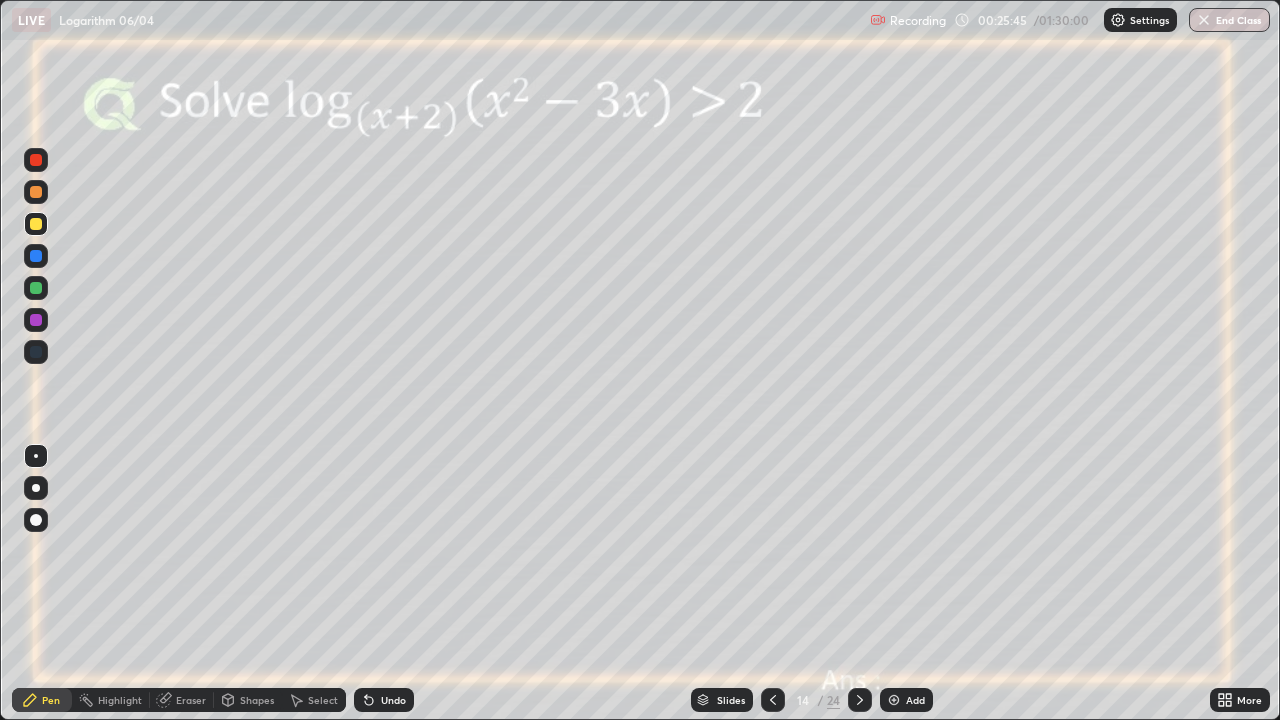 click at bounding box center (36, 192) 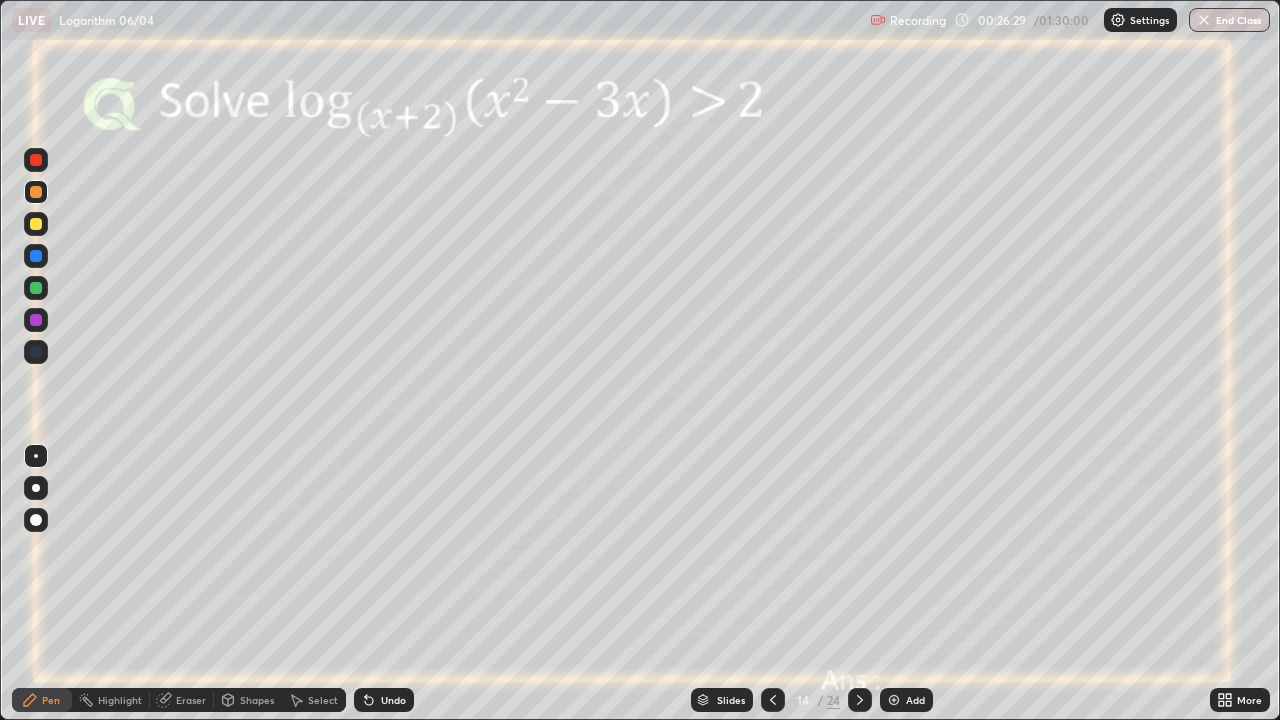 click at bounding box center [36, 224] 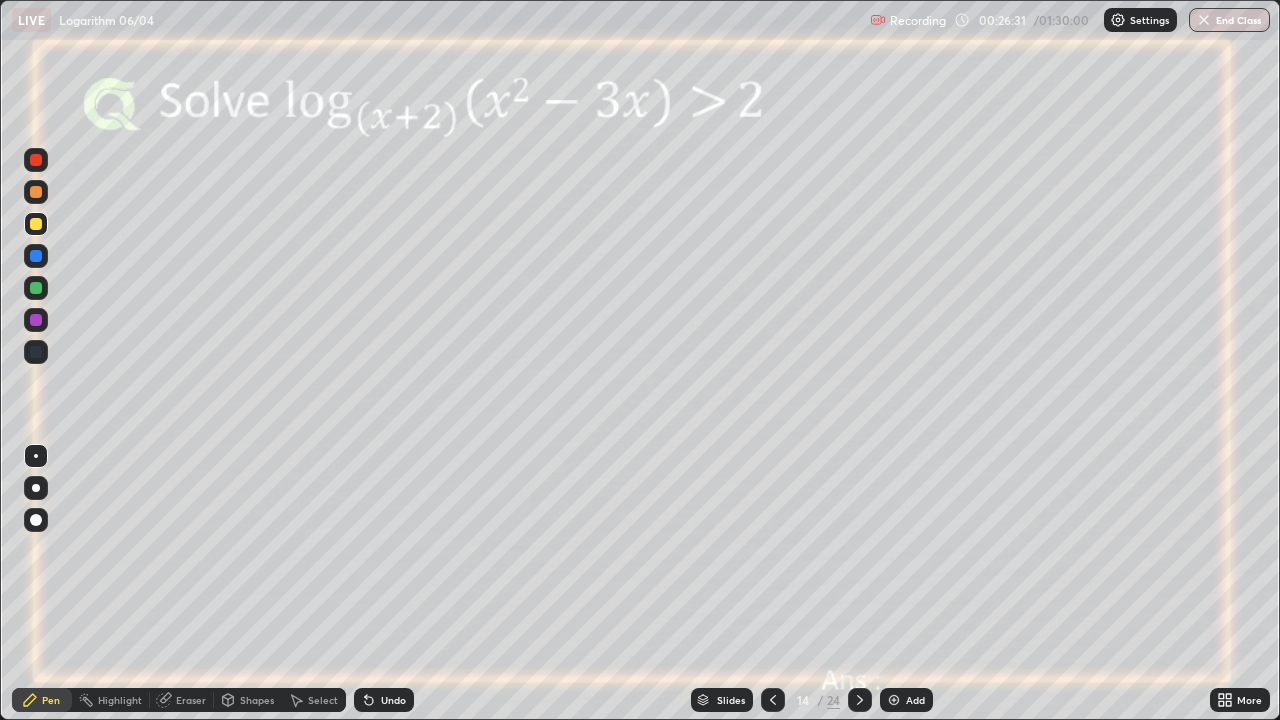 click on "Shapes" at bounding box center (257, 700) 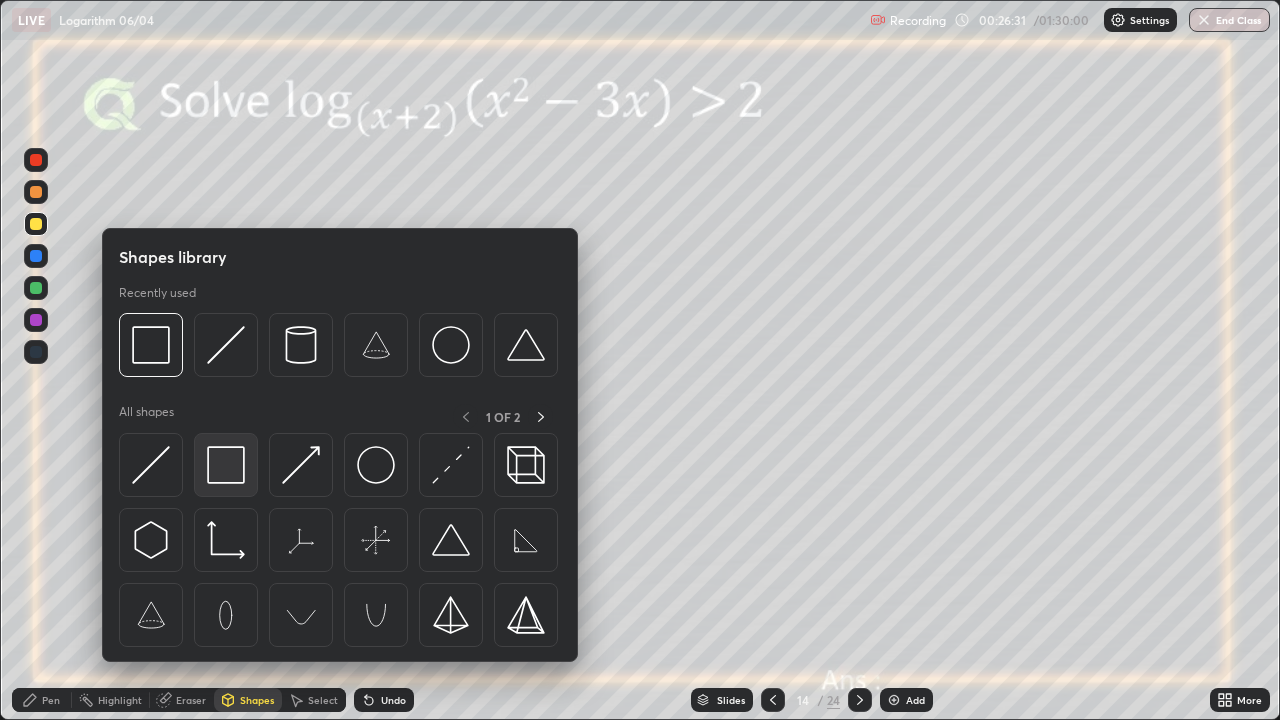 click at bounding box center [226, 465] 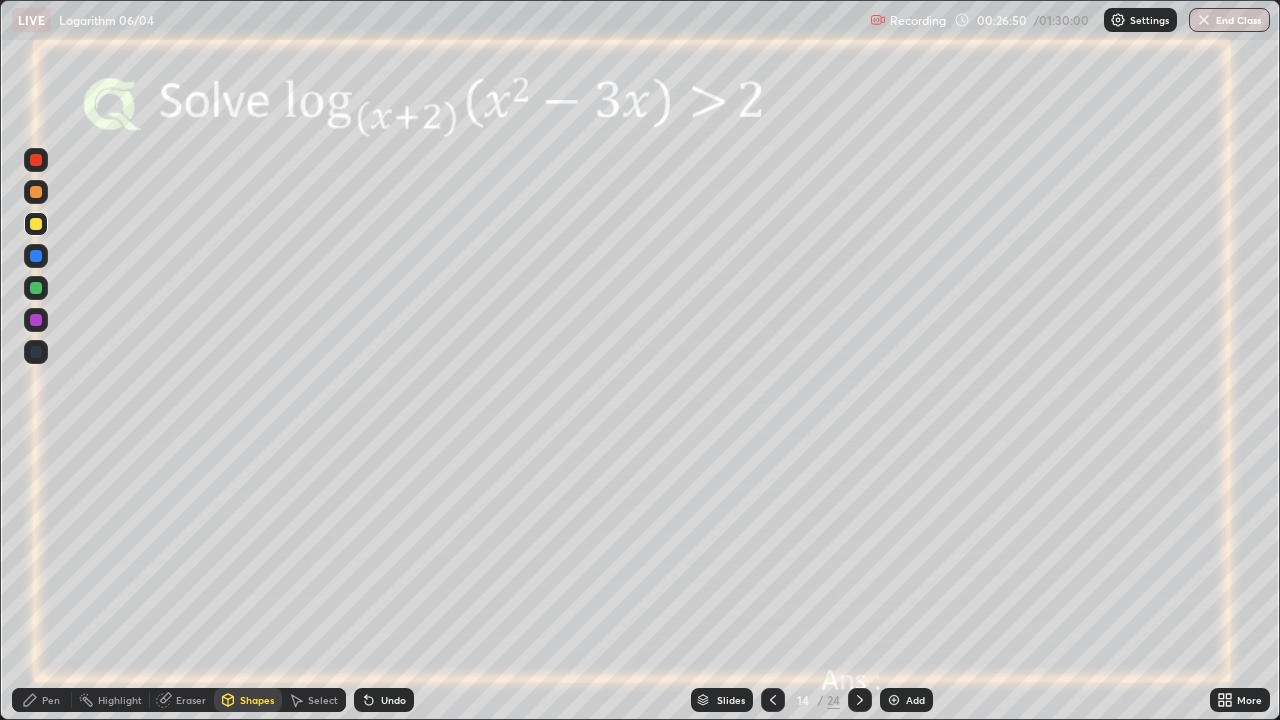 click 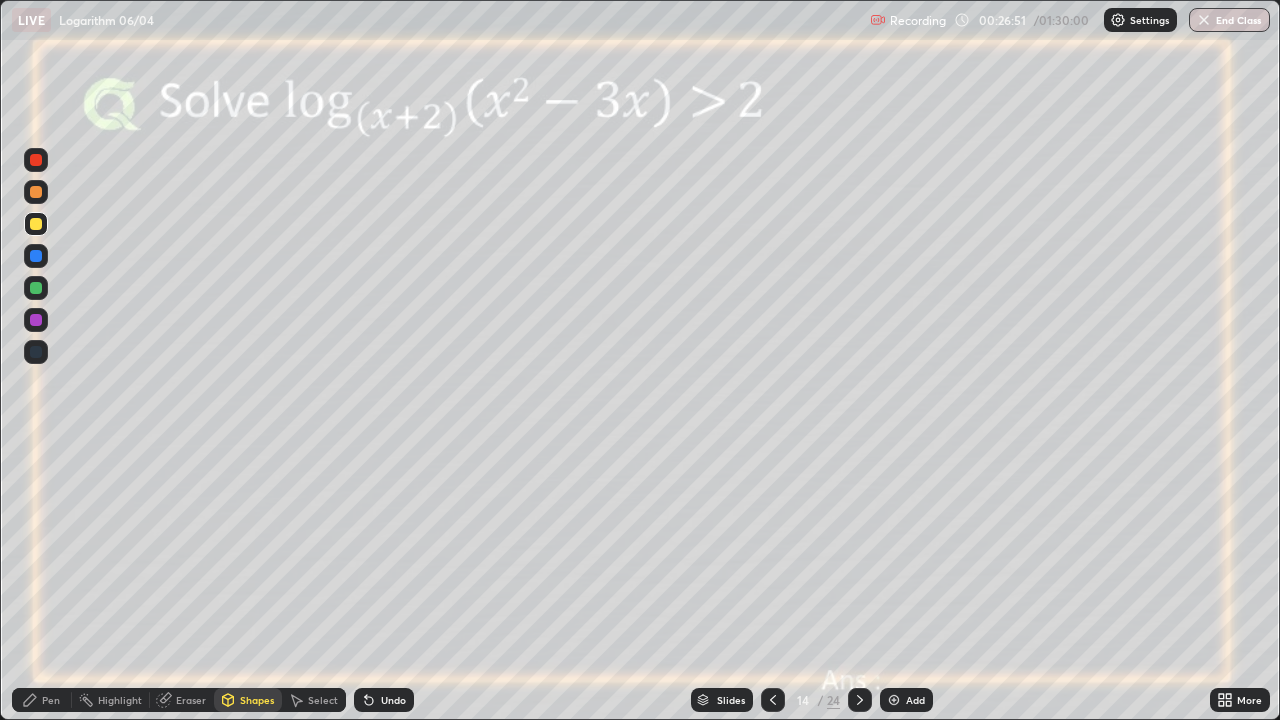 click on "Pen" at bounding box center (42, 700) 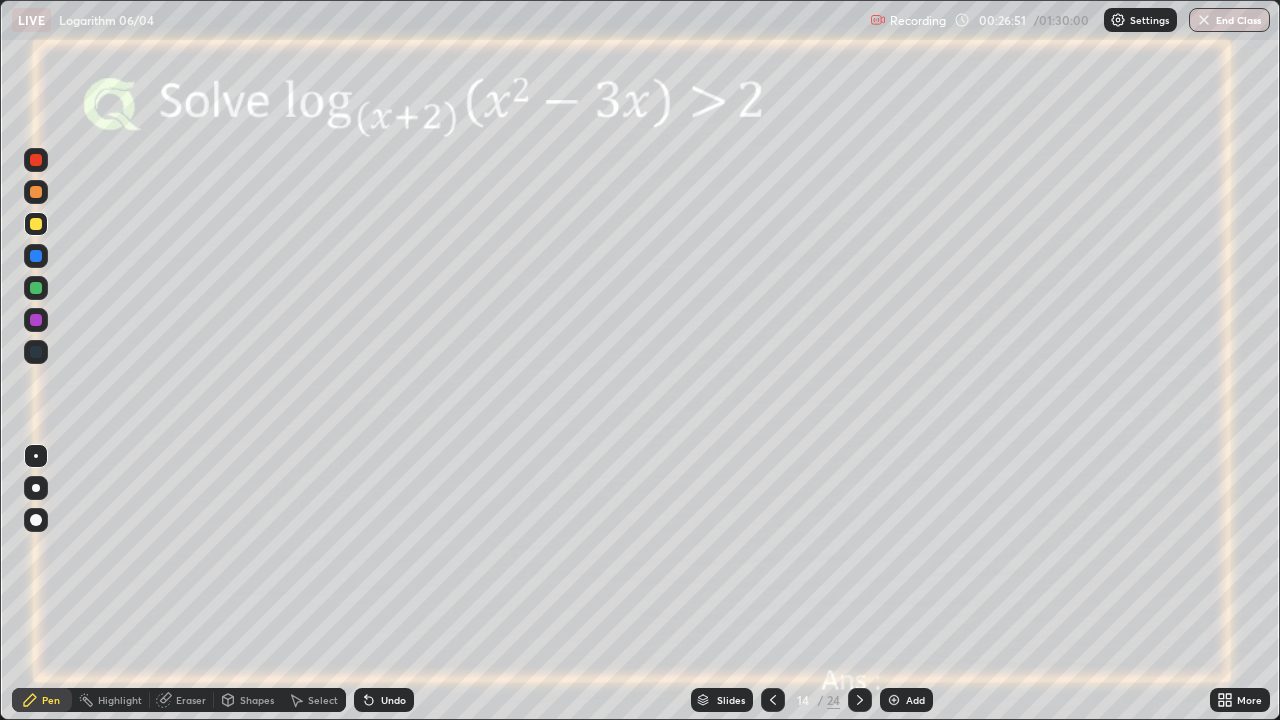 click at bounding box center [36, 320] 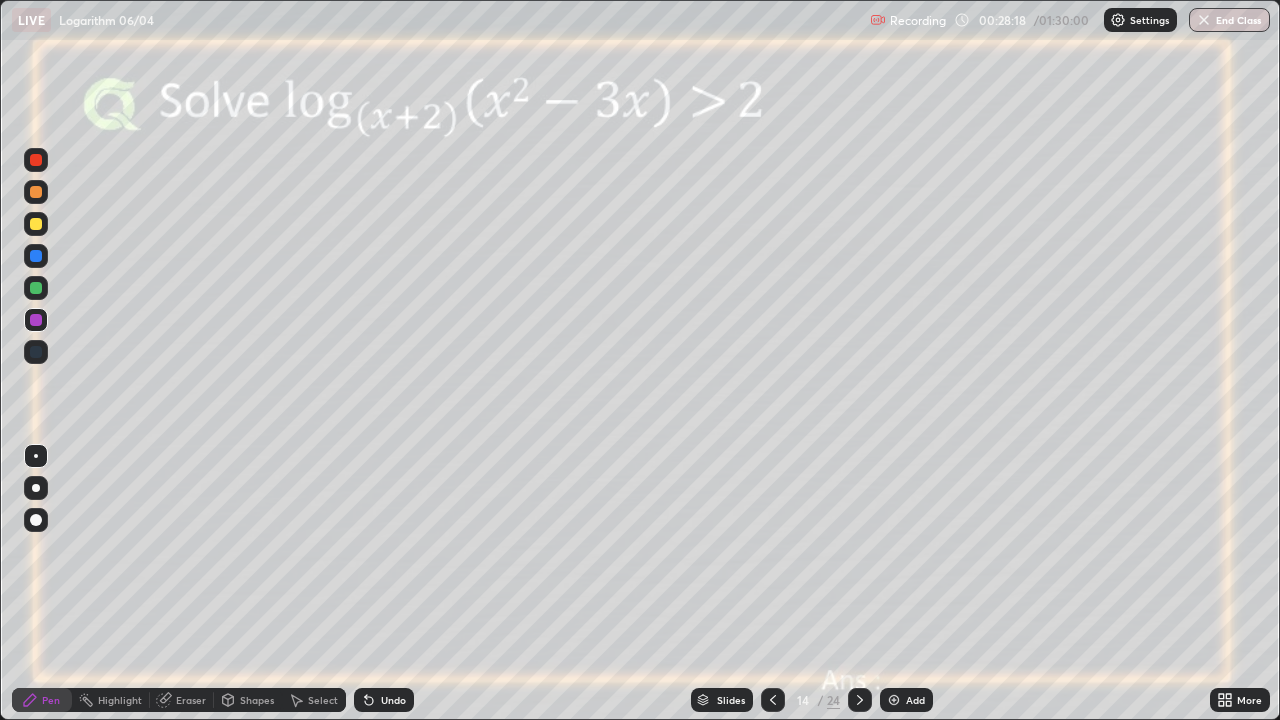 click on "Eraser" at bounding box center [191, 700] 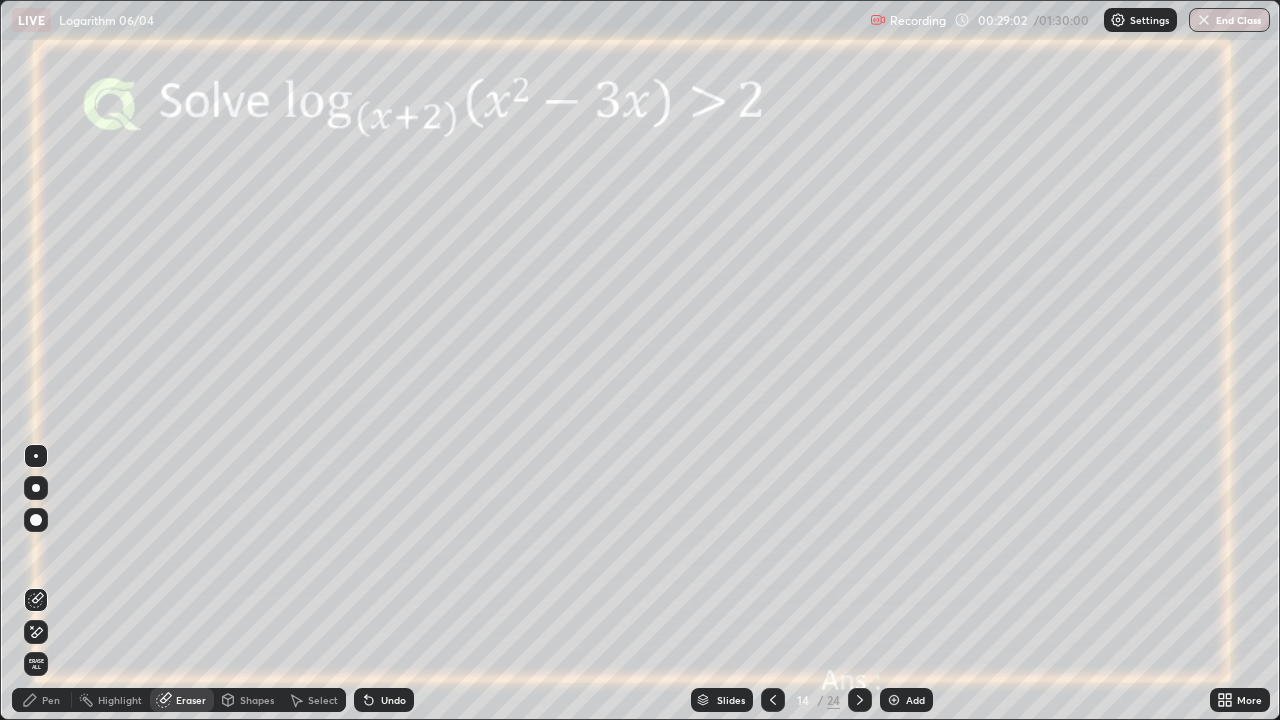 click on "Pen" at bounding box center [51, 700] 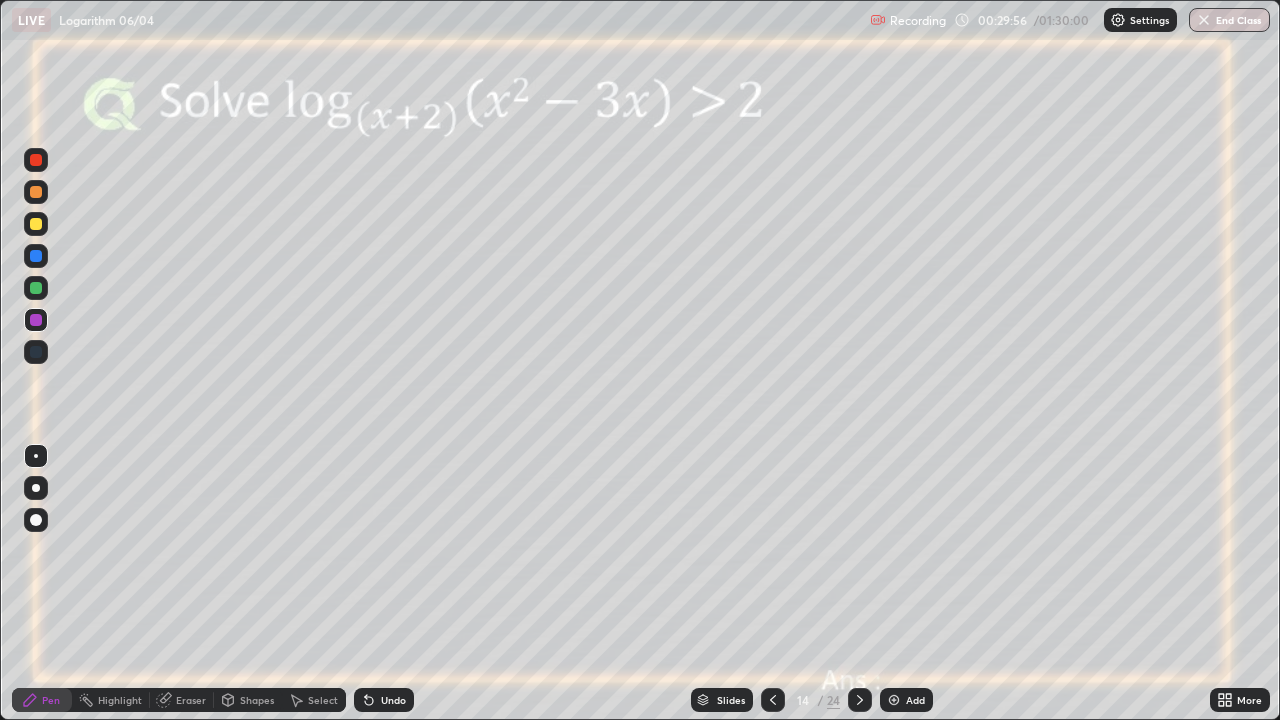 click on "Undo" at bounding box center (393, 700) 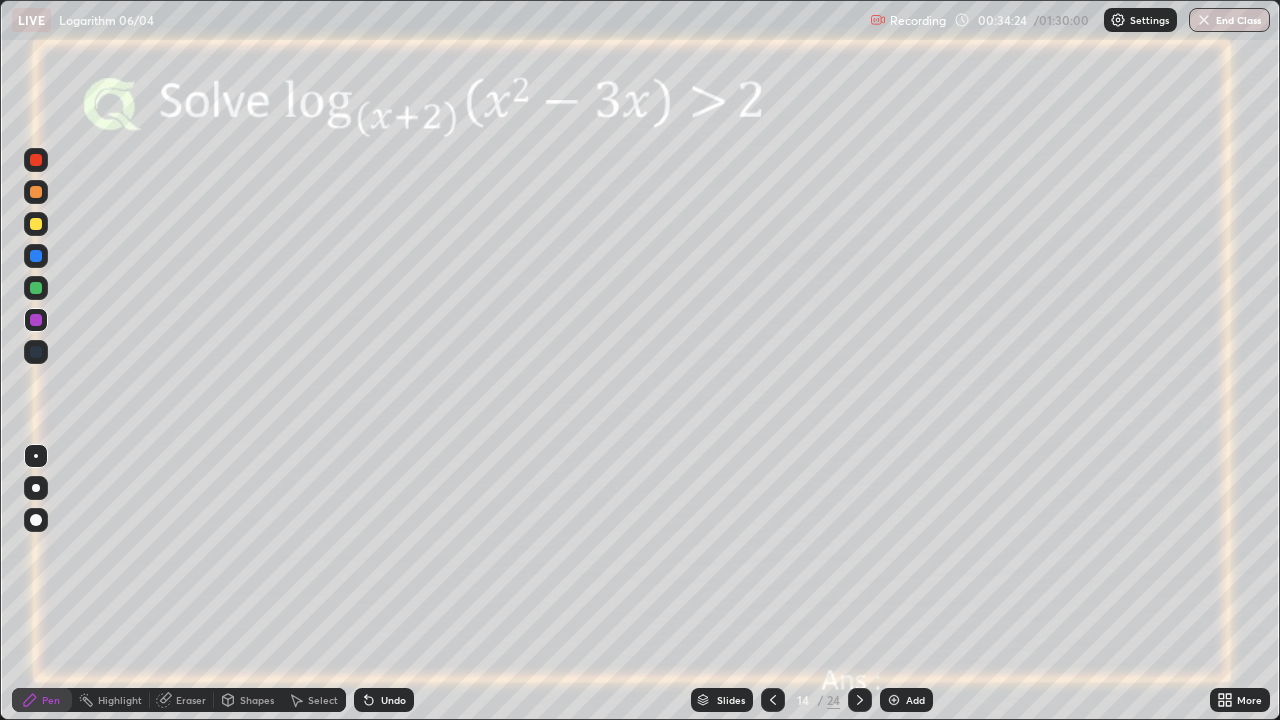 click on "Select" at bounding box center (323, 700) 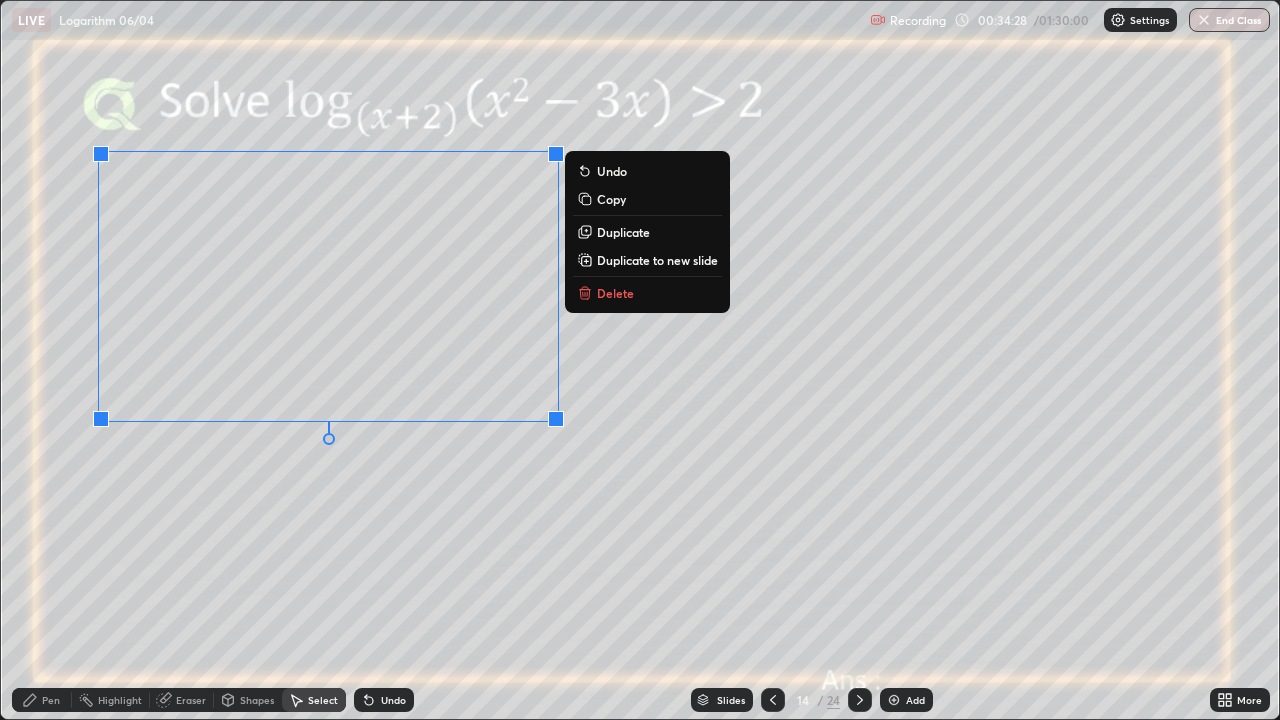 click 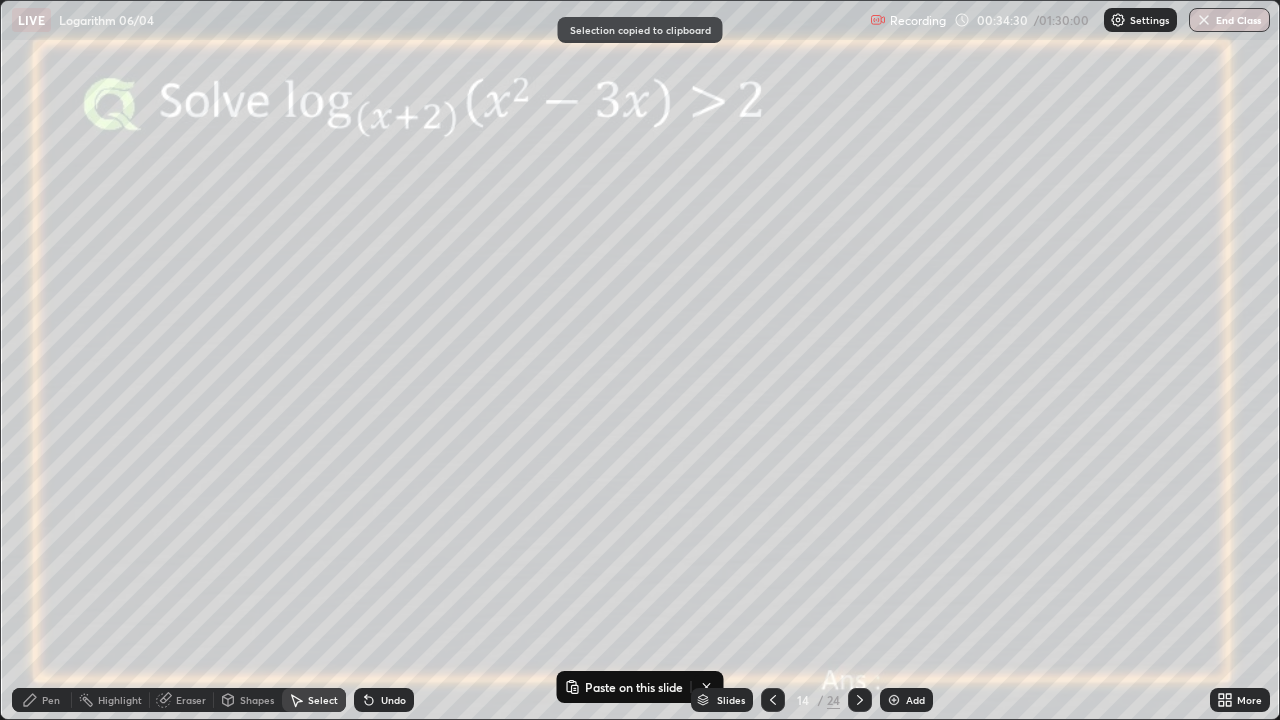 click at bounding box center (894, 700) 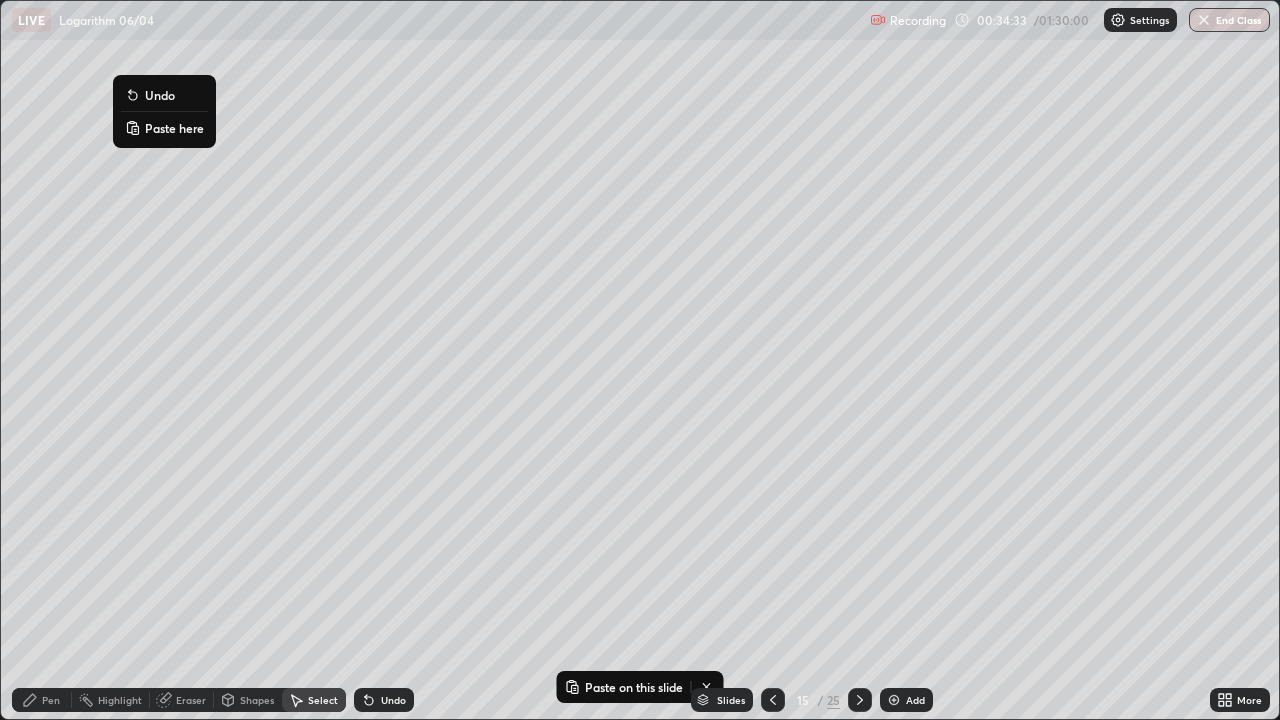 click 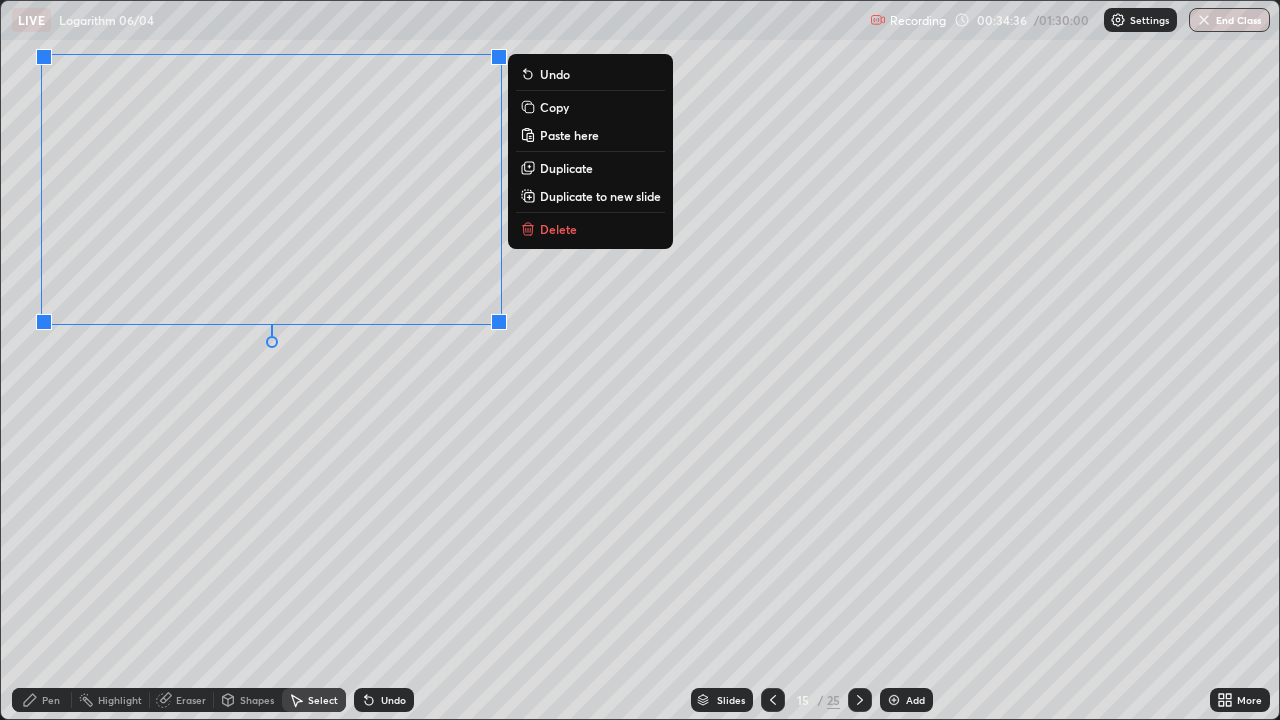 click on "0 ° Undo Copy Paste here Duplicate Duplicate to new slide Delete" at bounding box center [640, 360] 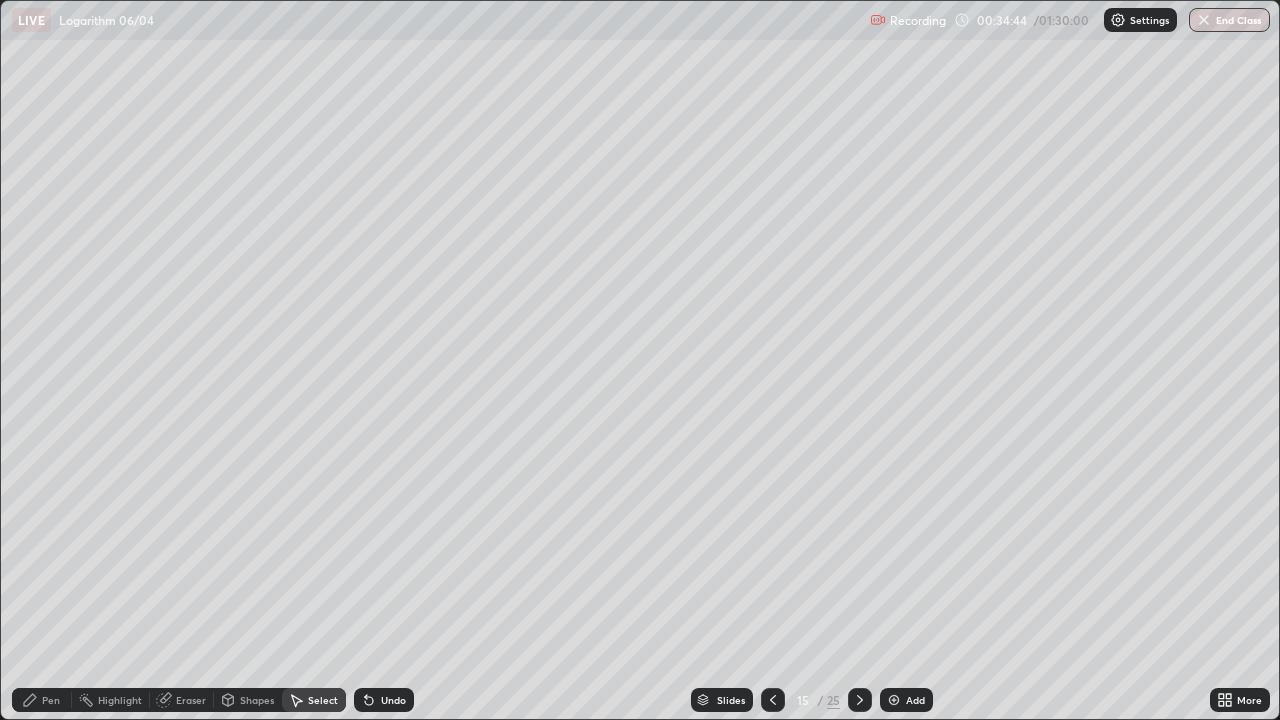 click on "0 ° Undo Copy Paste here Duplicate Duplicate to new slide Delete" at bounding box center [640, 360] 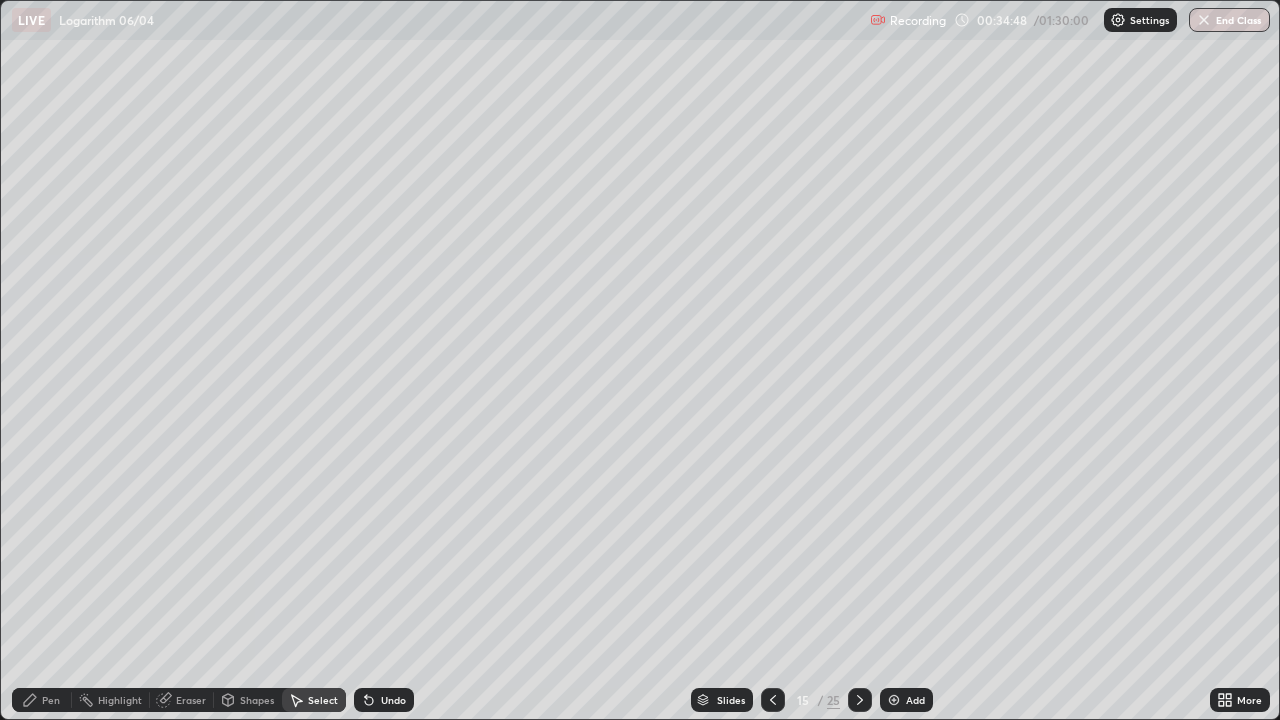 click 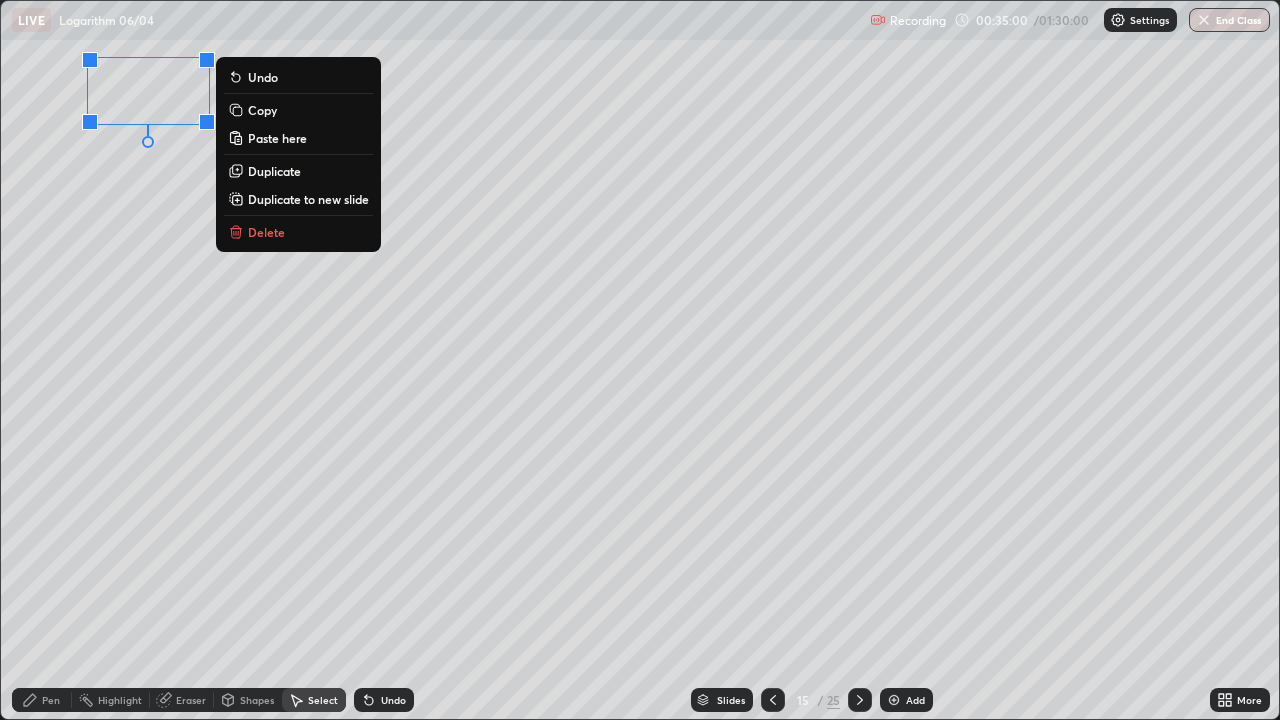 click 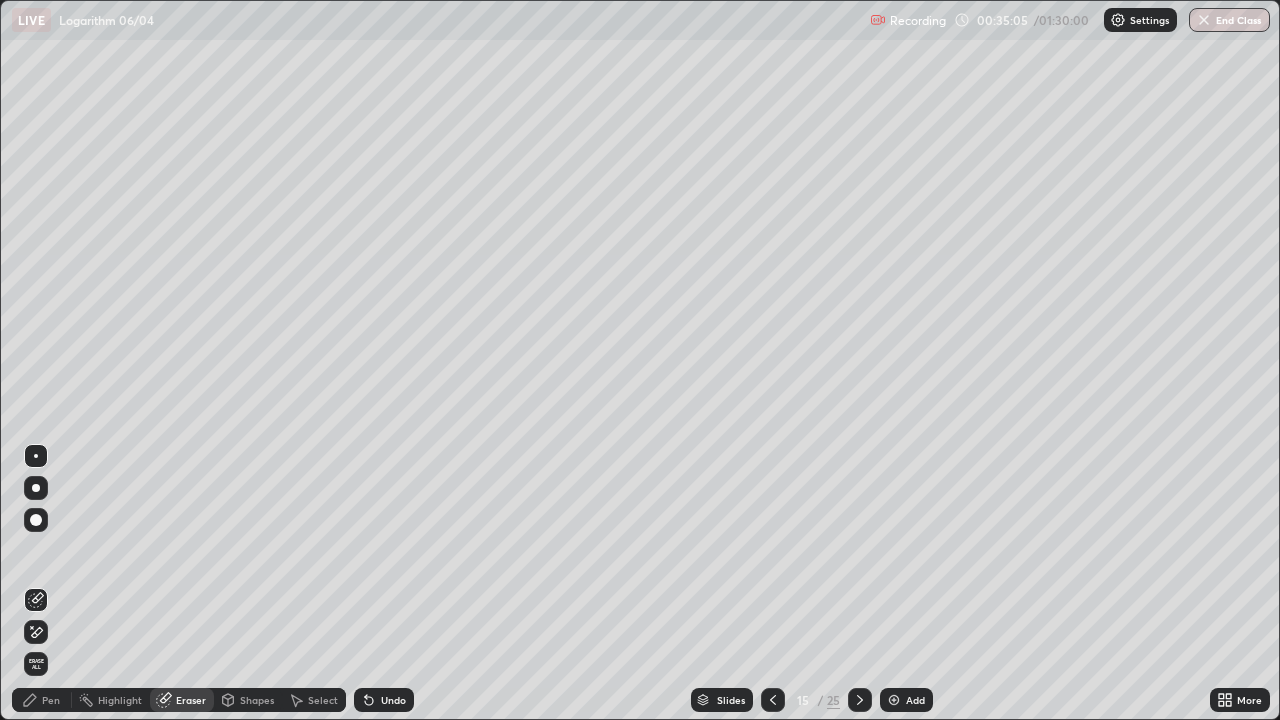 click 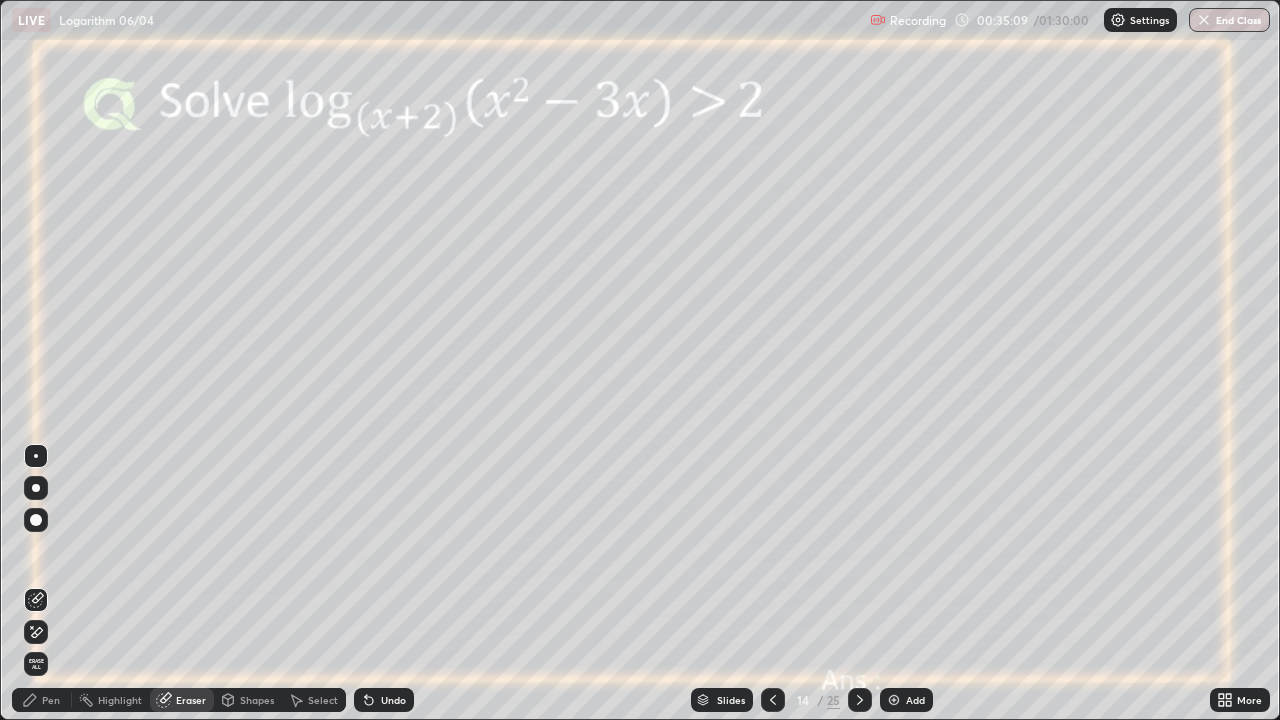 click 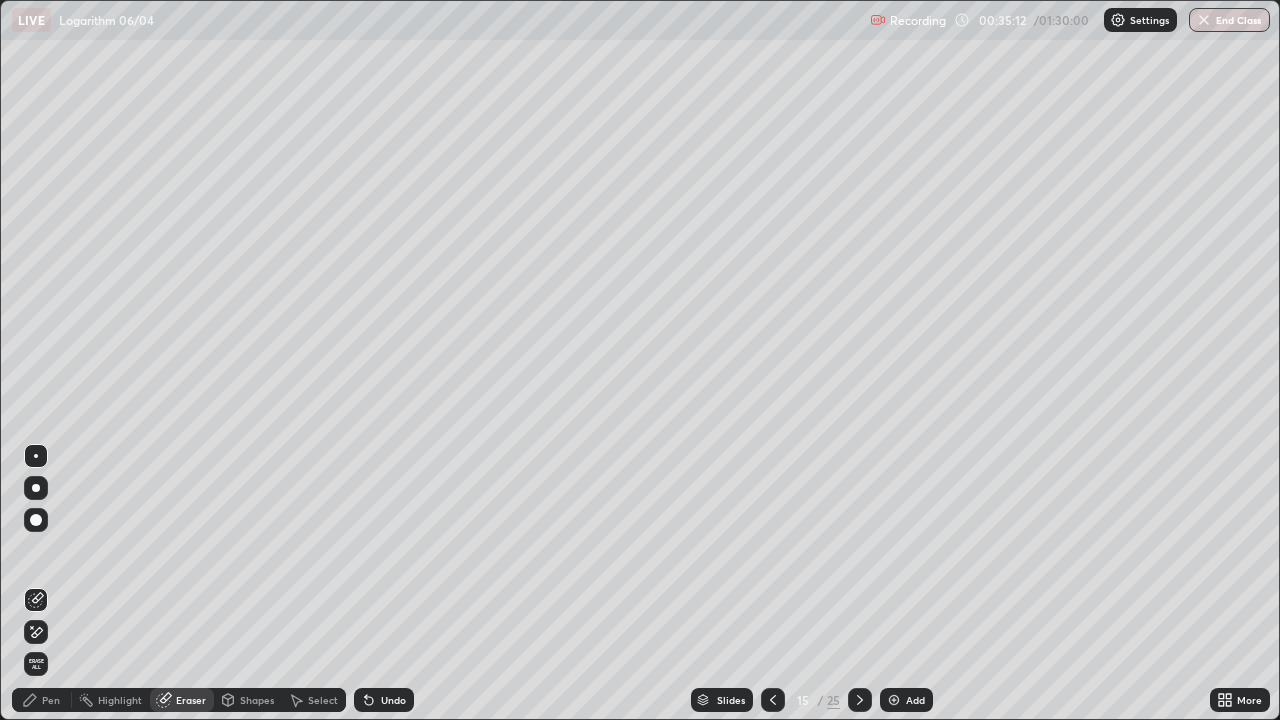 click on "Pen" at bounding box center (42, 700) 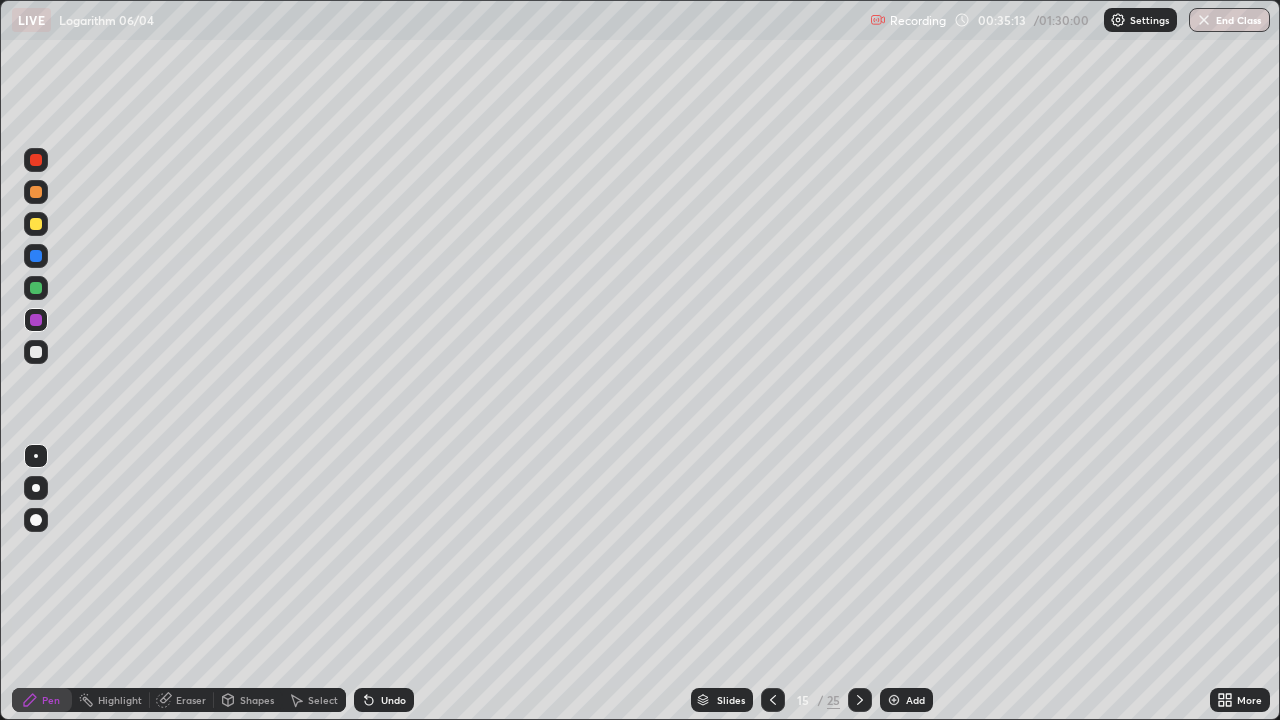 click at bounding box center (36, 352) 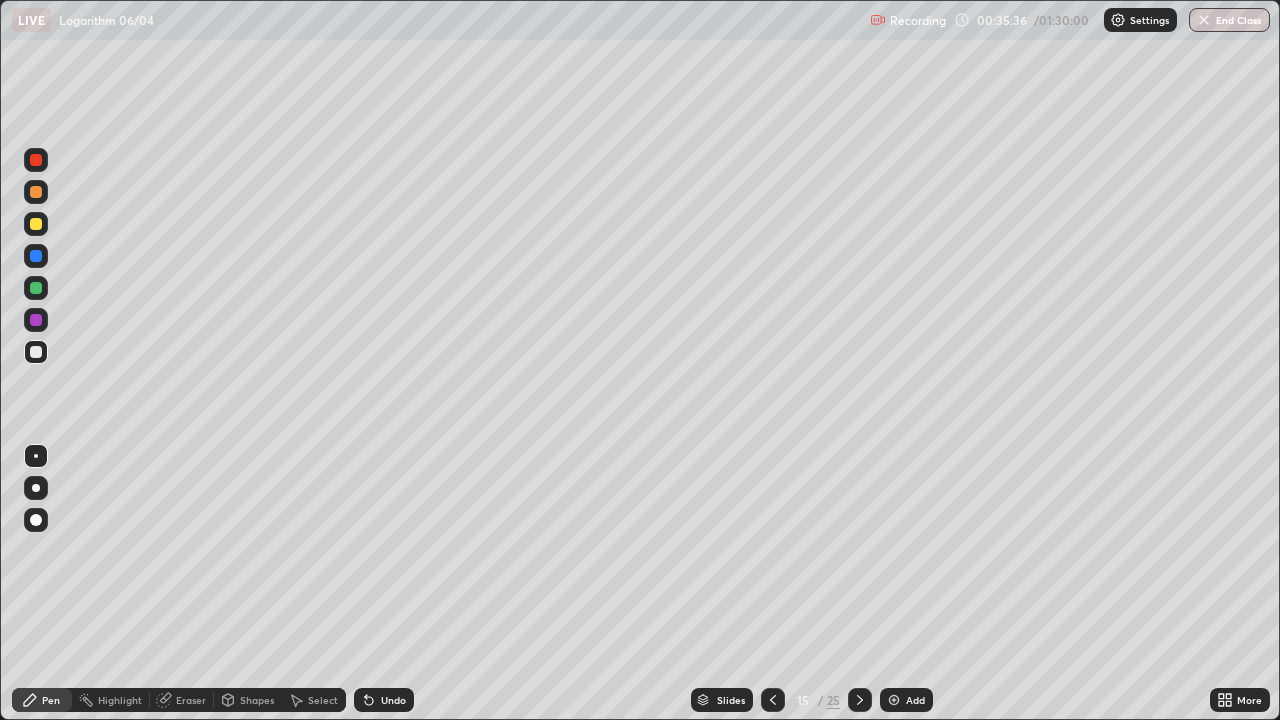 click at bounding box center [36, 288] 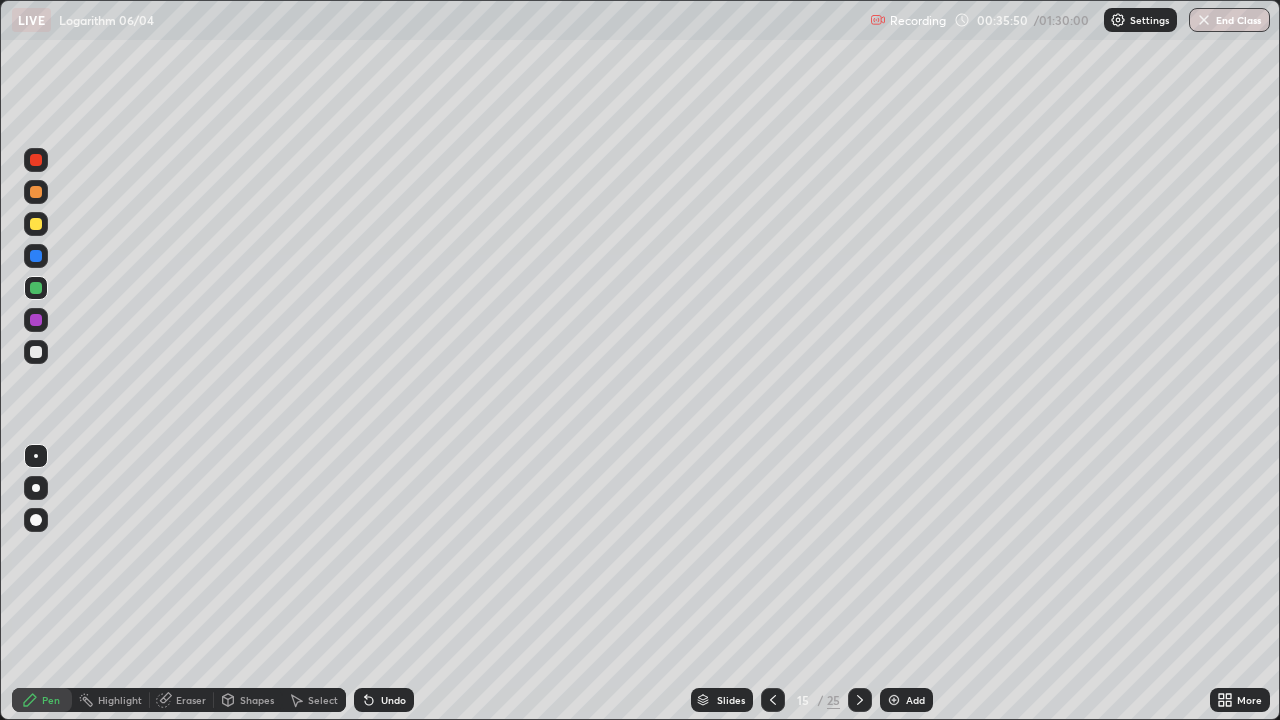 click at bounding box center (36, 352) 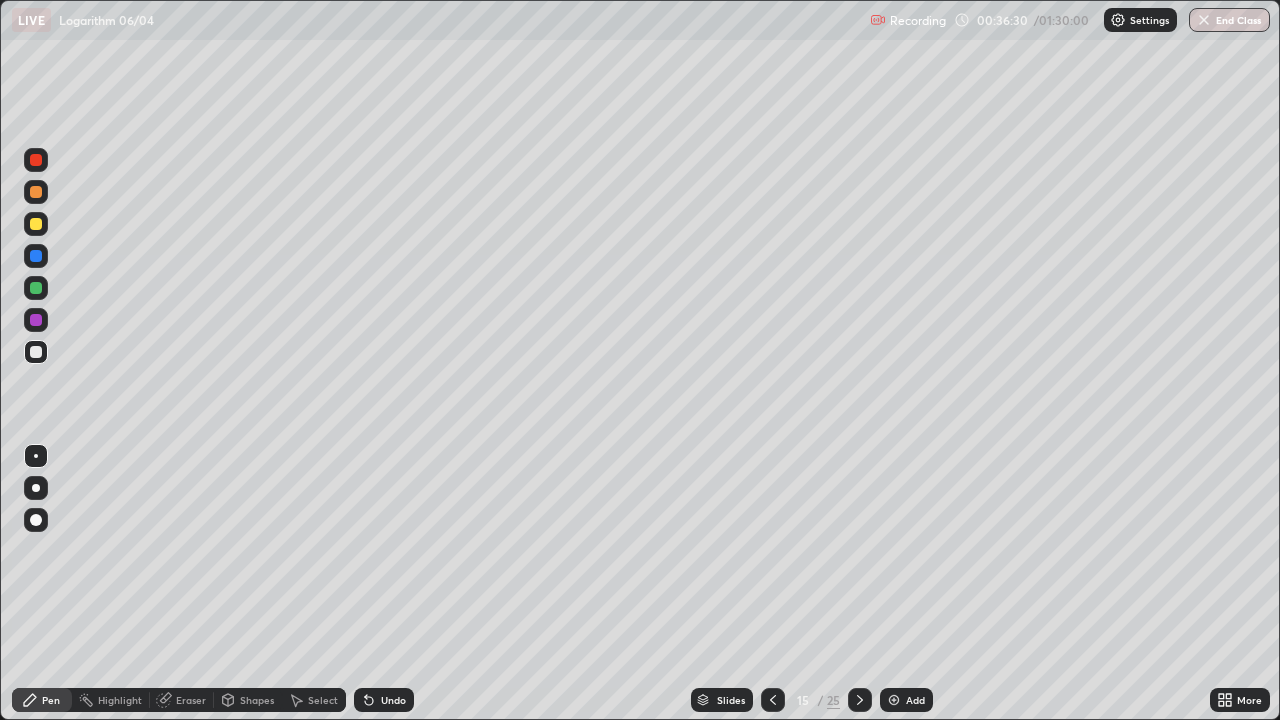 click at bounding box center [36, 224] 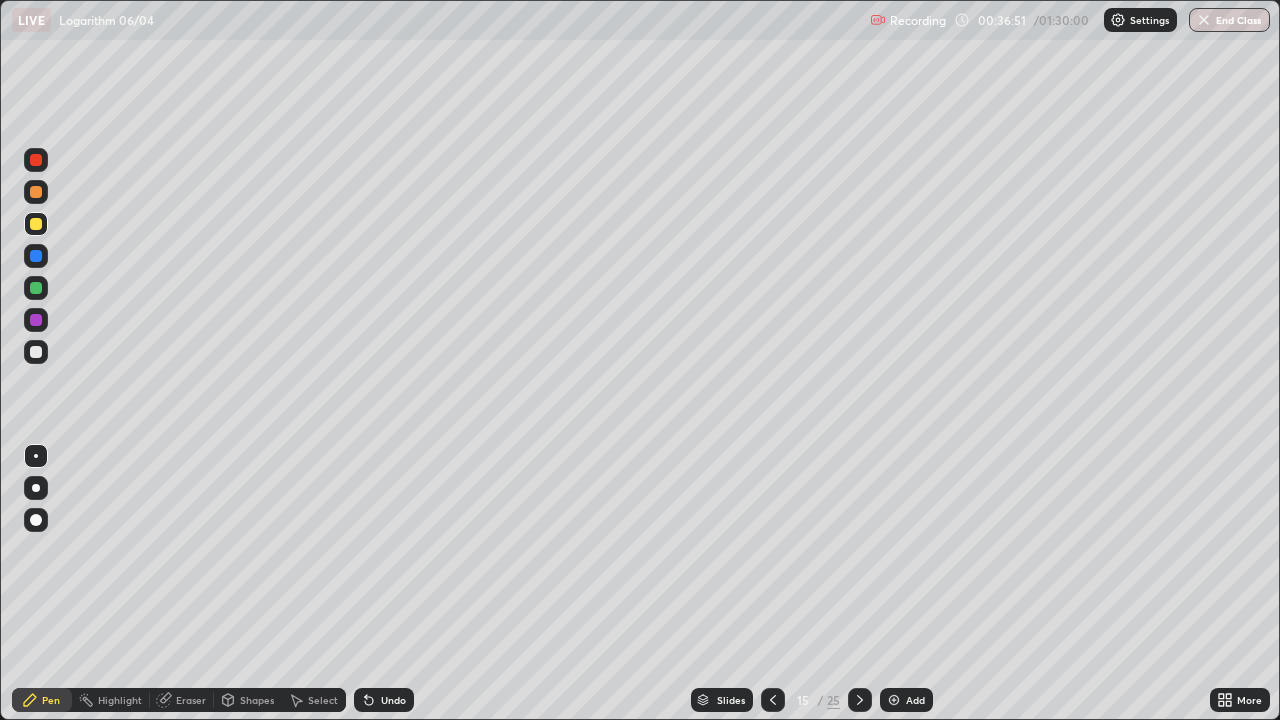 click at bounding box center (36, 320) 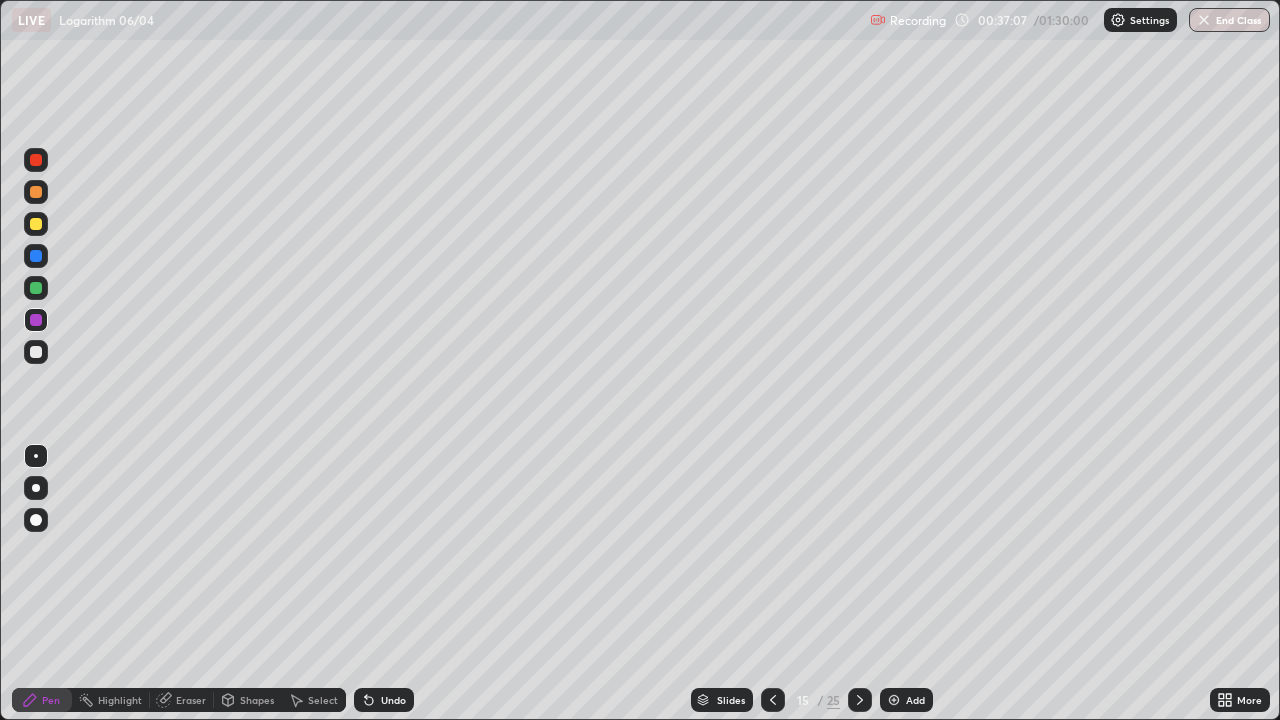 click at bounding box center [36, 288] 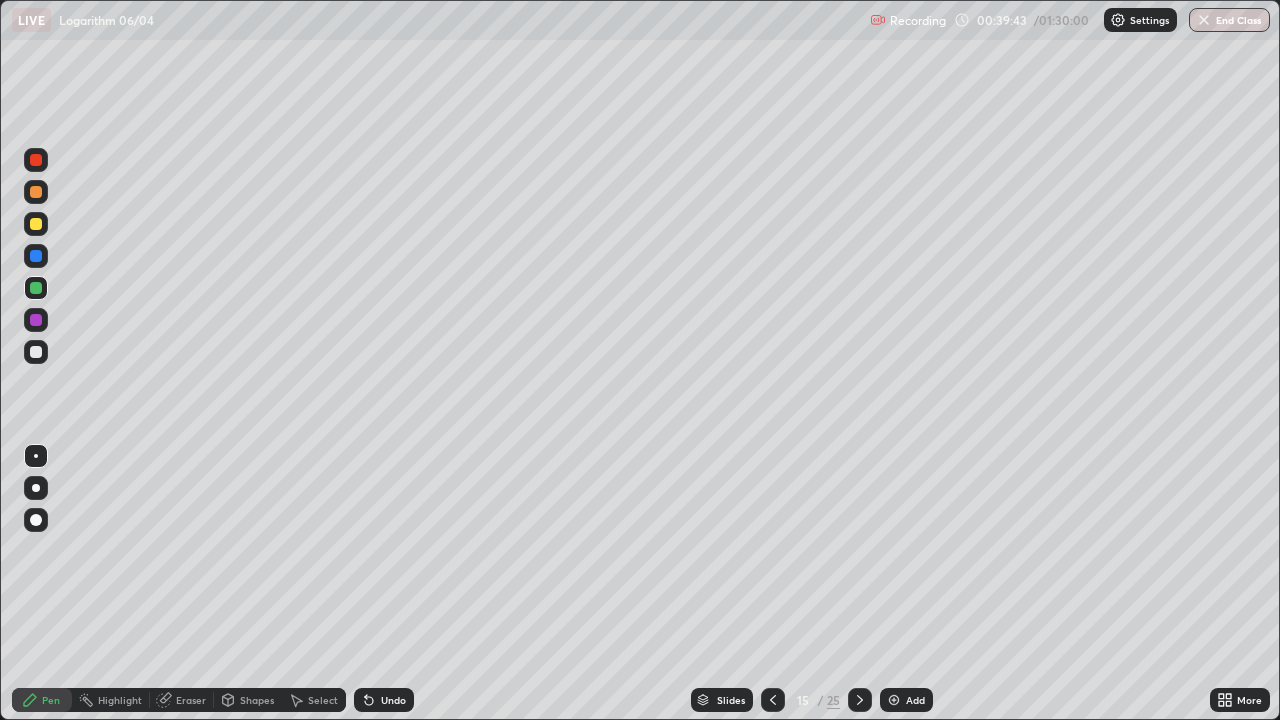 click 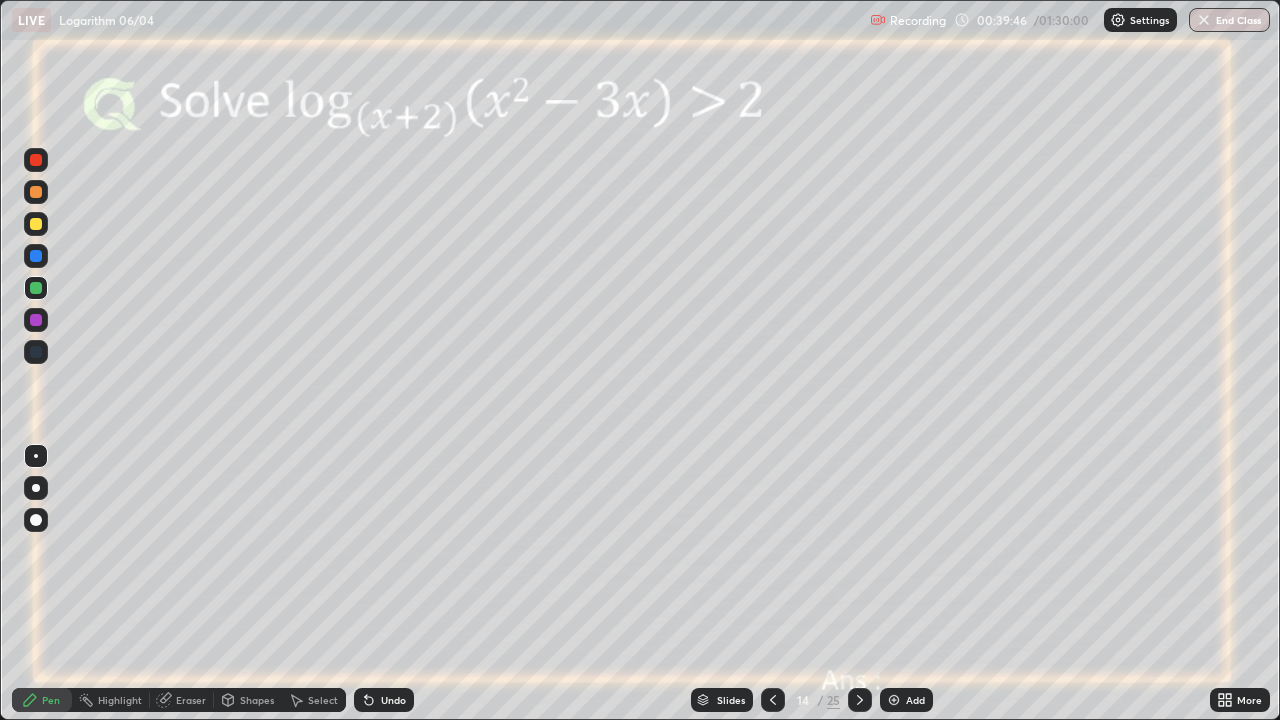 click on "Select" at bounding box center [323, 700] 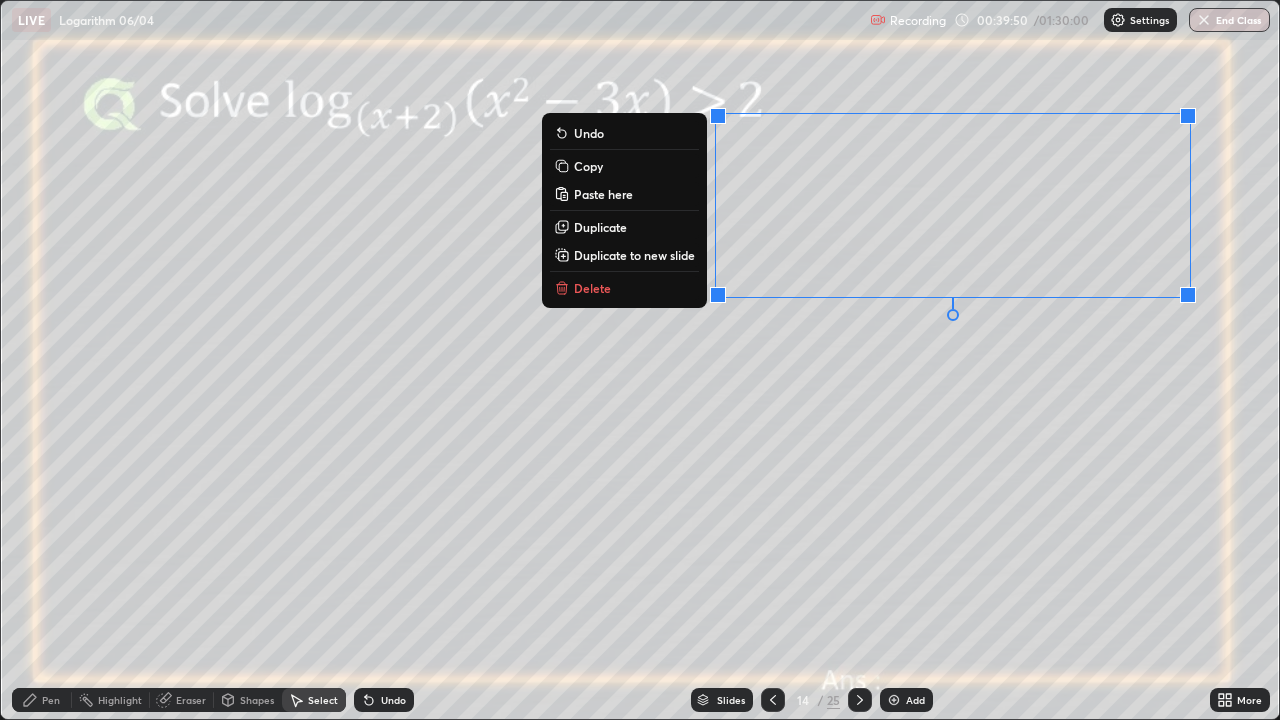 click on "Copy" at bounding box center (588, 166) 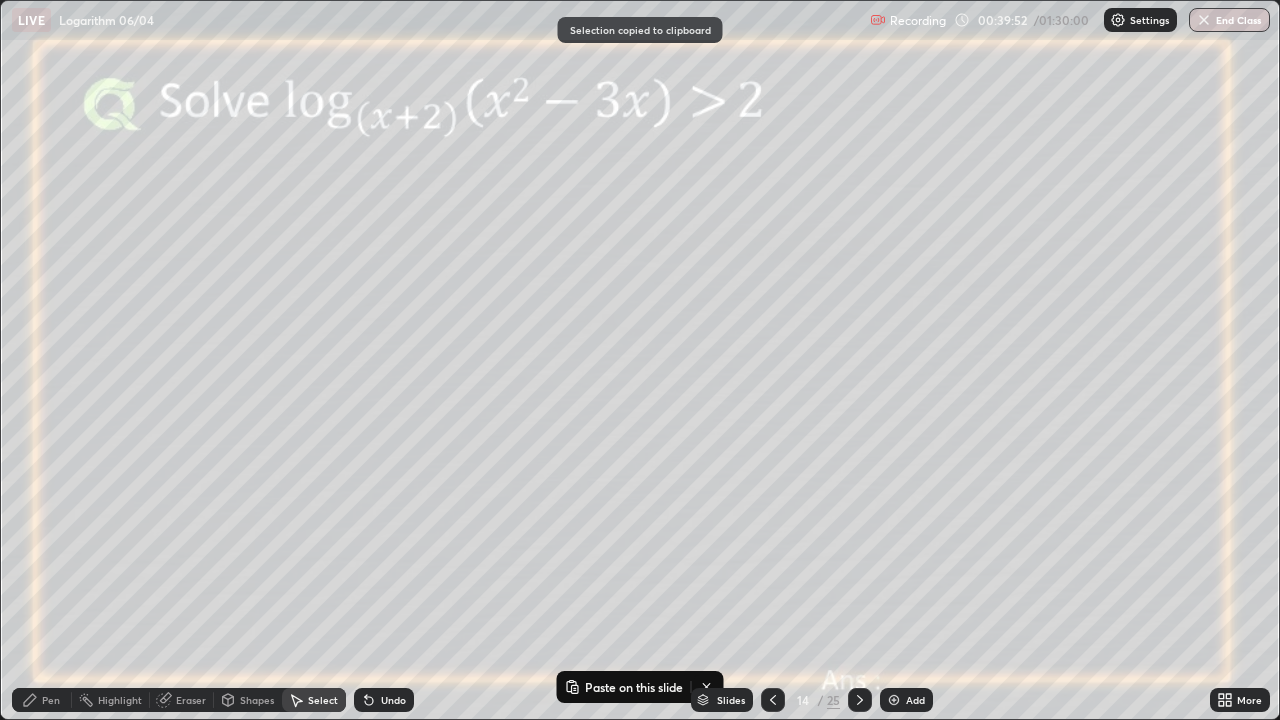 click 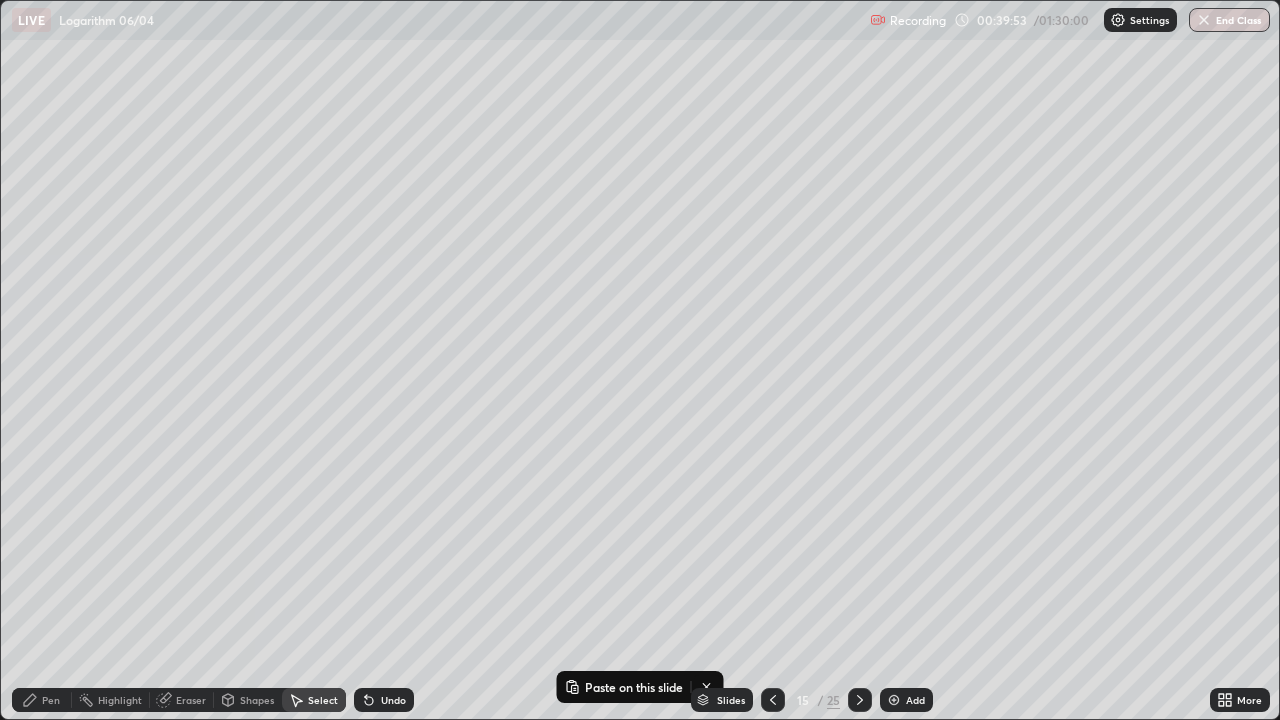 click at bounding box center (894, 700) 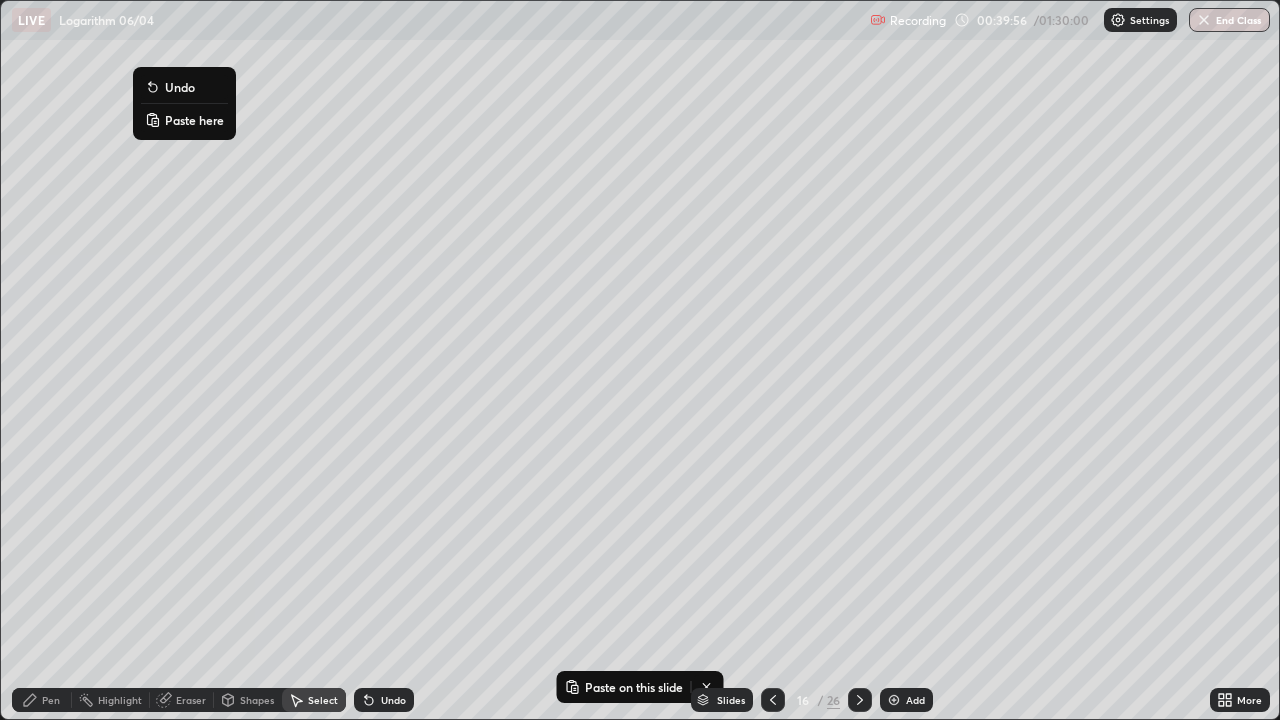 click on "Paste here" at bounding box center [194, 120] 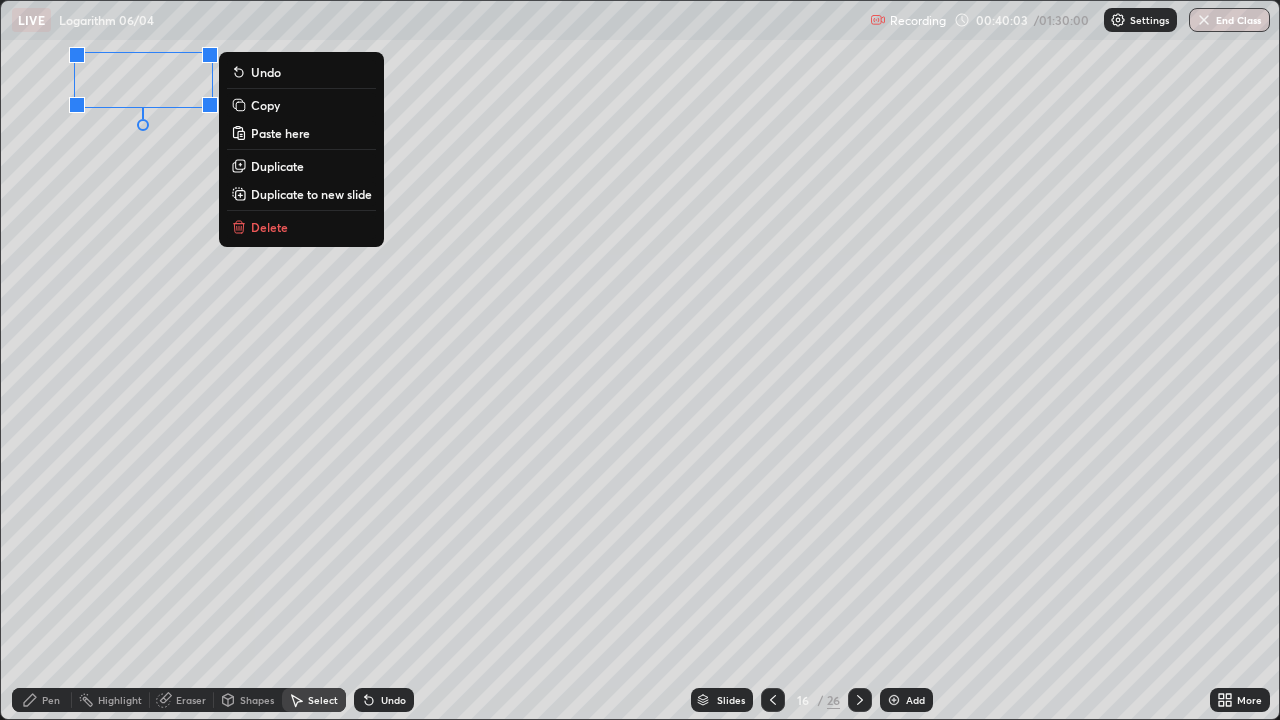 click on "0 ° Undo Copy Paste here Duplicate Duplicate to new slide Delete" at bounding box center (640, 360) 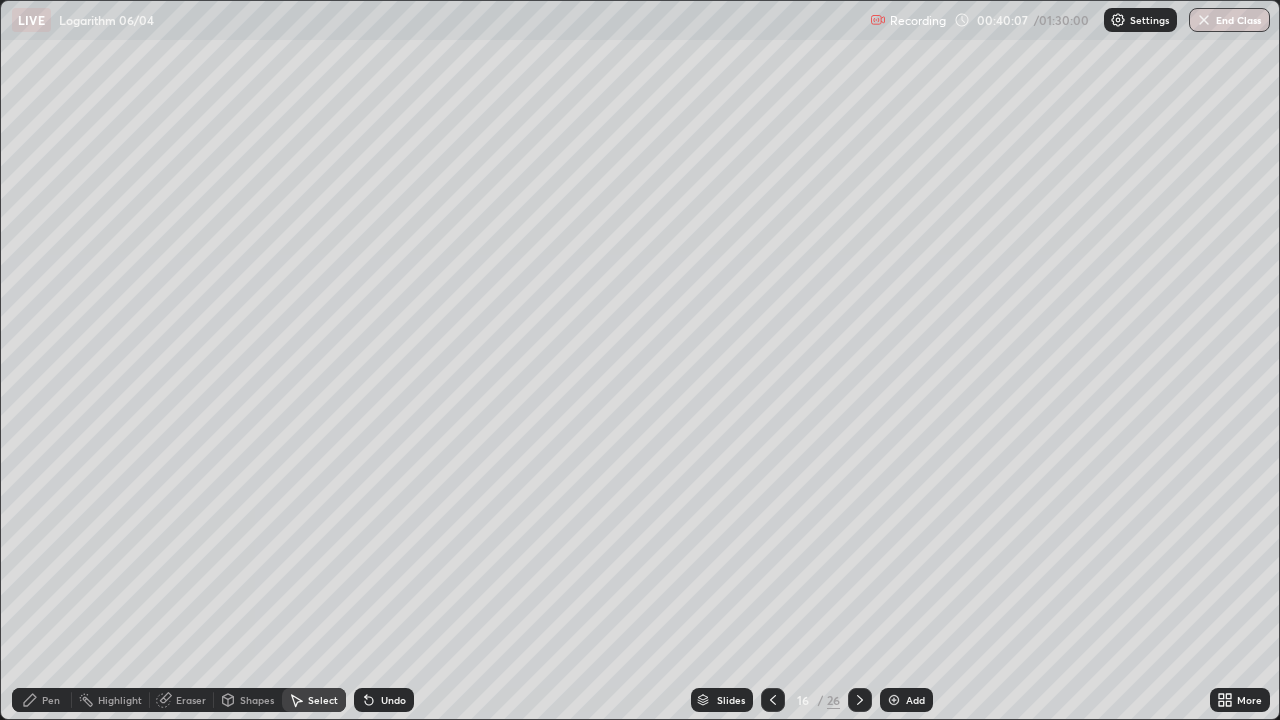click on "Pen" at bounding box center [42, 700] 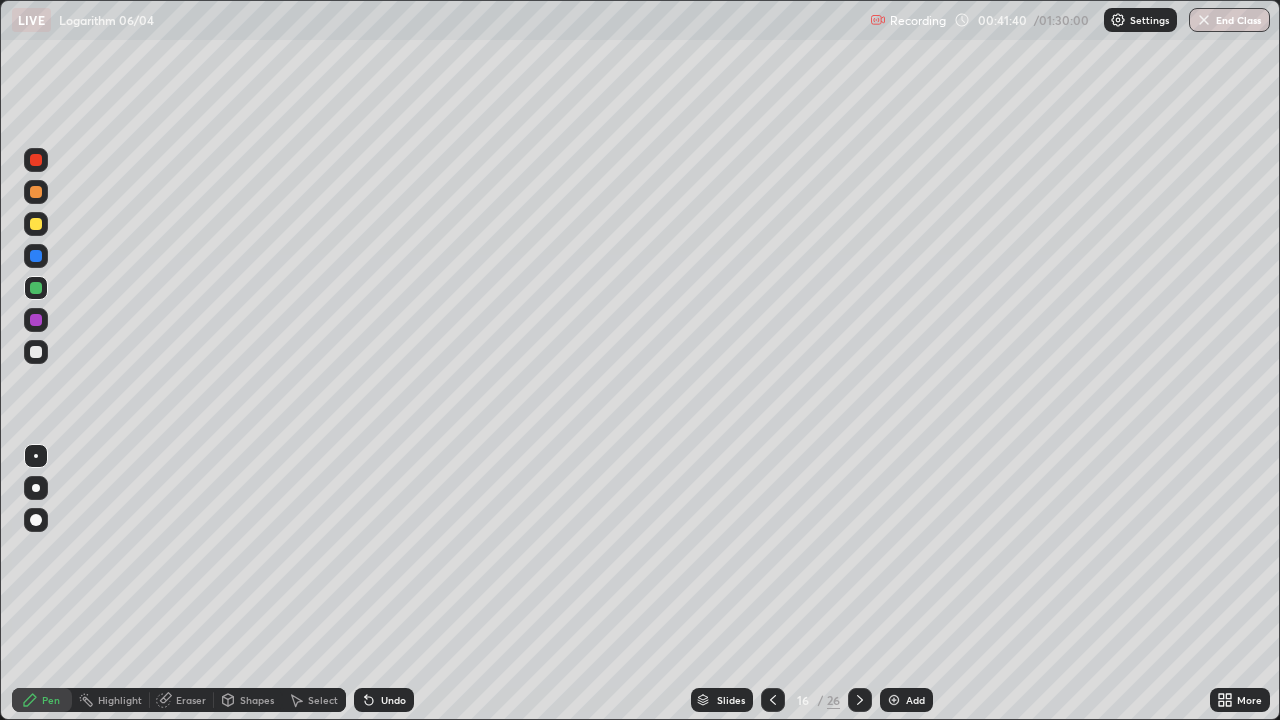 click at bounding box center [36, 224] 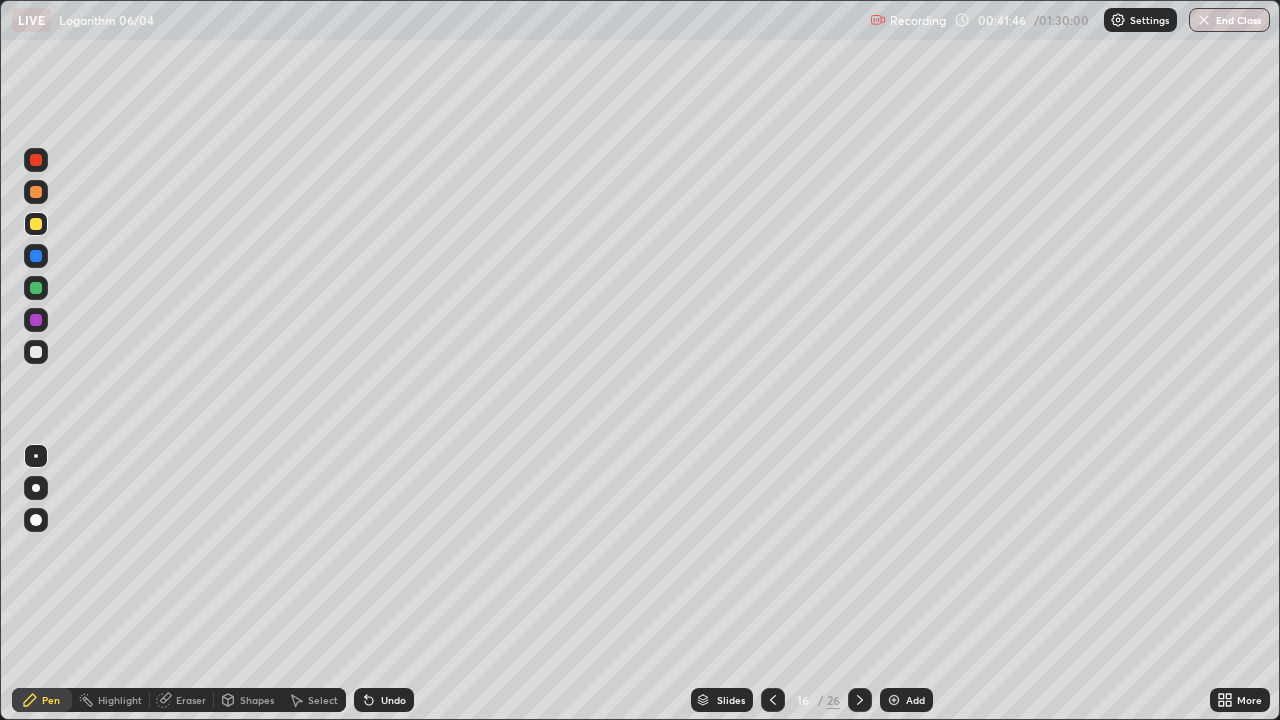 click at bounding box center [36, 320] 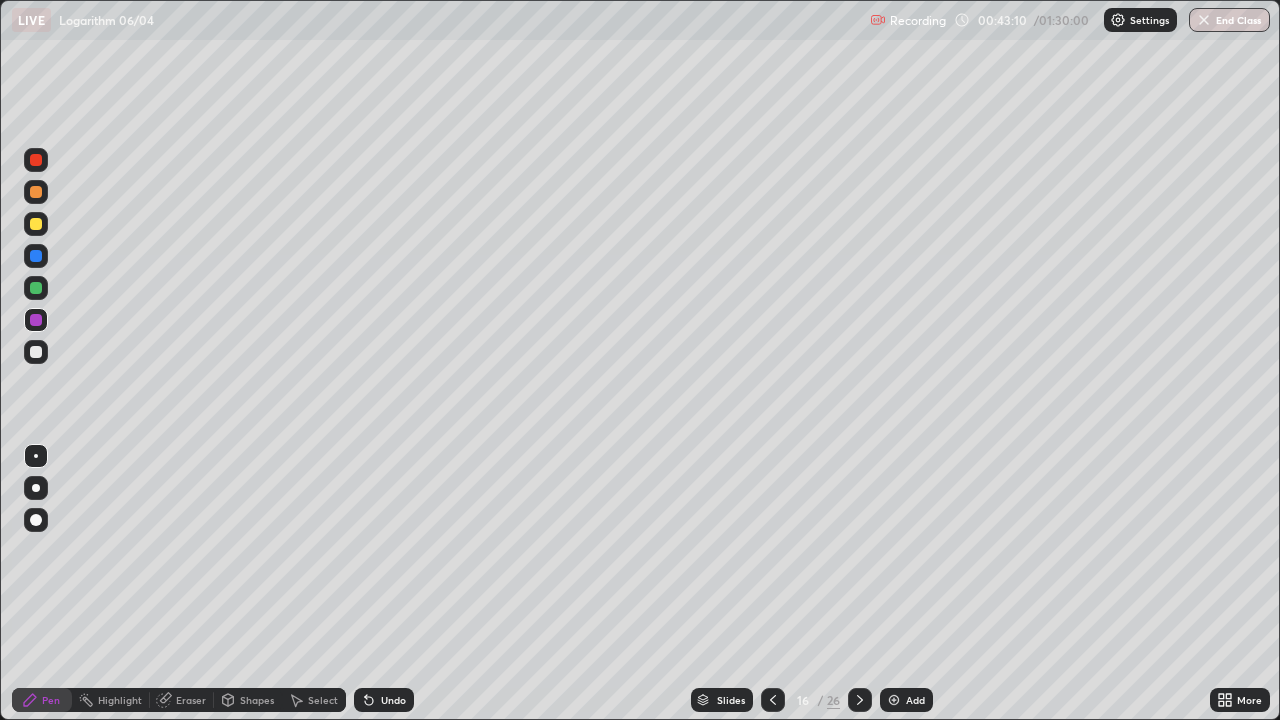 click 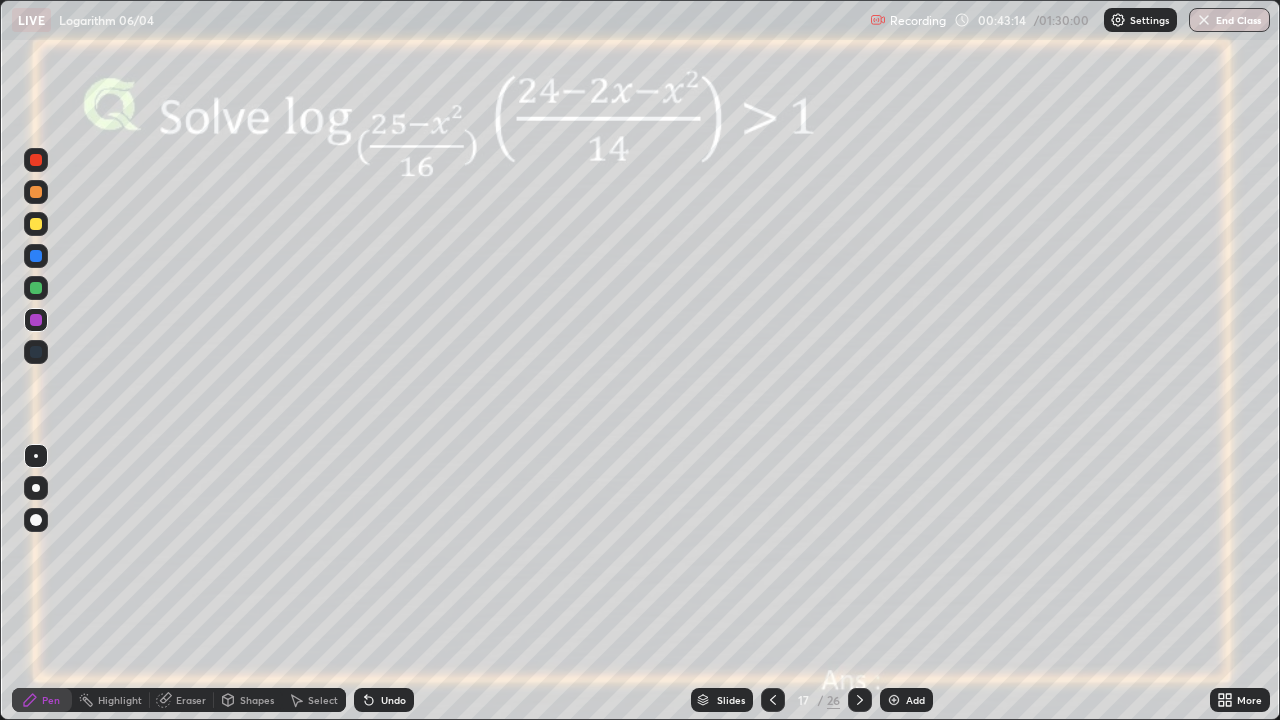 click at bounding box center (36, 256) 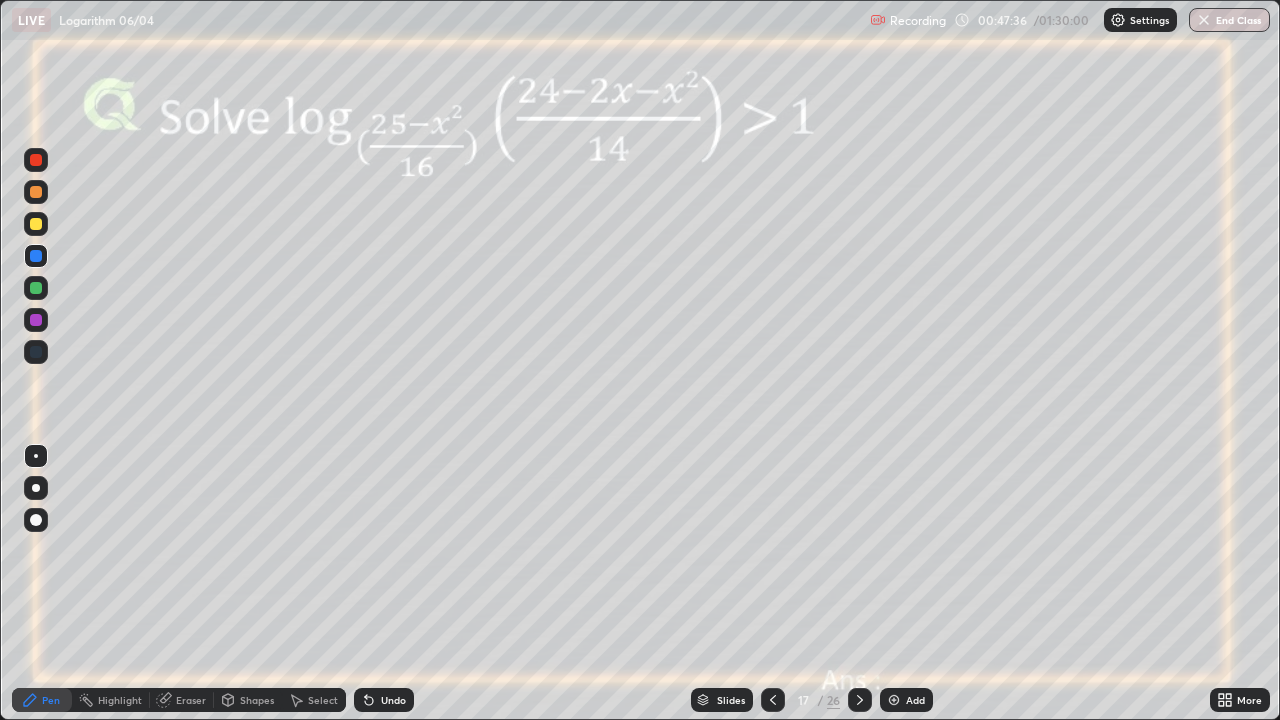 click 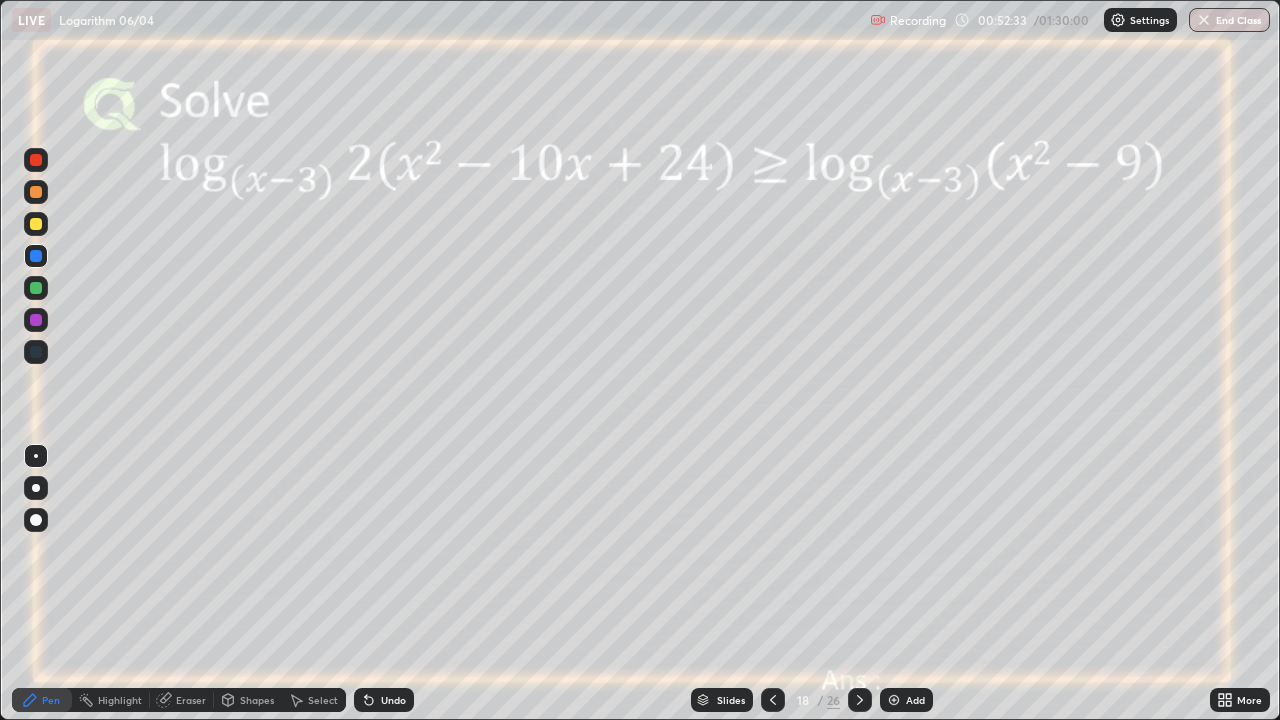 click at bounding box center (36, 288) 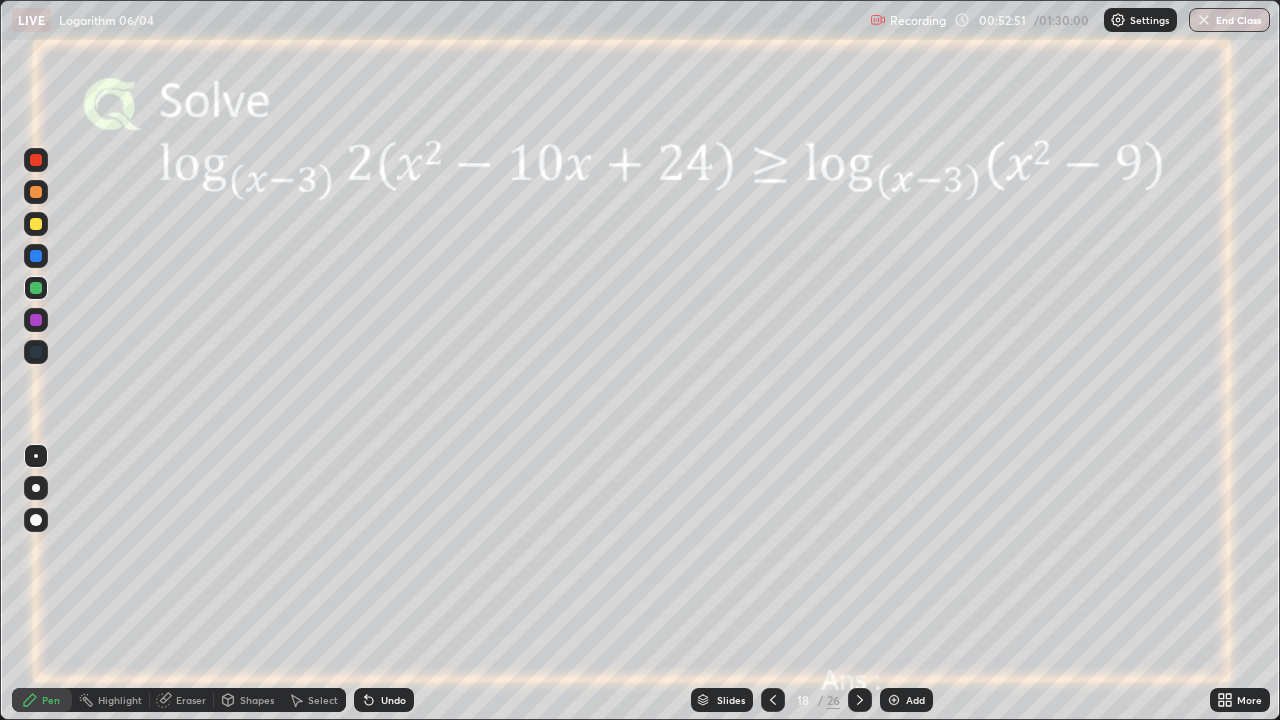 click on "Undo" at bounding box center [393, 700] 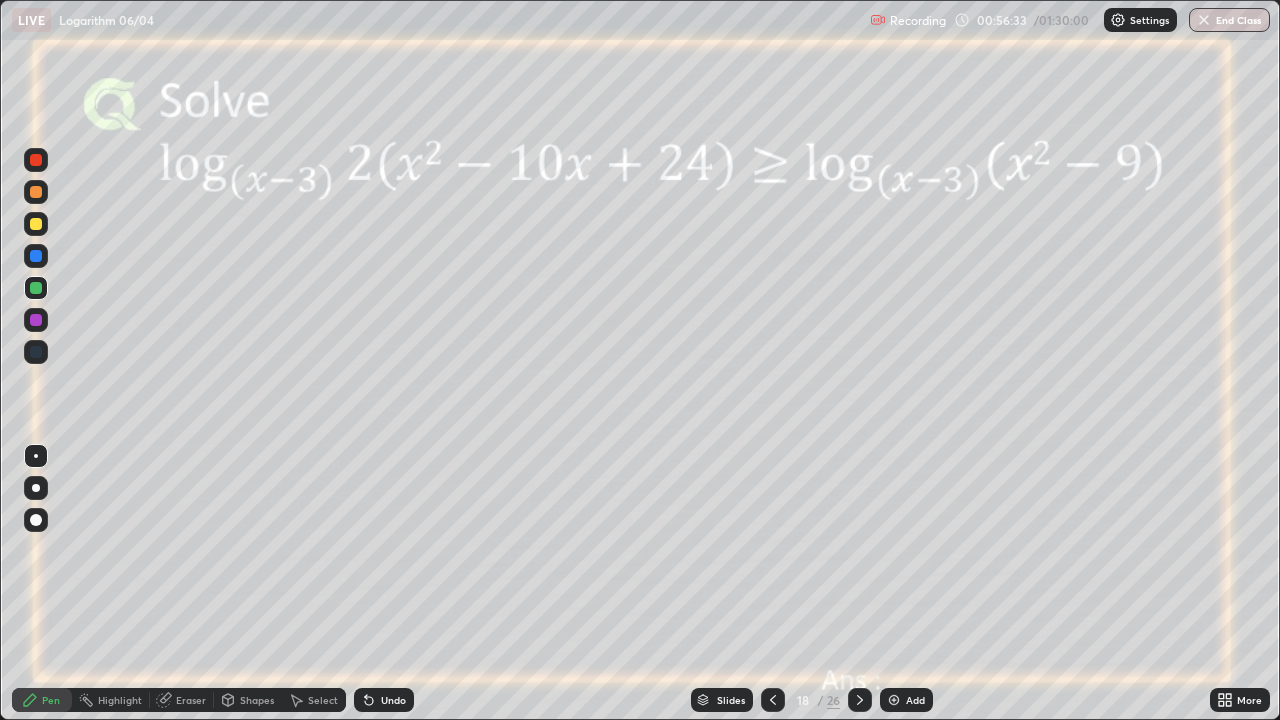 click at bounding box center [36, 320] 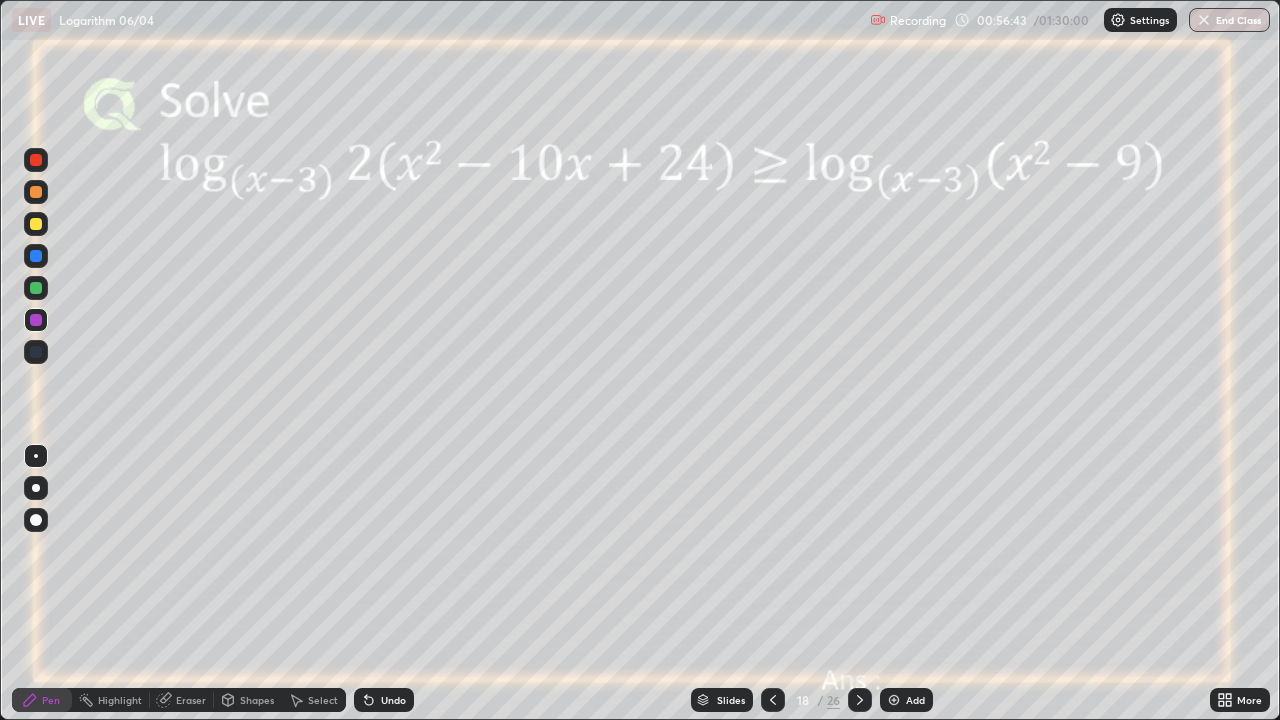 click at bounding box center (36, 288) 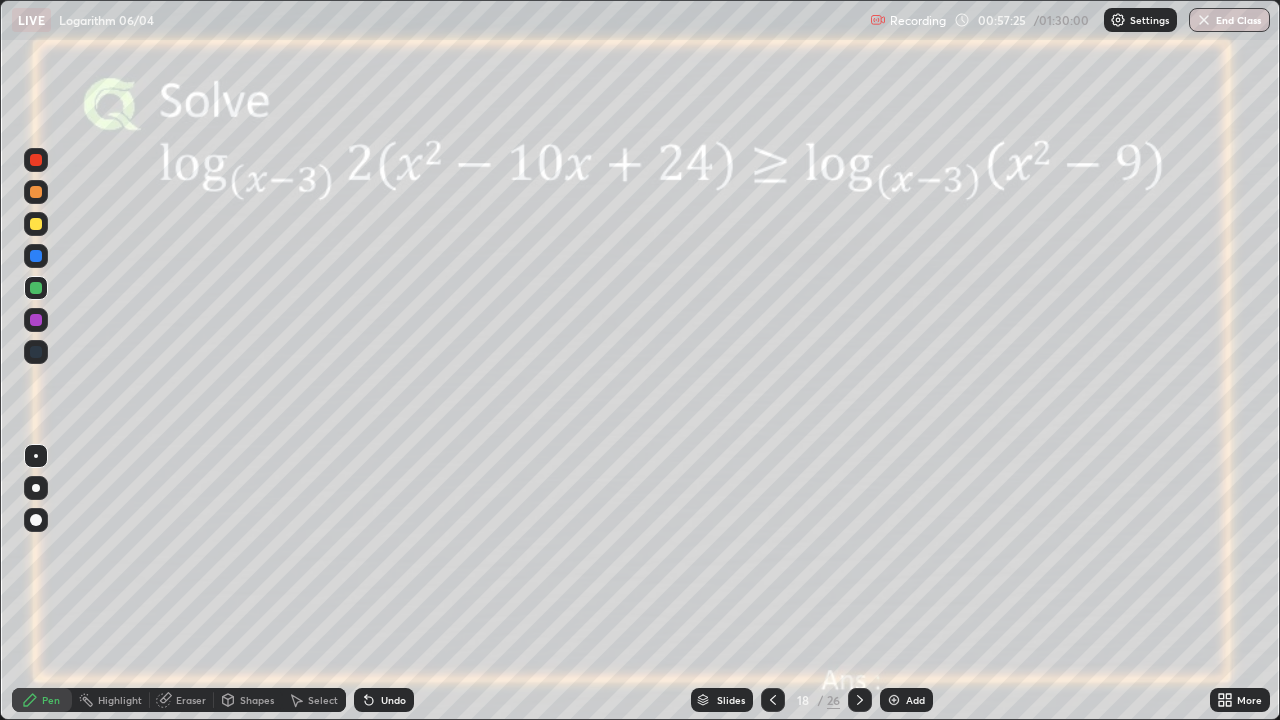 click on "Undo" at bounding box center [393, 700] 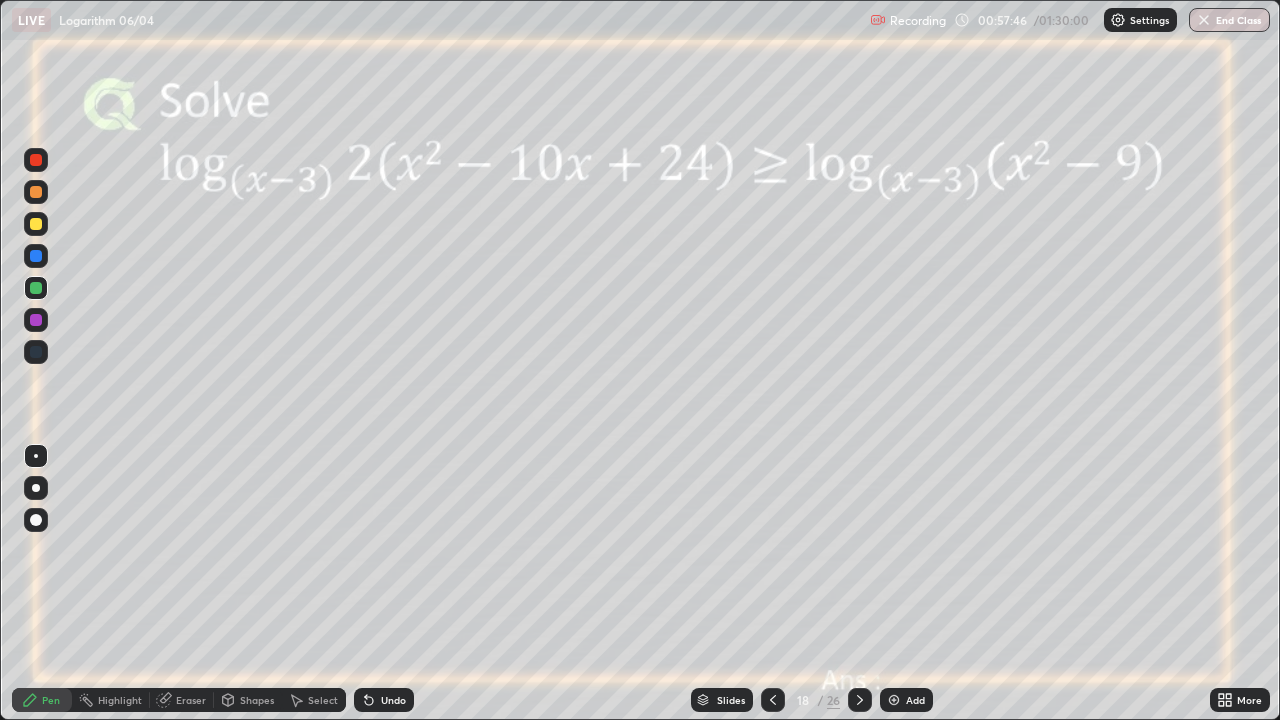 click at bounding box center [36, 288] 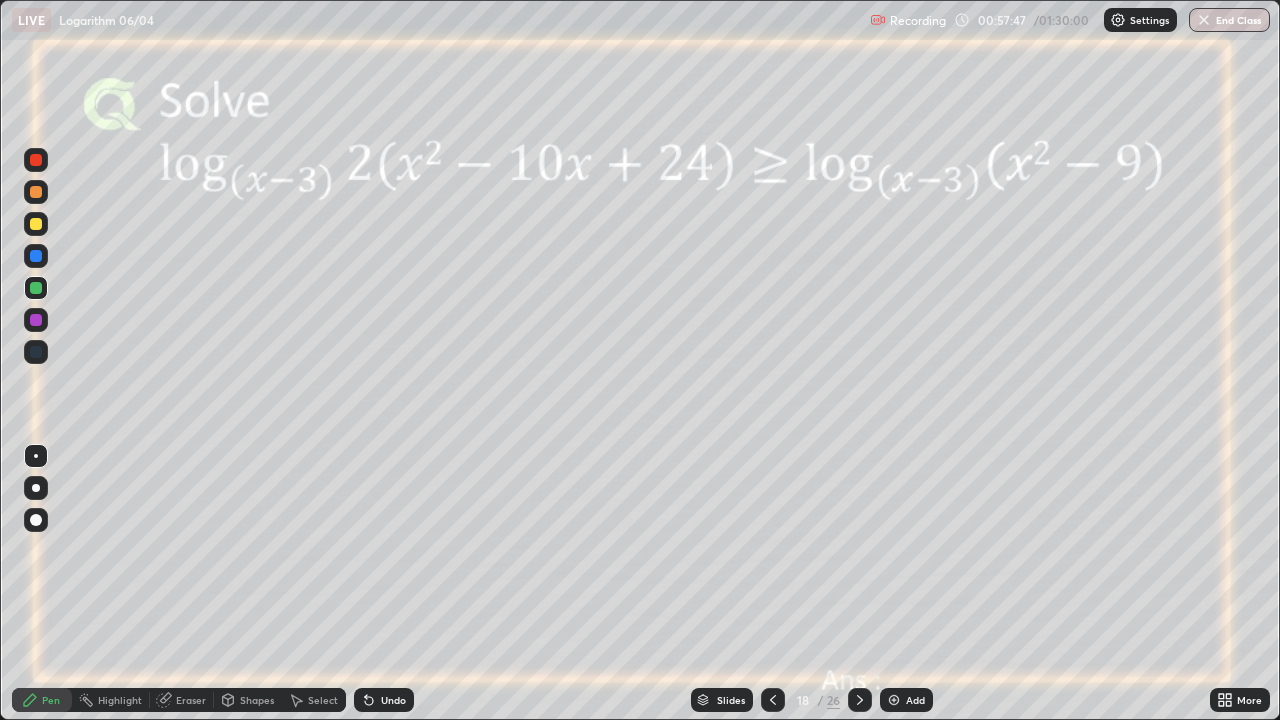 click at bounding box center [36, 320] 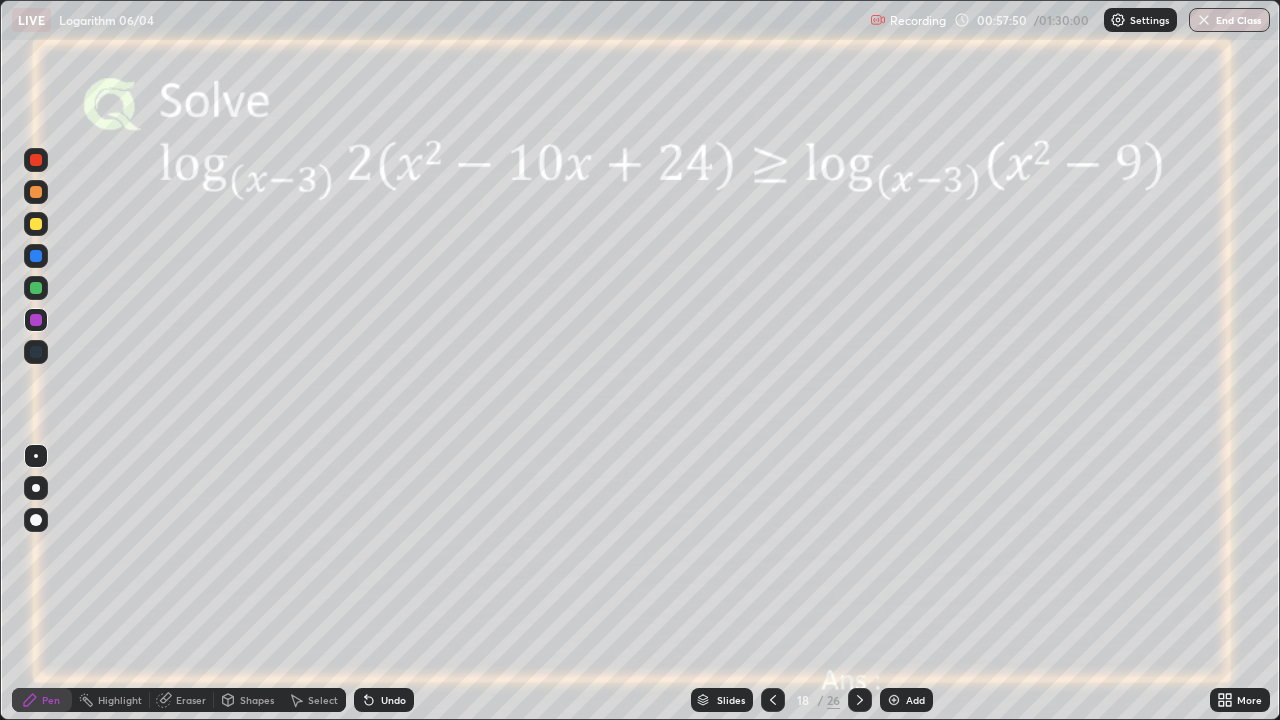 click on "Undo" at bounding box center (384, 700) 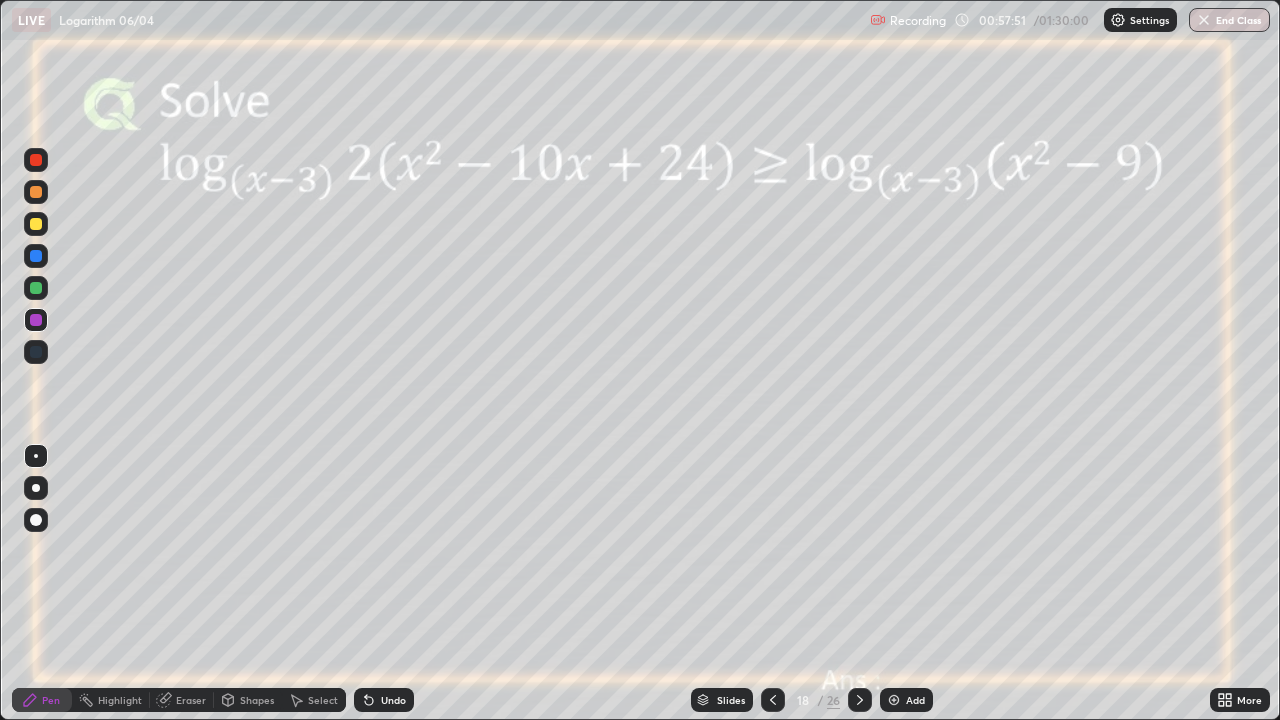 click on "Undo" at bounding box center (393, 700) 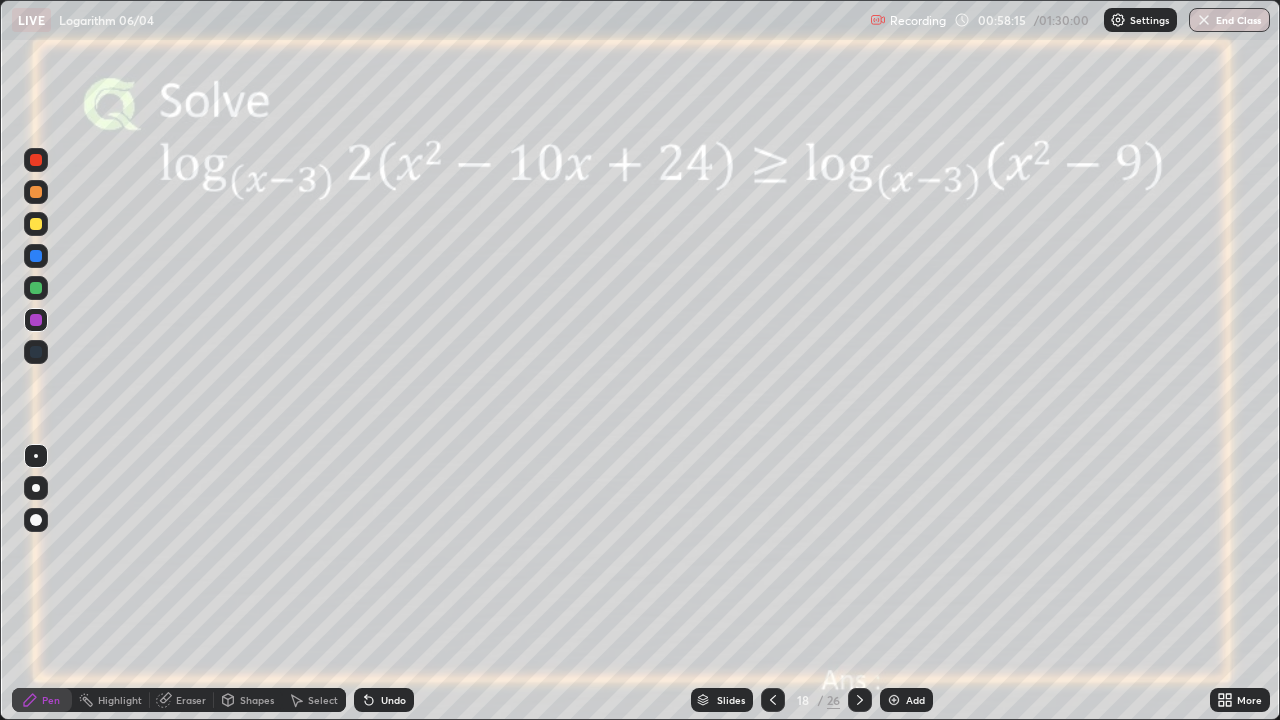 click 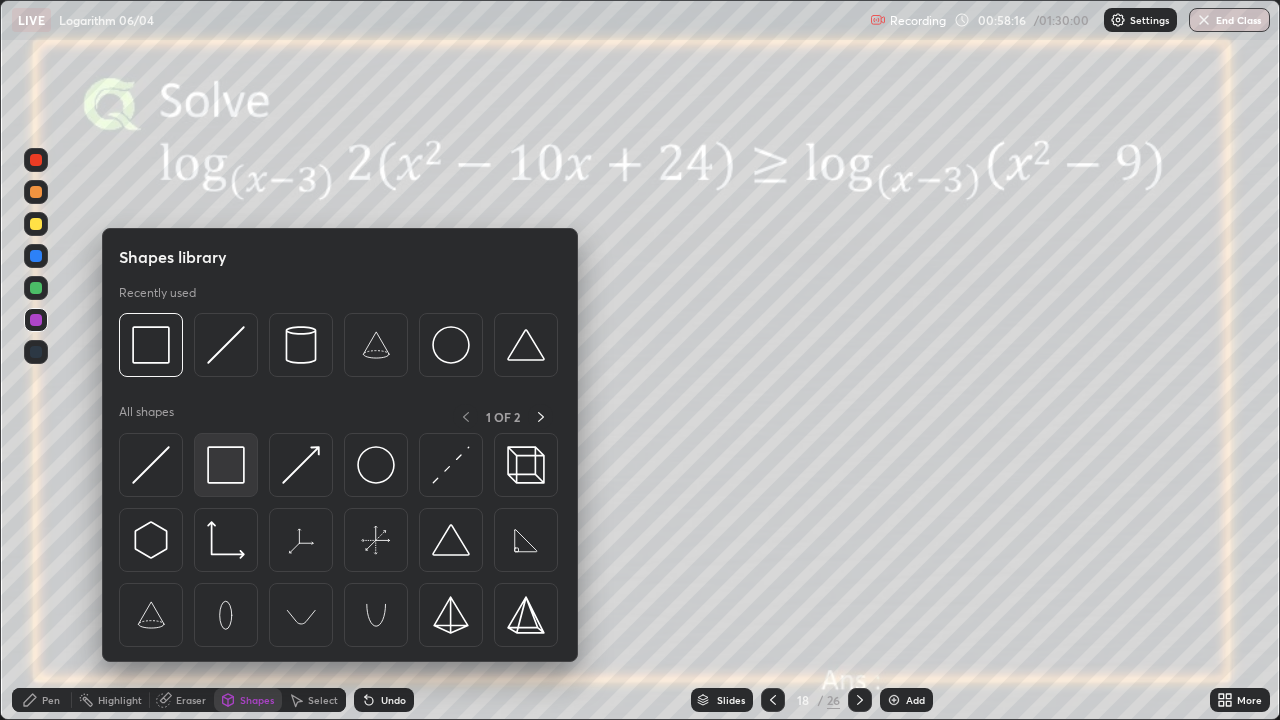 click at bounding box center (226, 465) 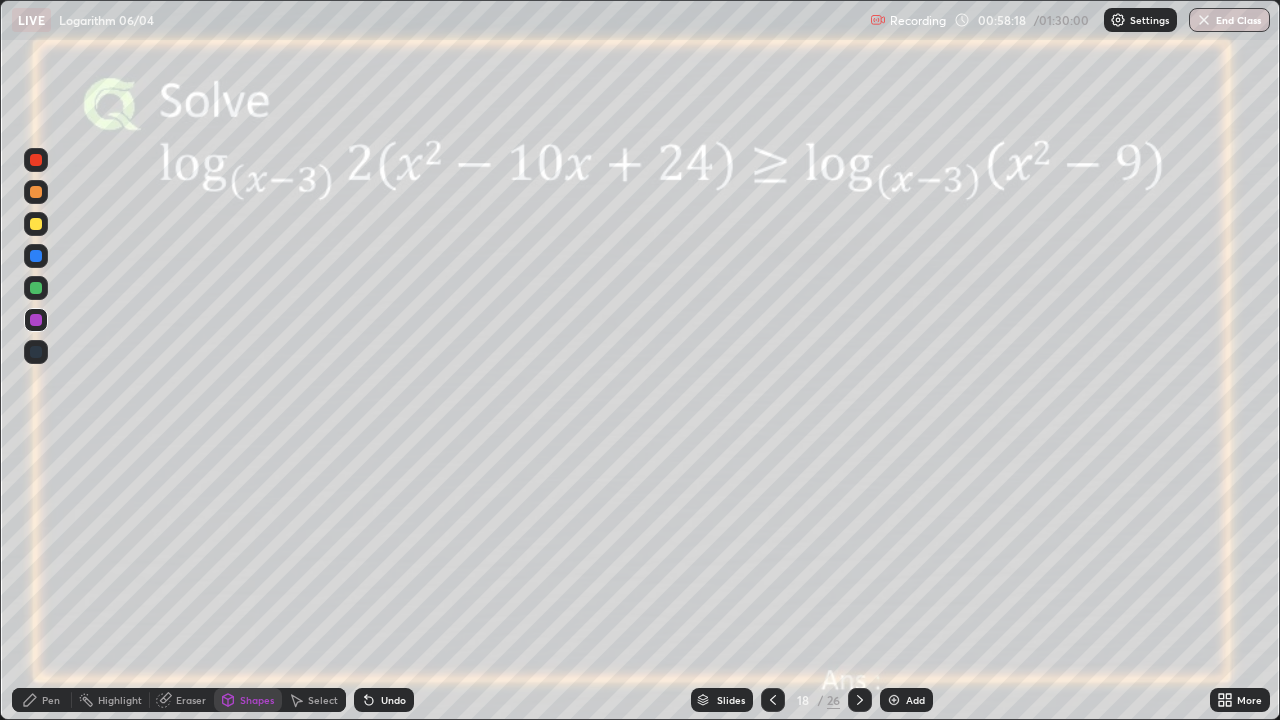 click at bounding box center [36, 256] 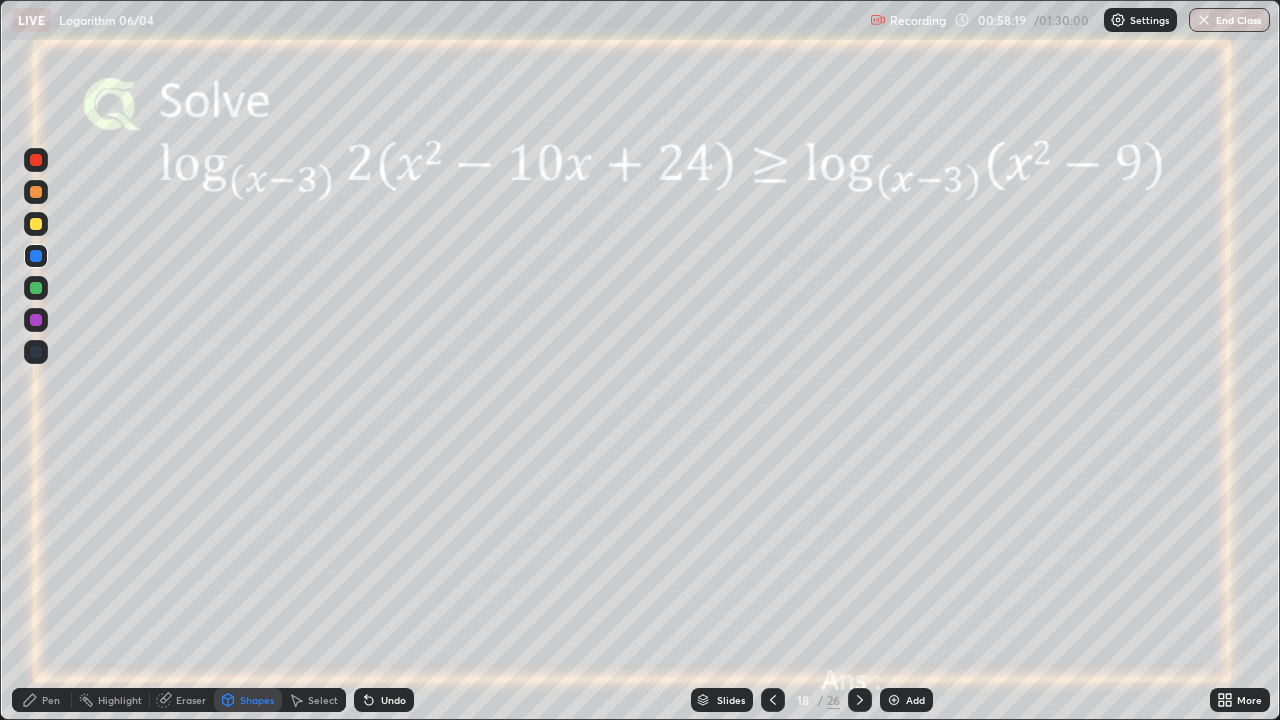 click at bounding box center [36, 224] 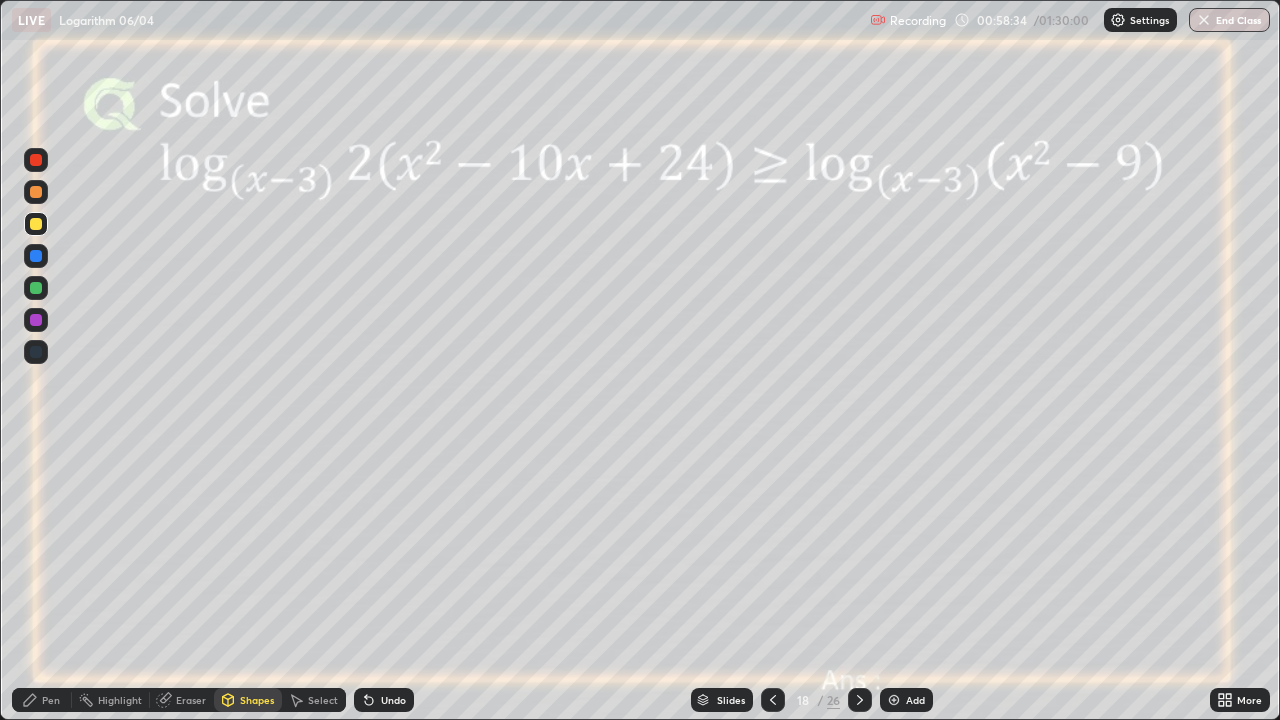 click on "Pen" at bounding box center [42, 700] 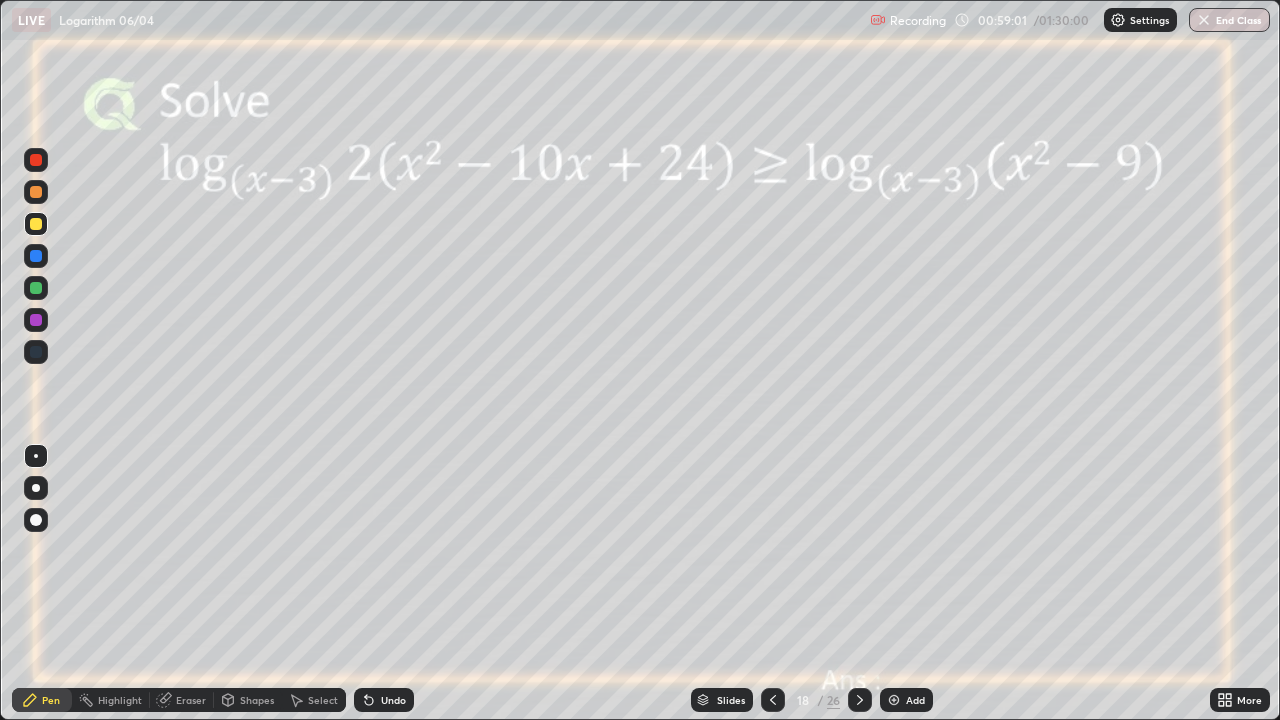 click on "Shapes" at bounding box center [257, 700] 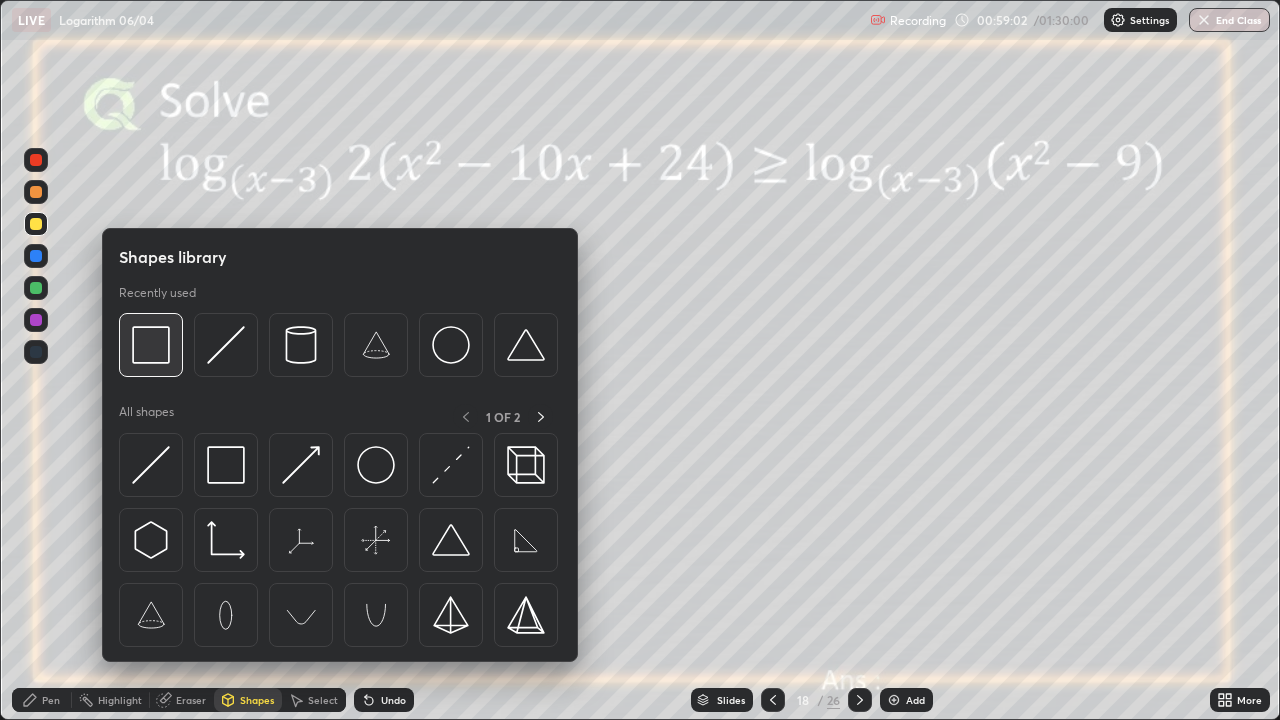 click at bounding box center (151, 345) 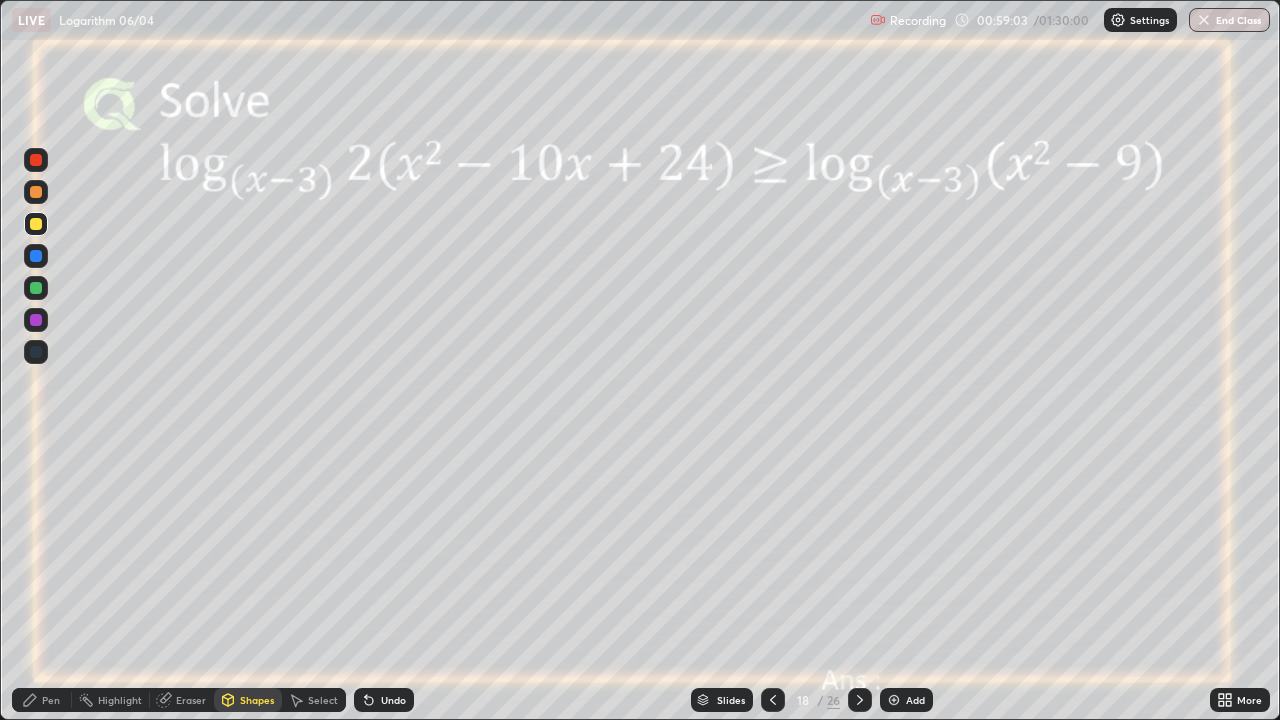 click at bounding box center (36, 160) 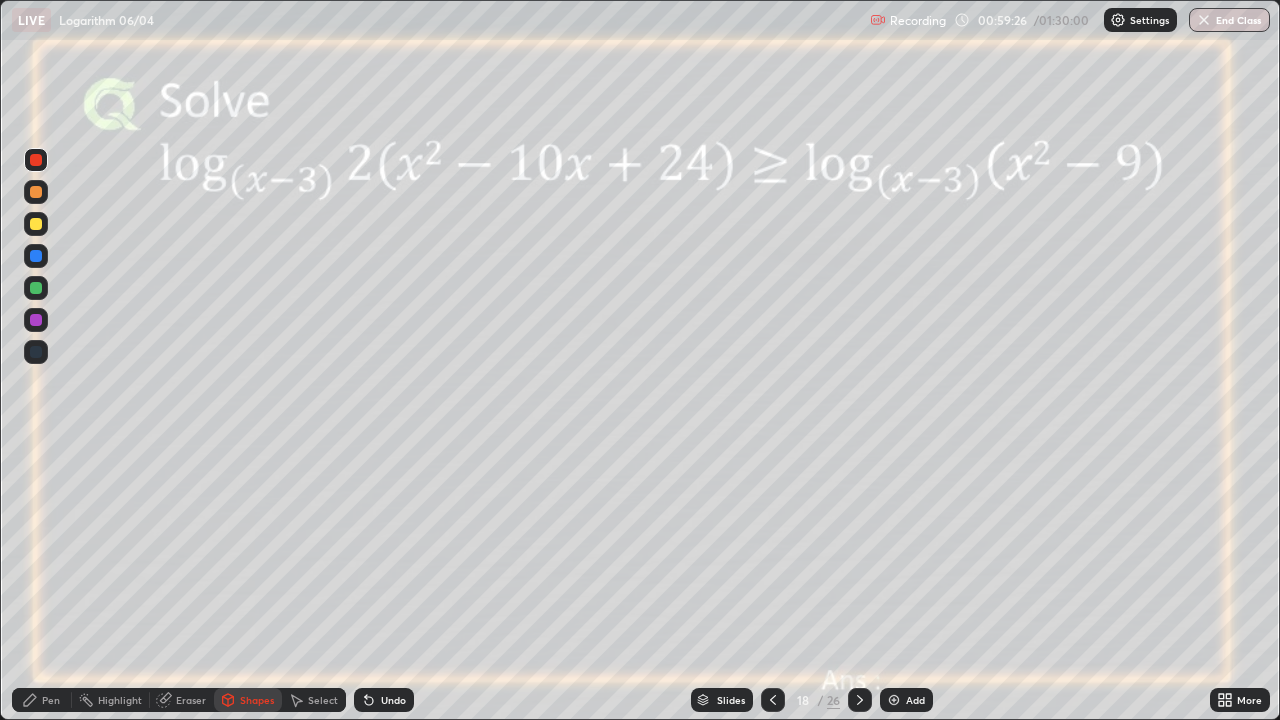 click 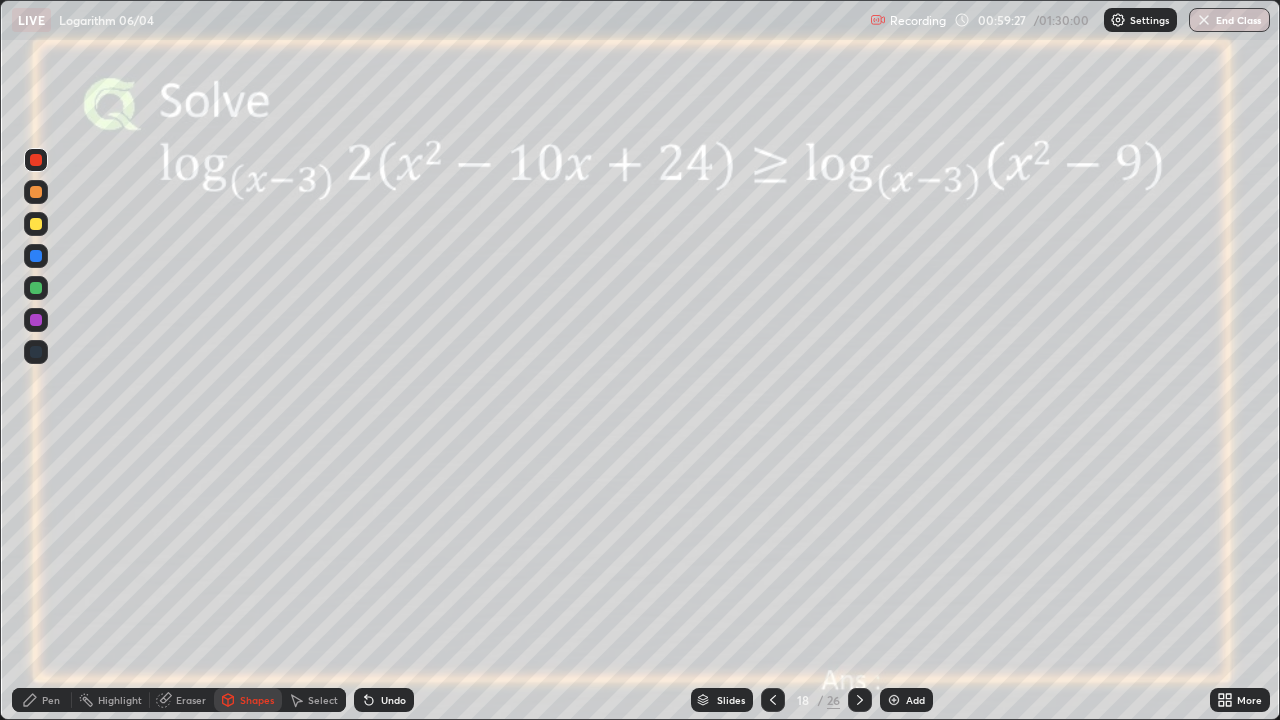 click 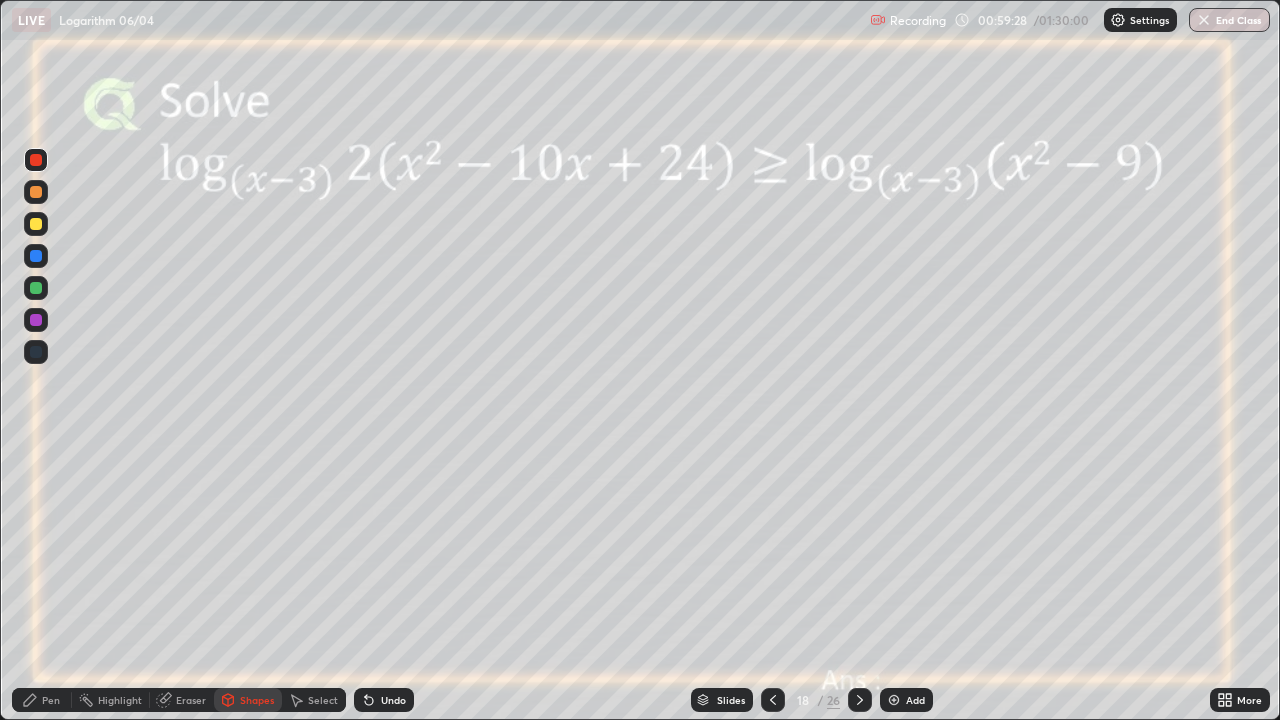 click on "Pen" at bounding box center [51, 700] 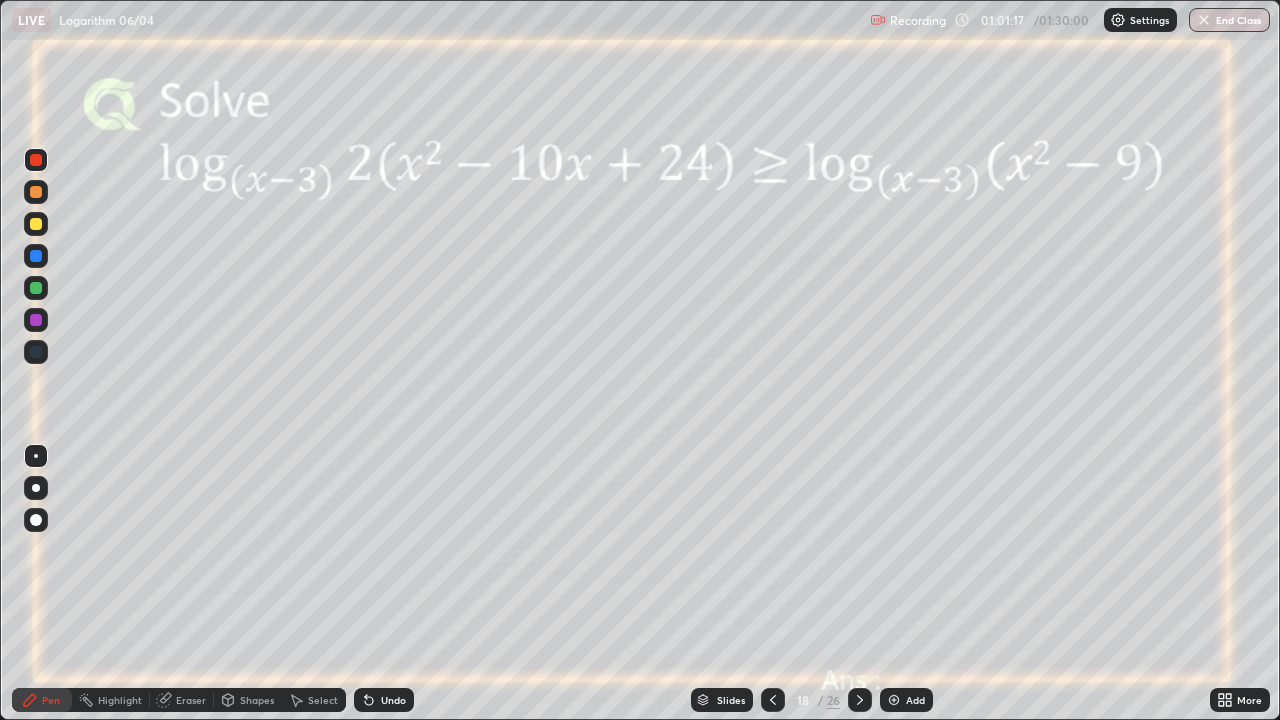 click 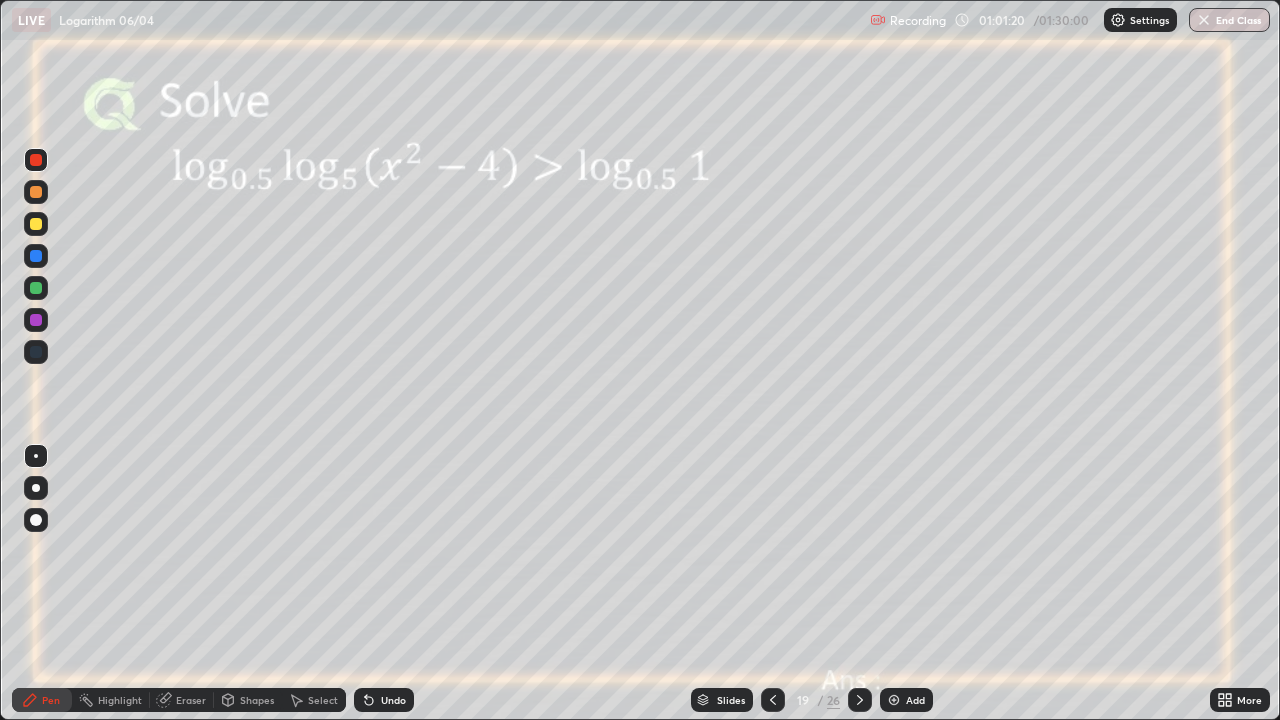 click 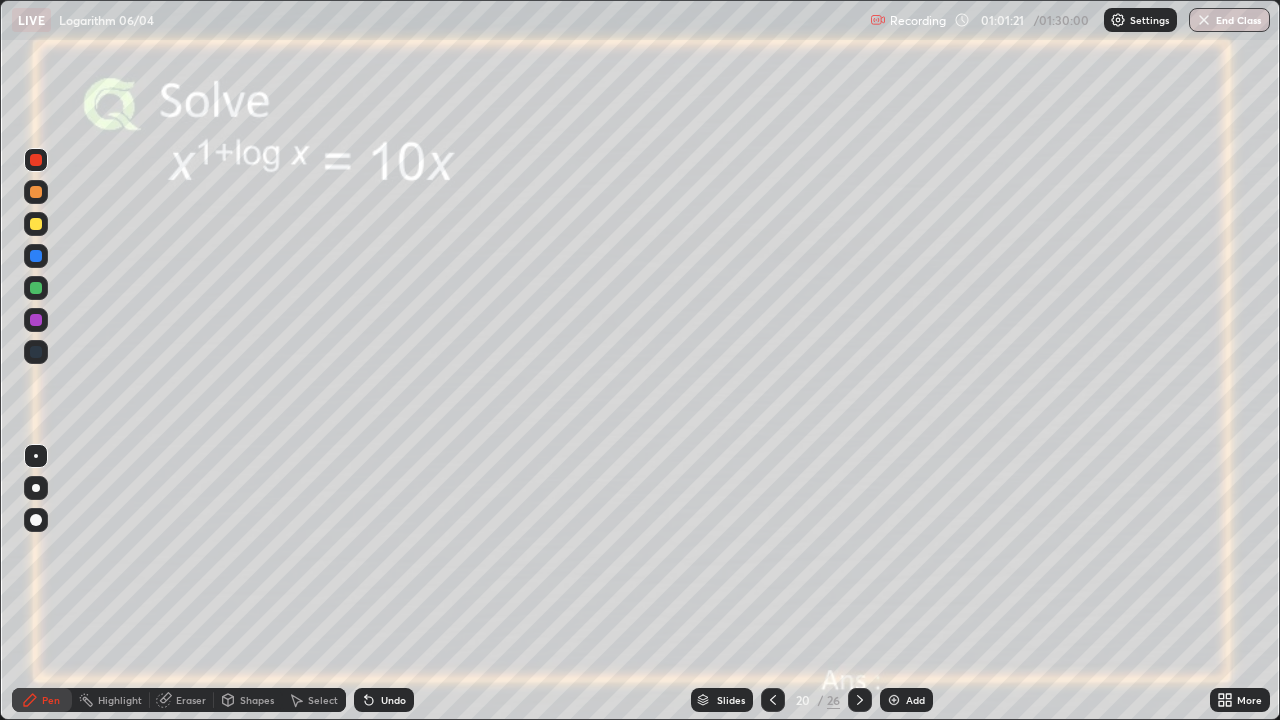 click 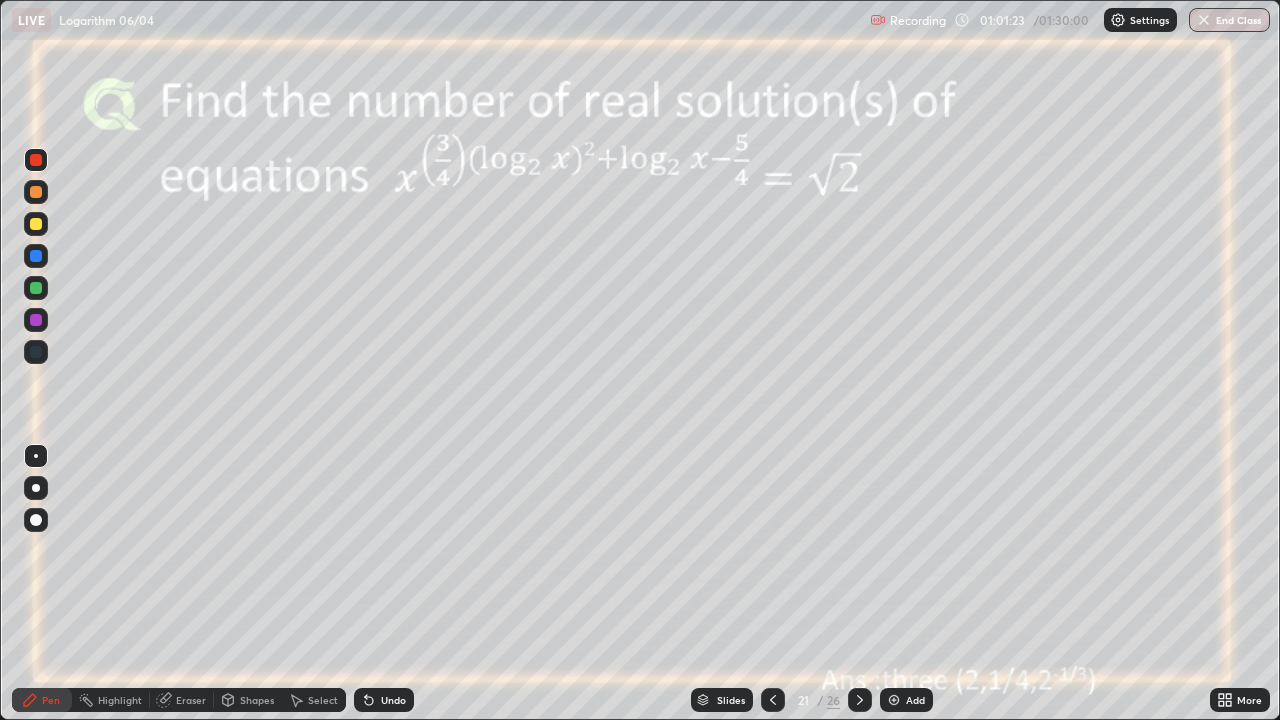 click 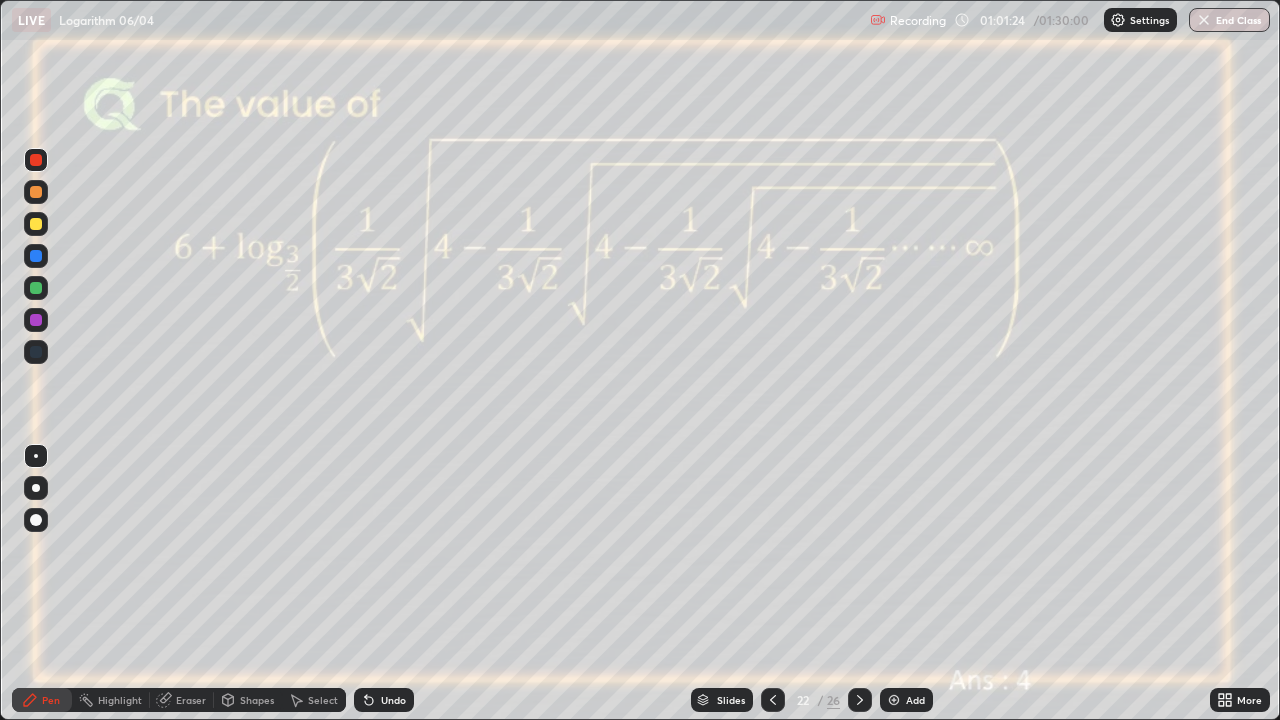 click 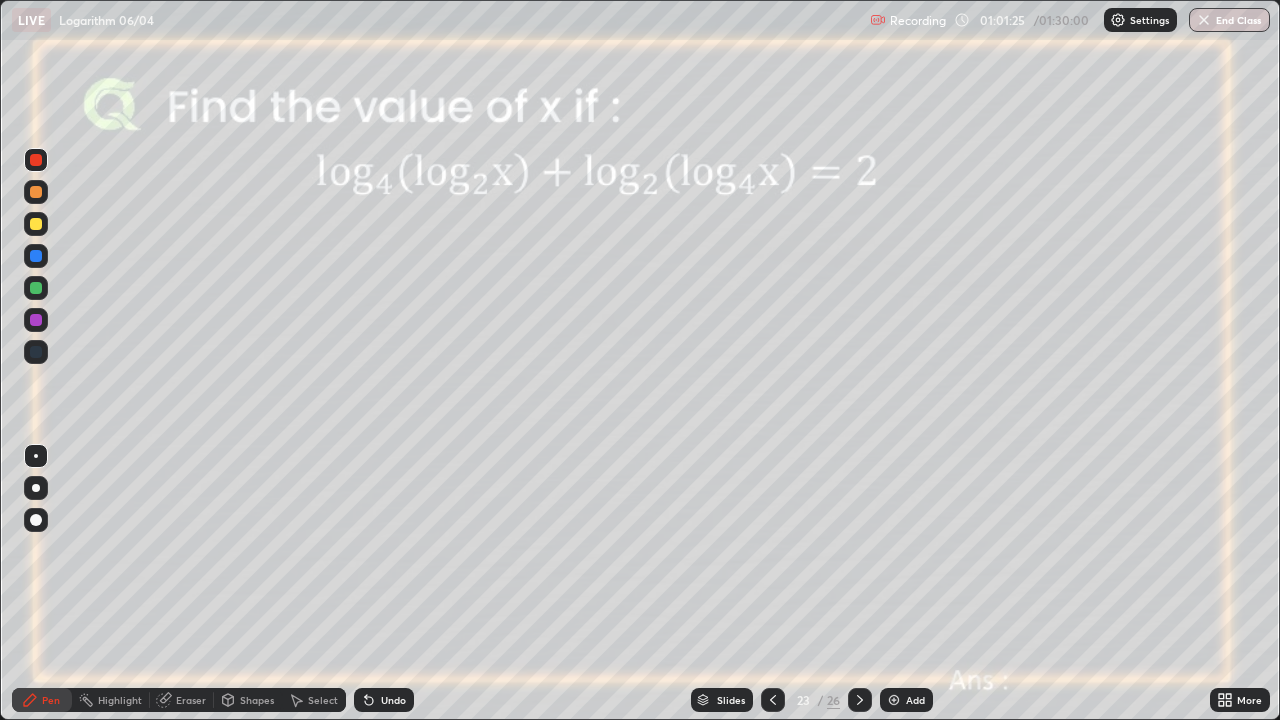click 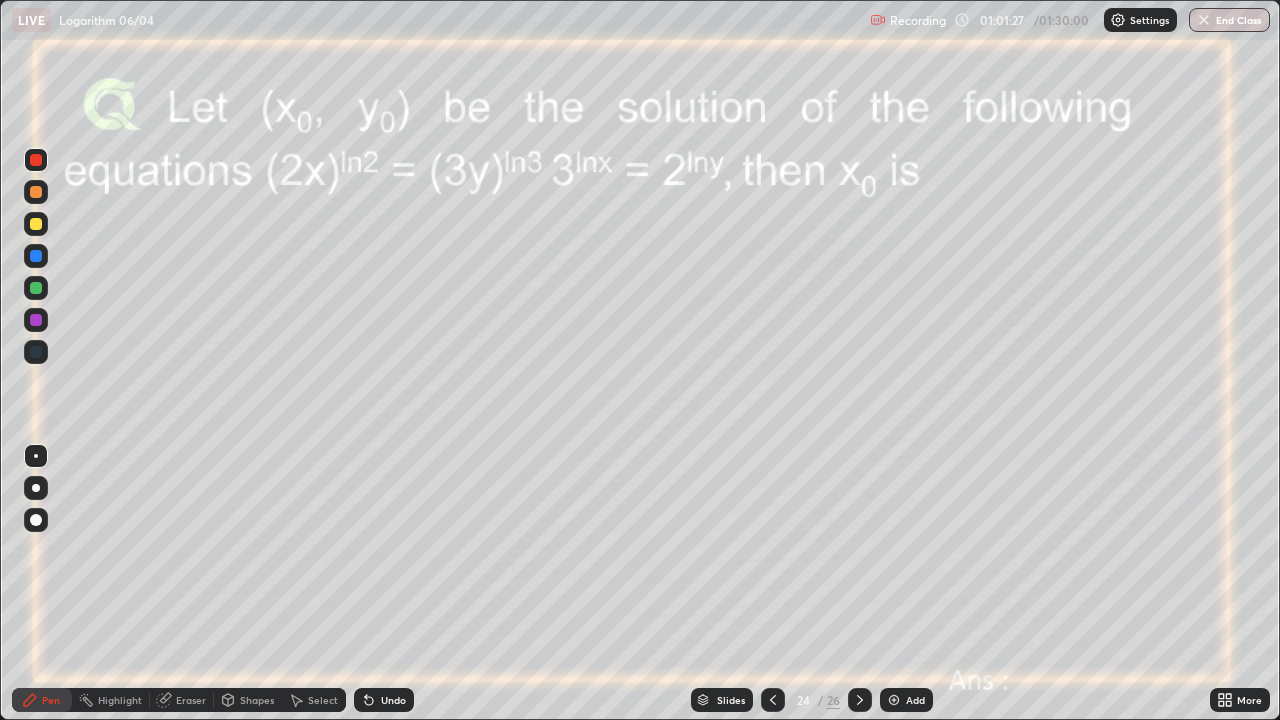 click 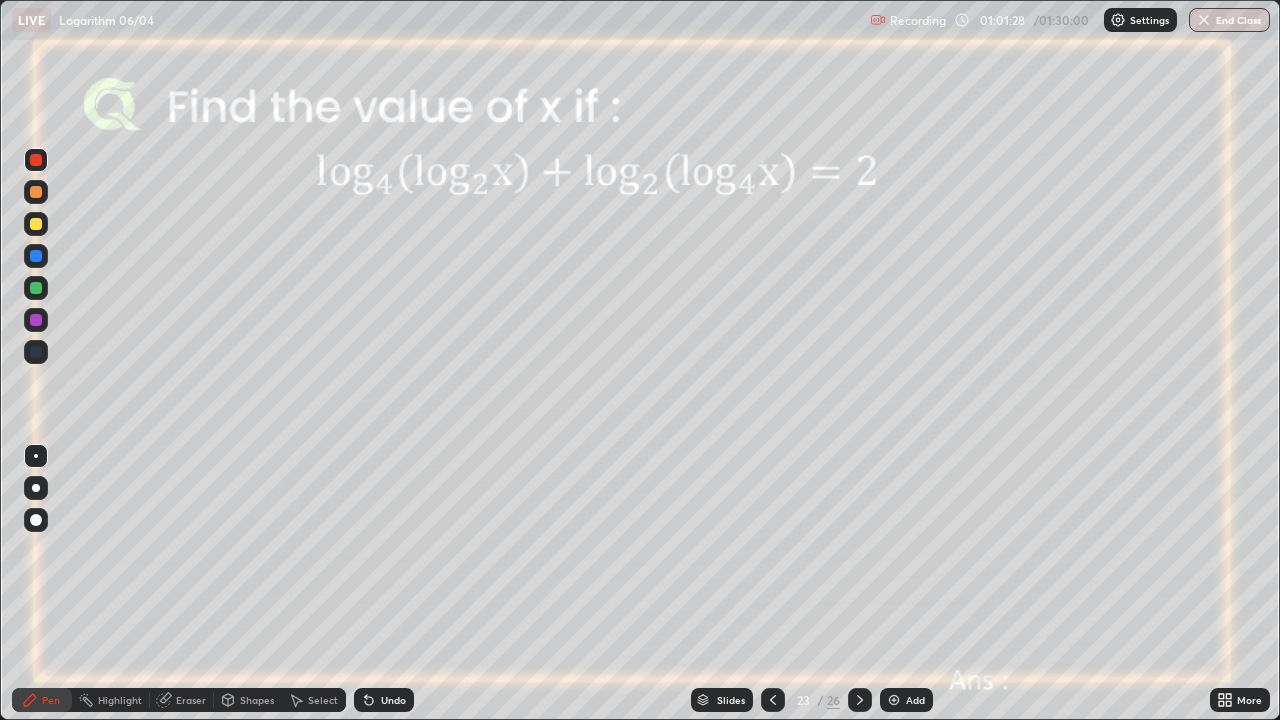 click at bounding box center [773, 700] 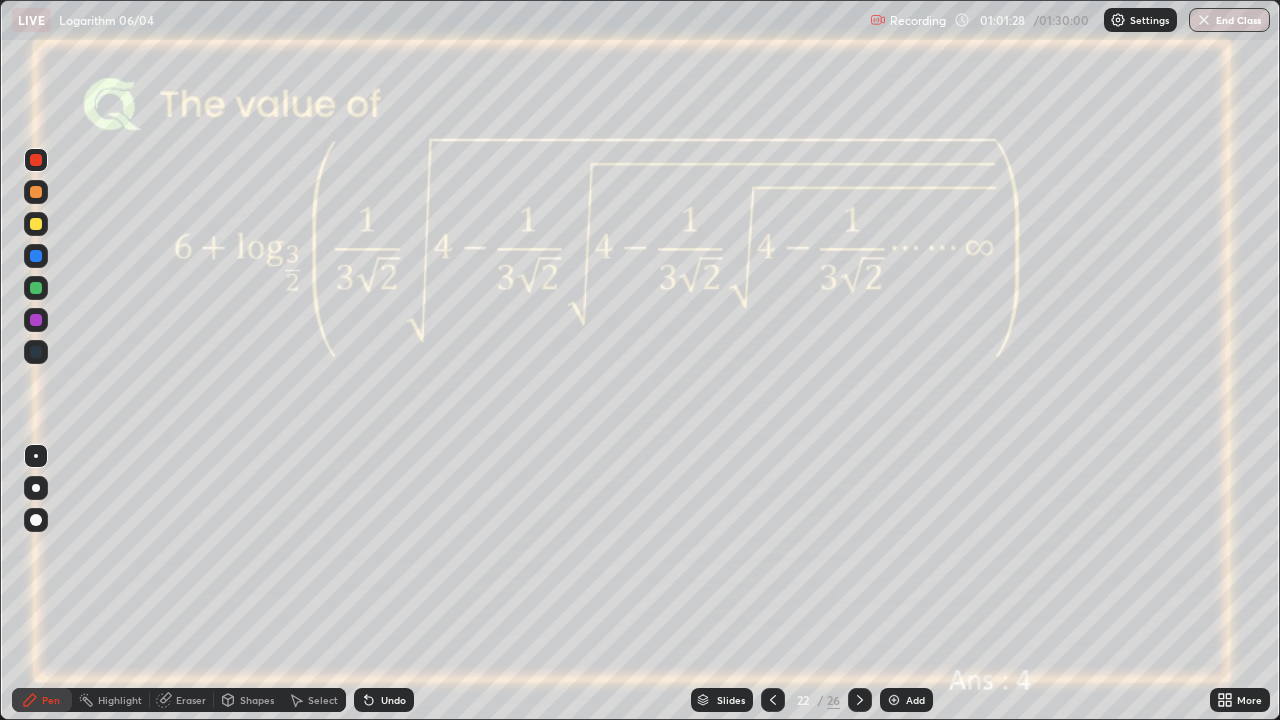 click 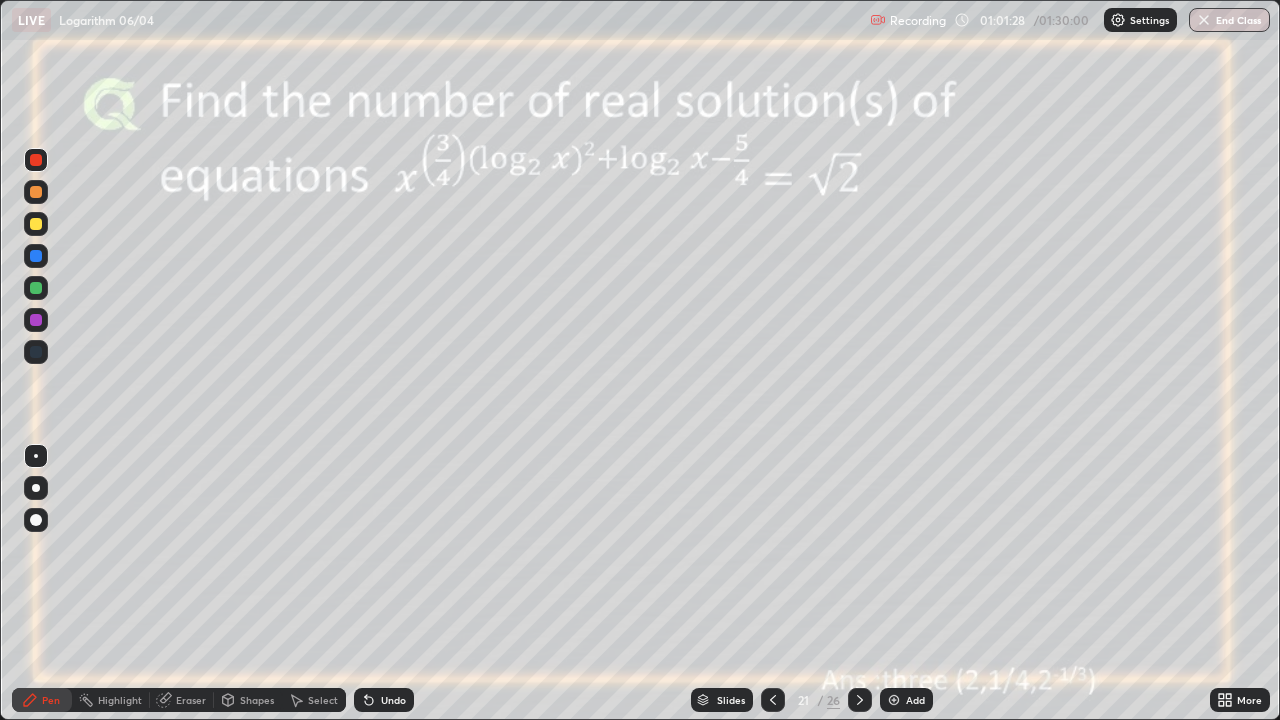 click 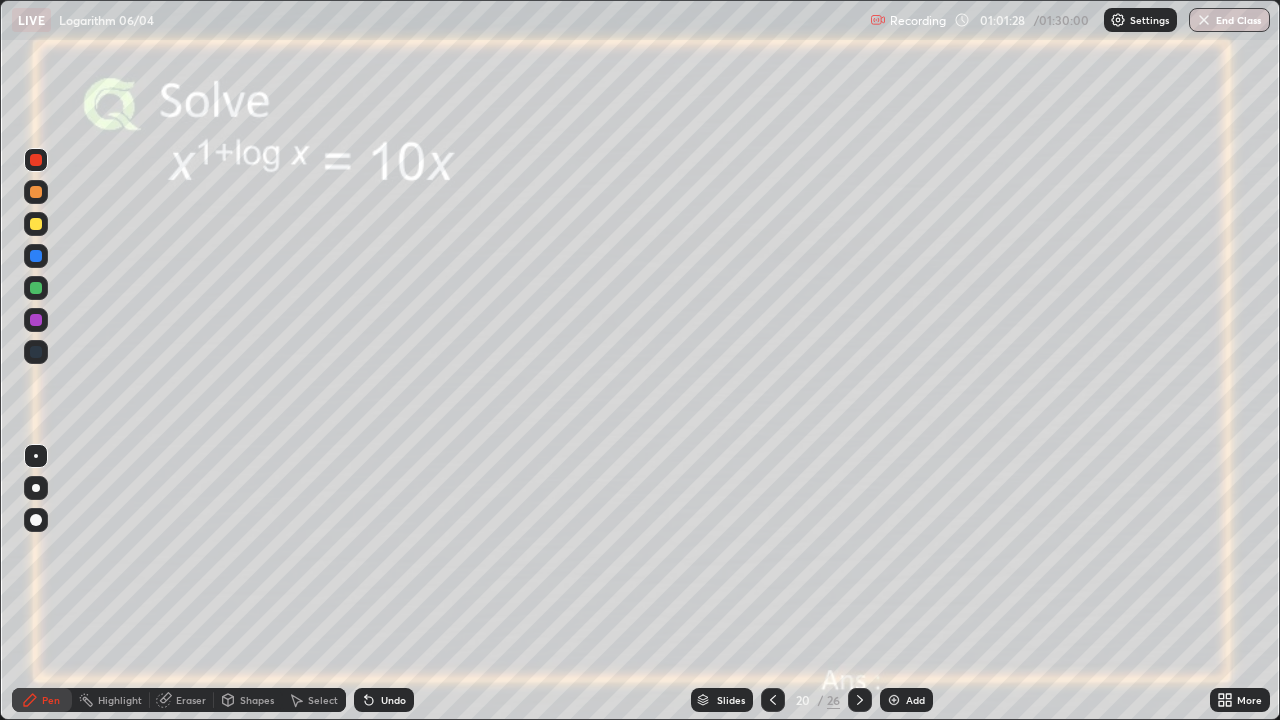 click 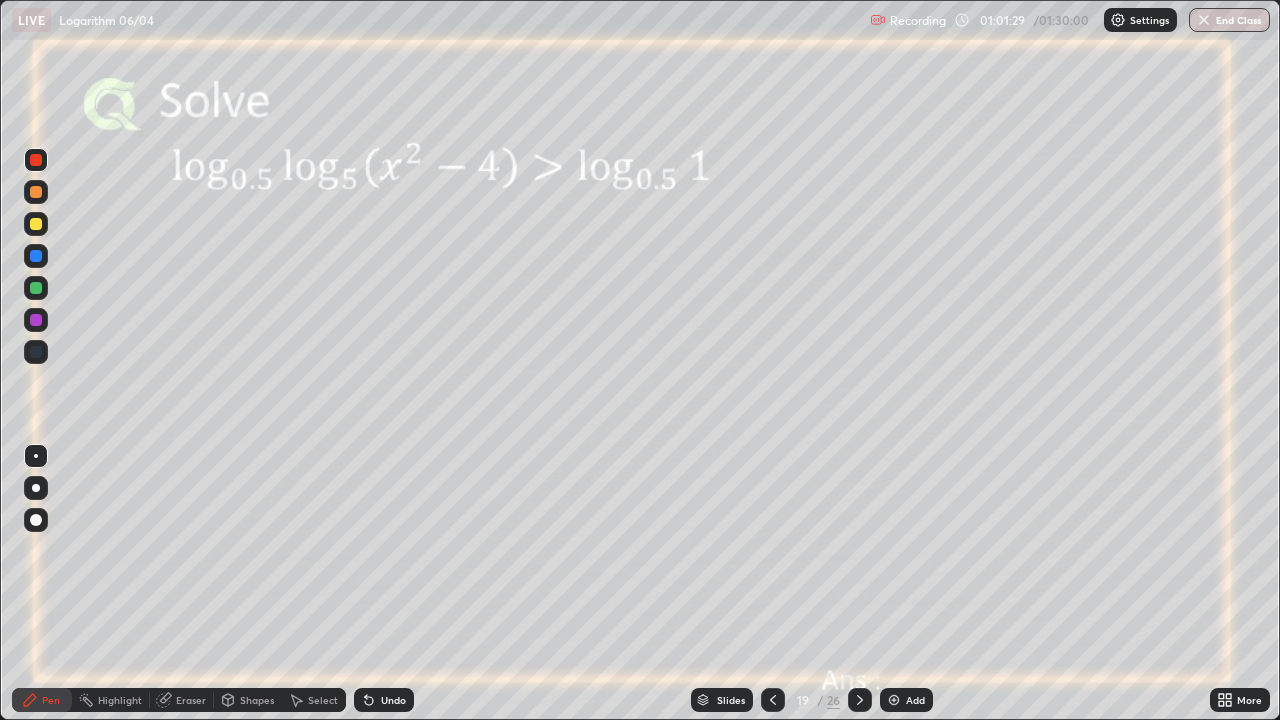 click 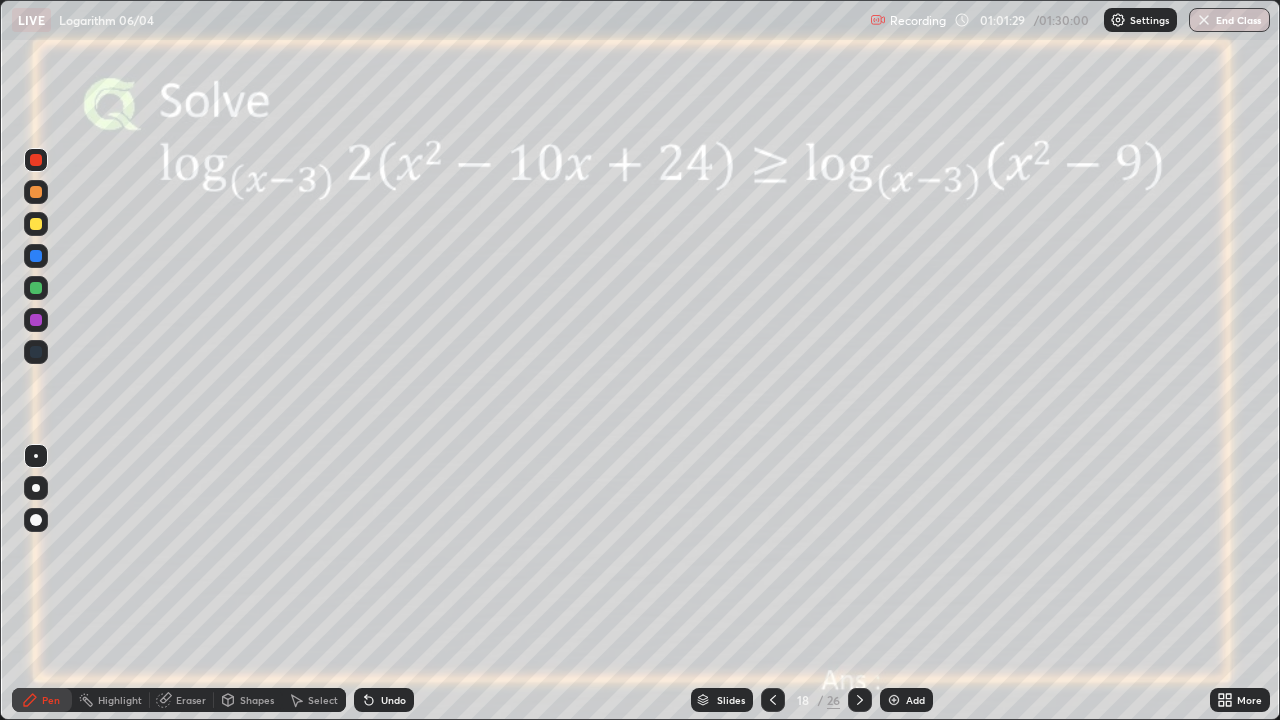 click 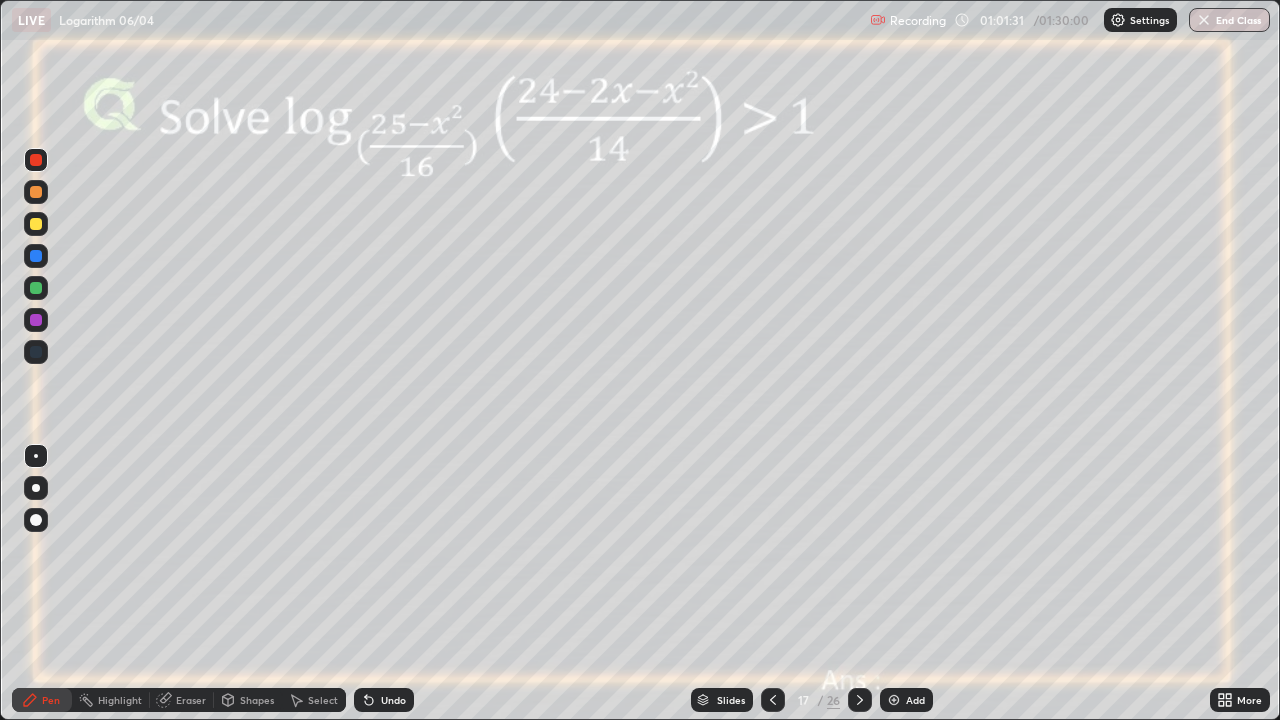 click 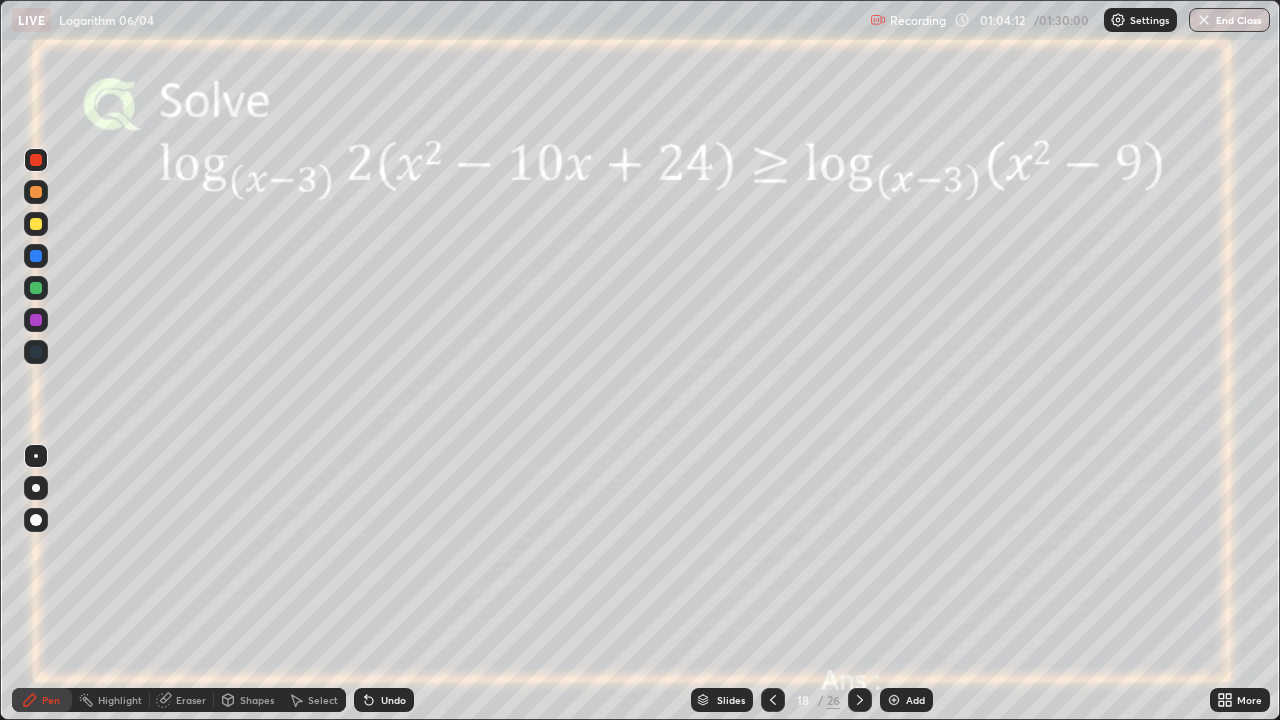 click on "Pen" at bounding box center (51, 700) 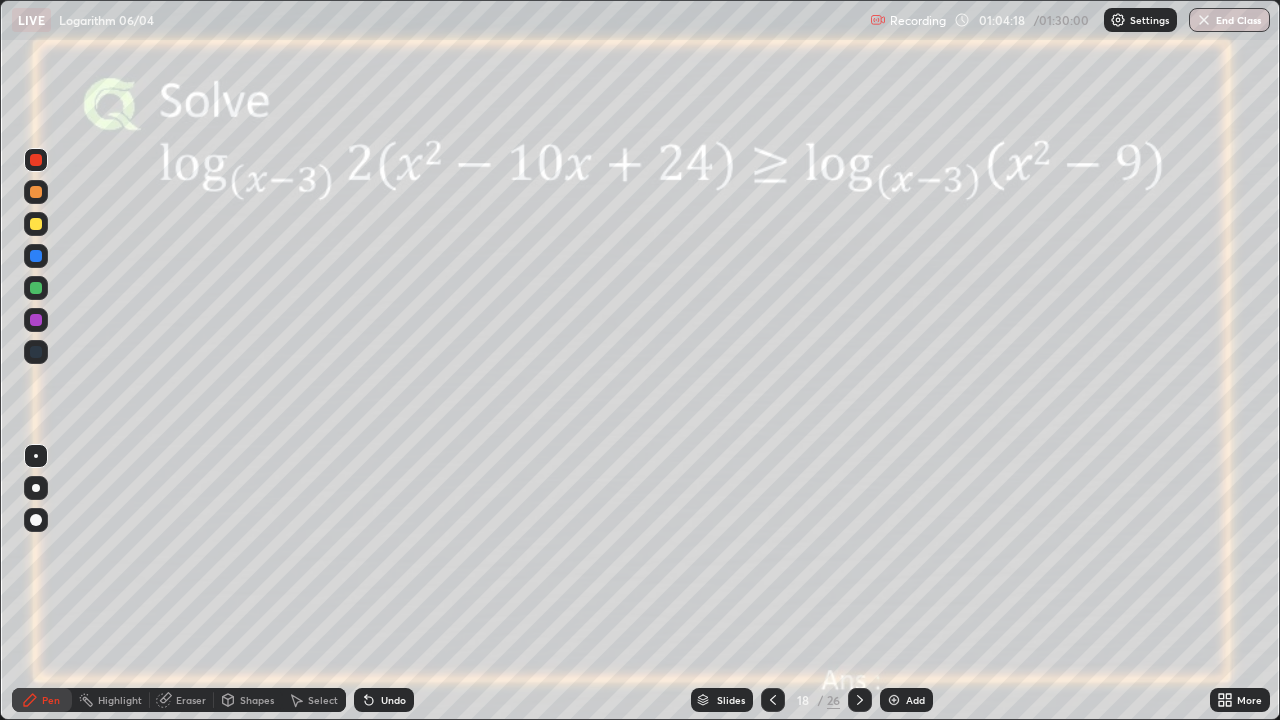 click at bounding box center (894, 700) 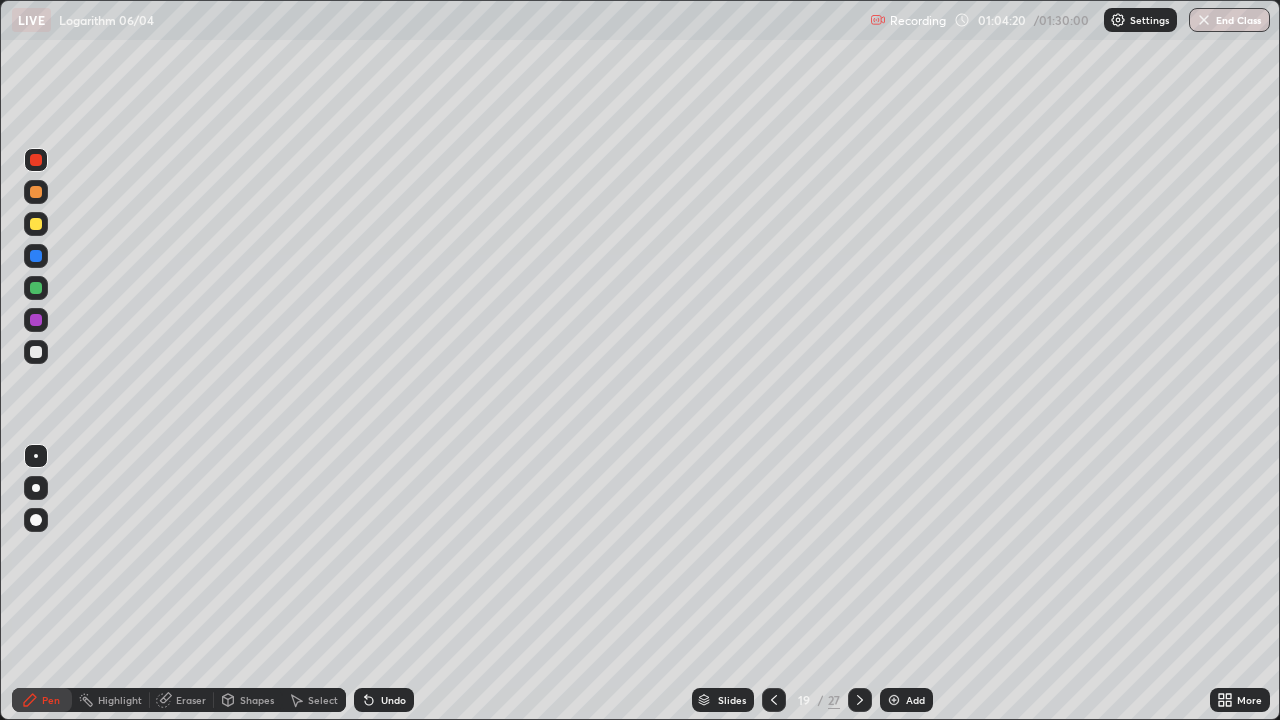 click 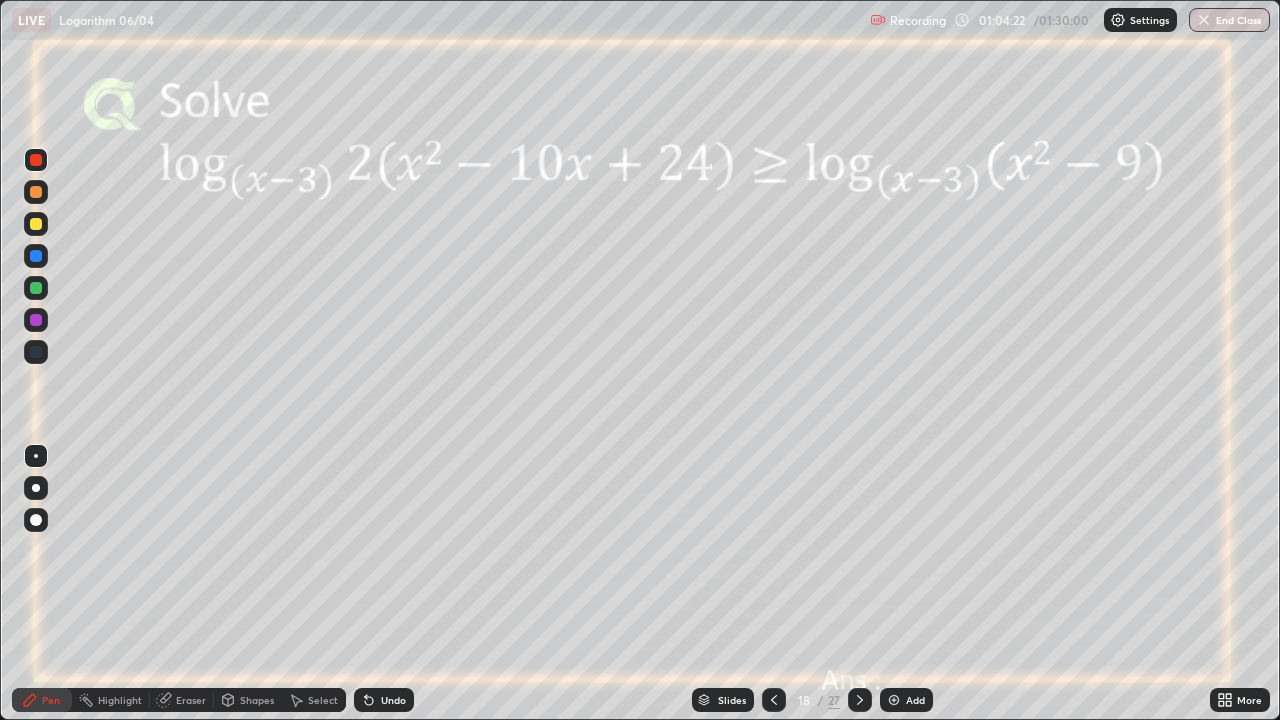 click 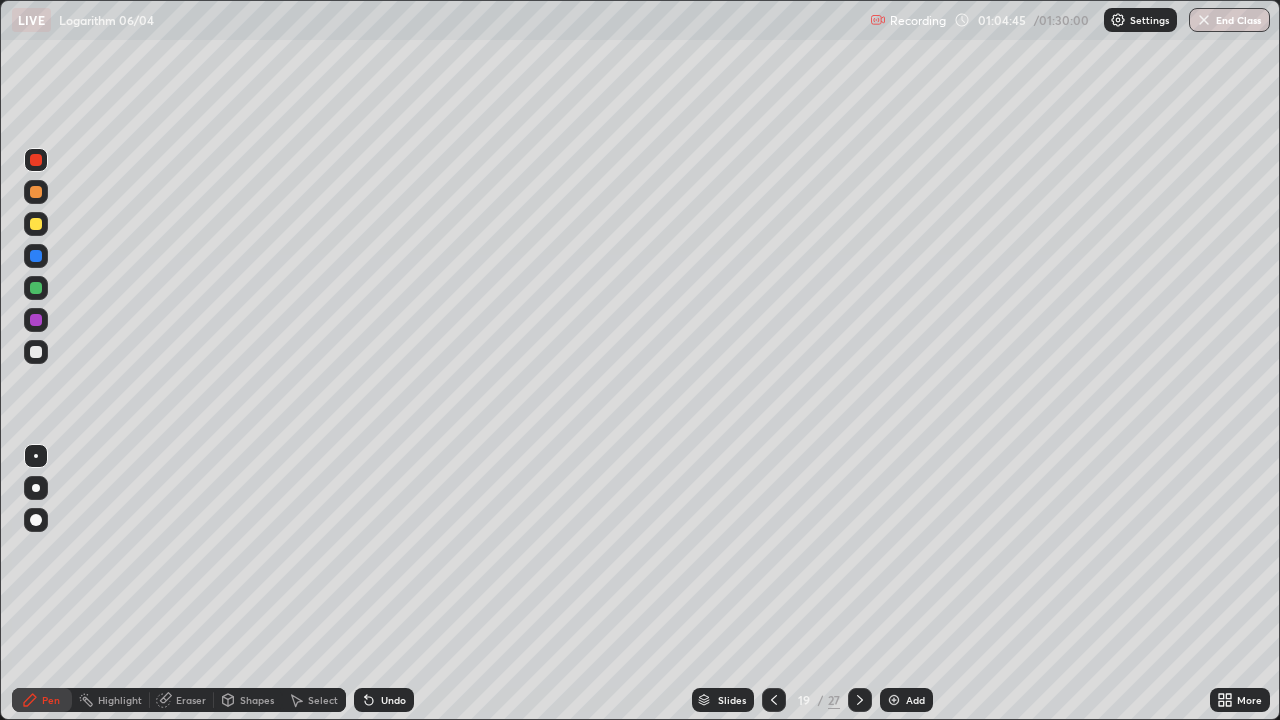 click 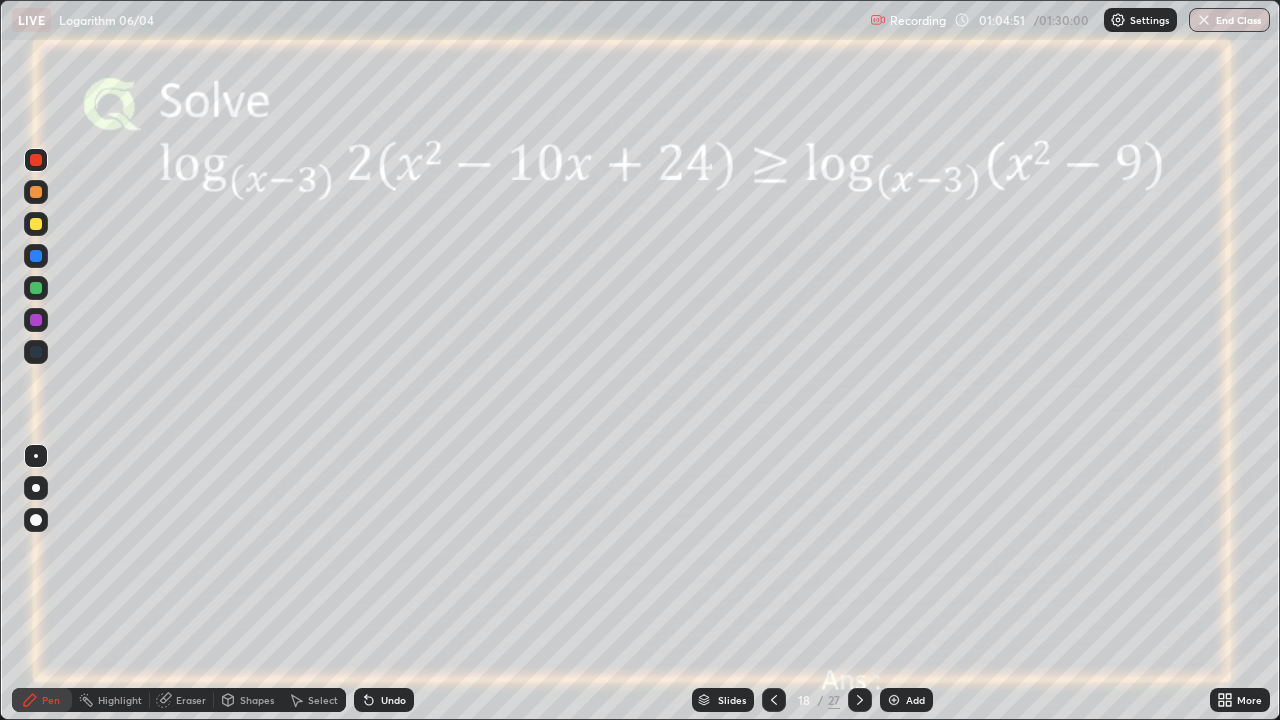 click 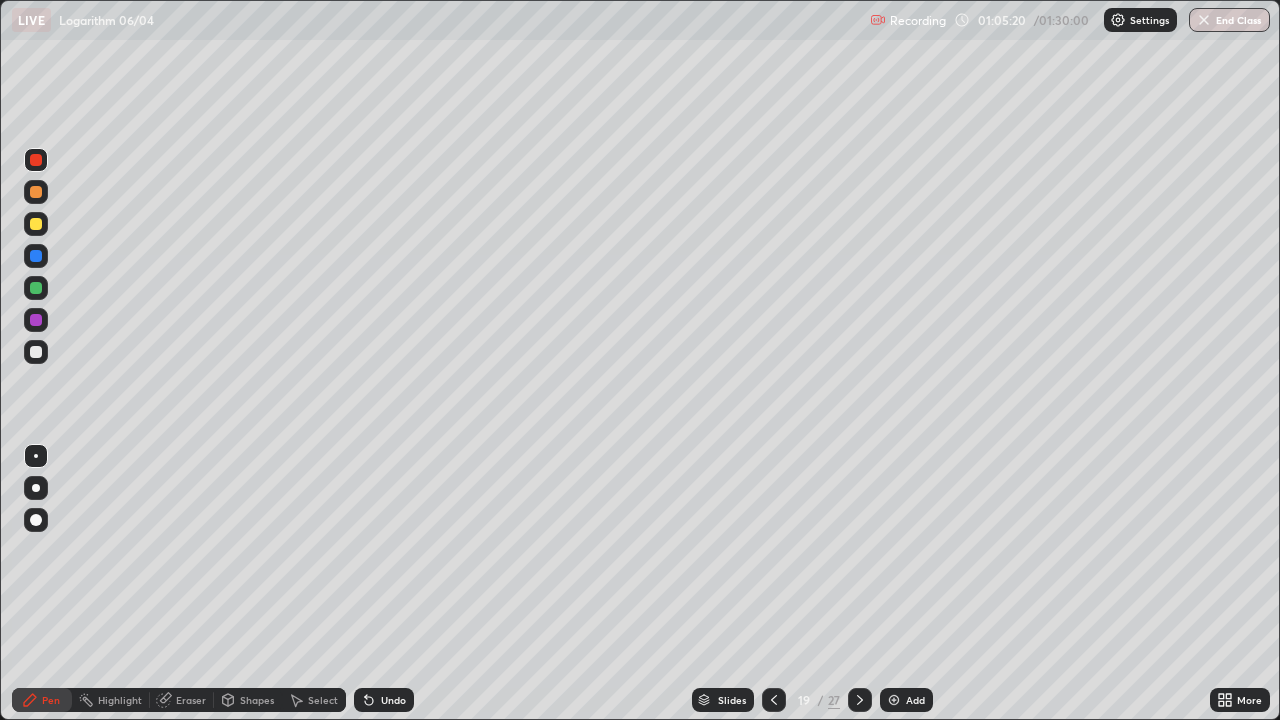 click at bounding box center [36, 288] 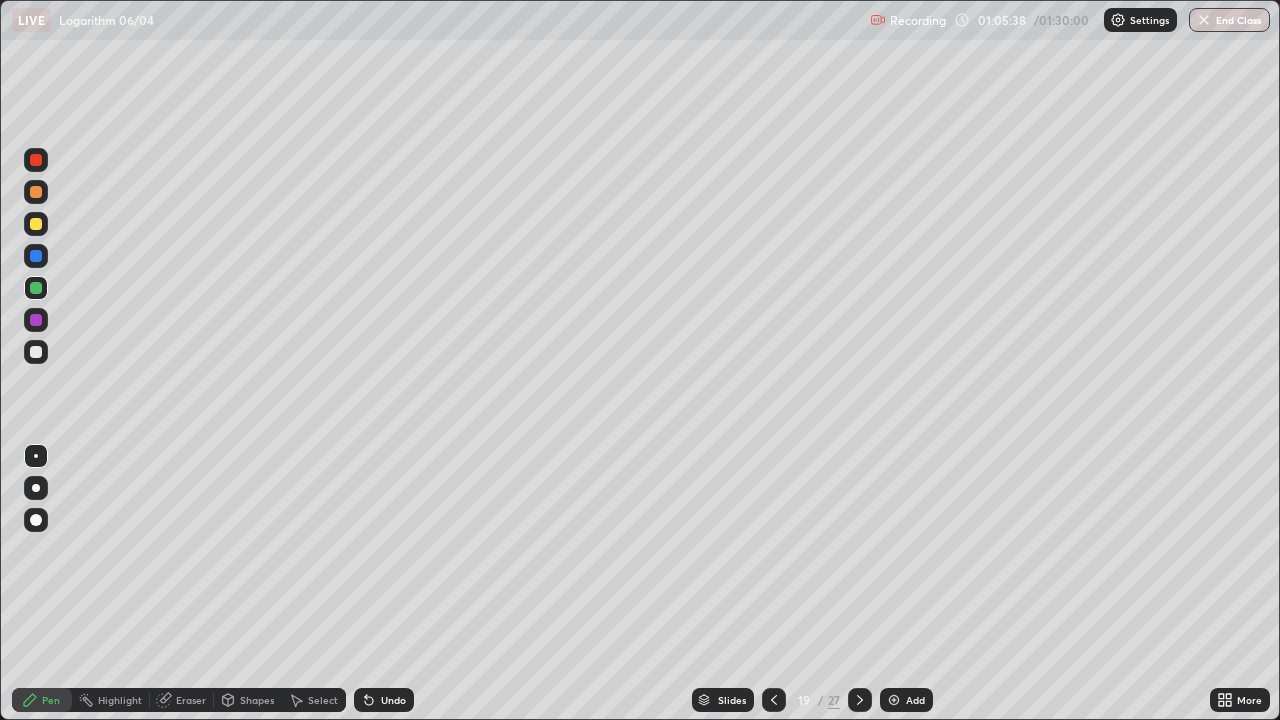 click 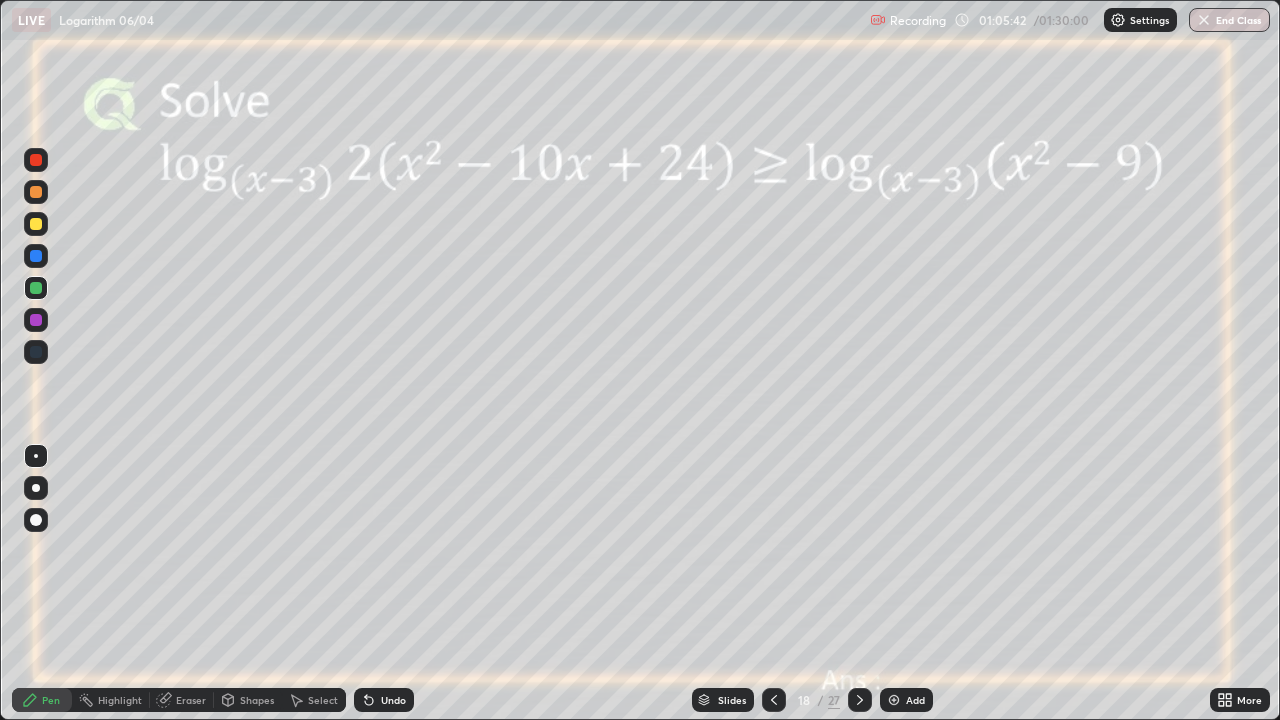 click 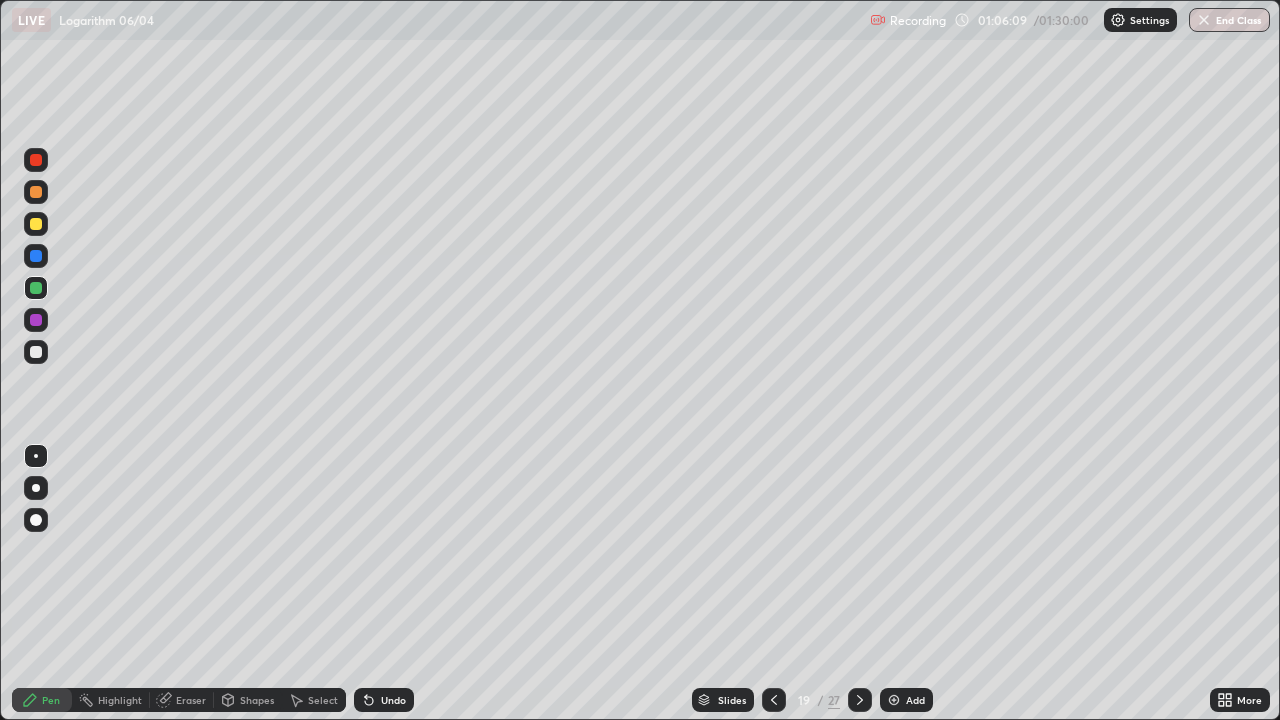click at bounding box center (36, 320) 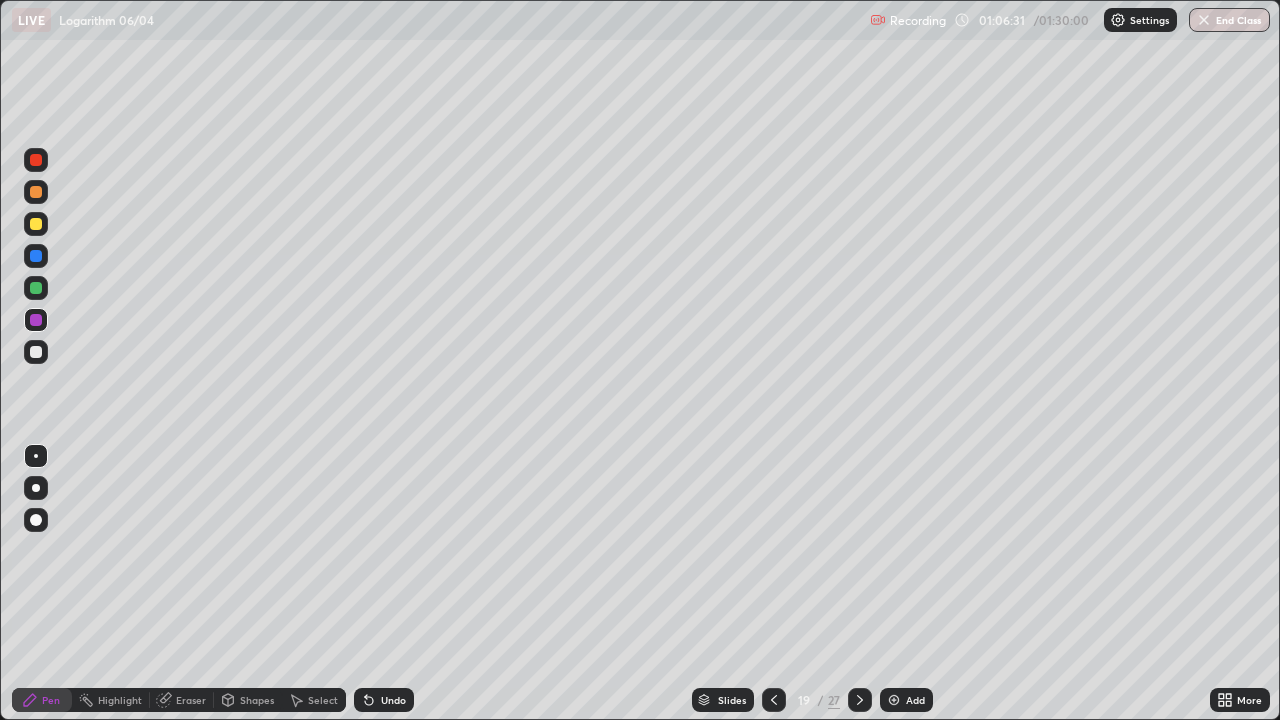 click at bounding box center [894, 700] 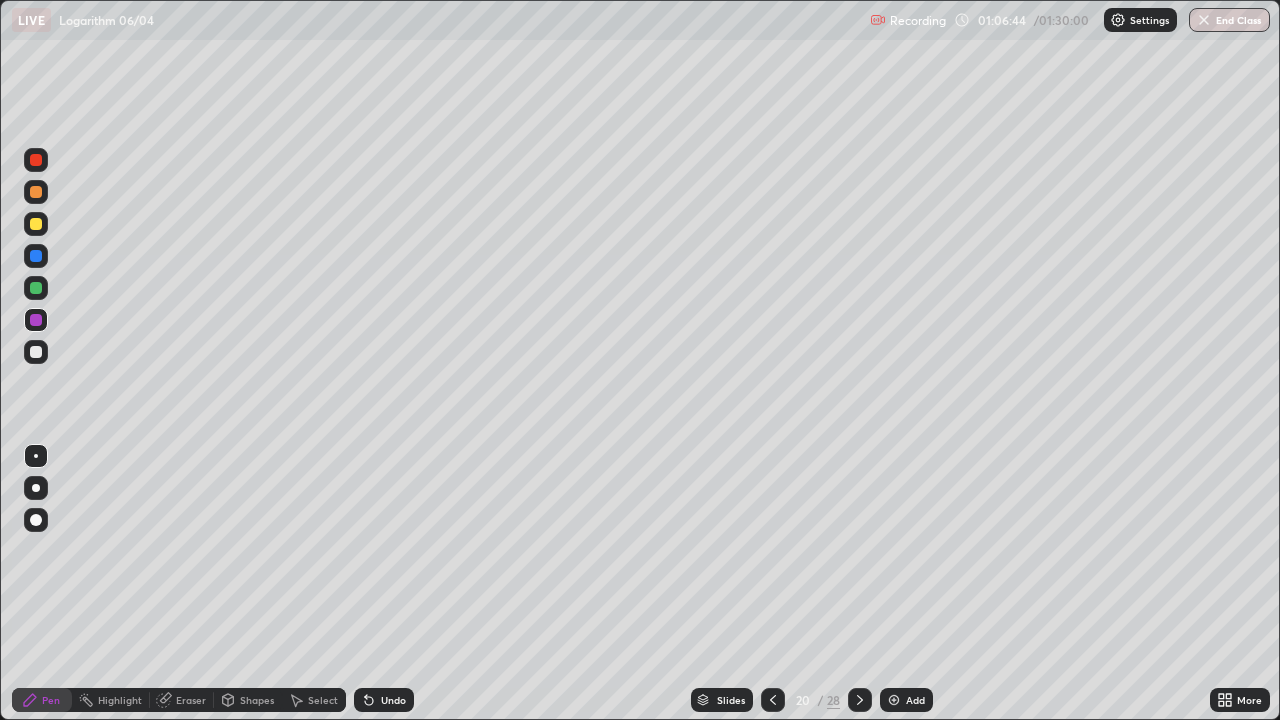click 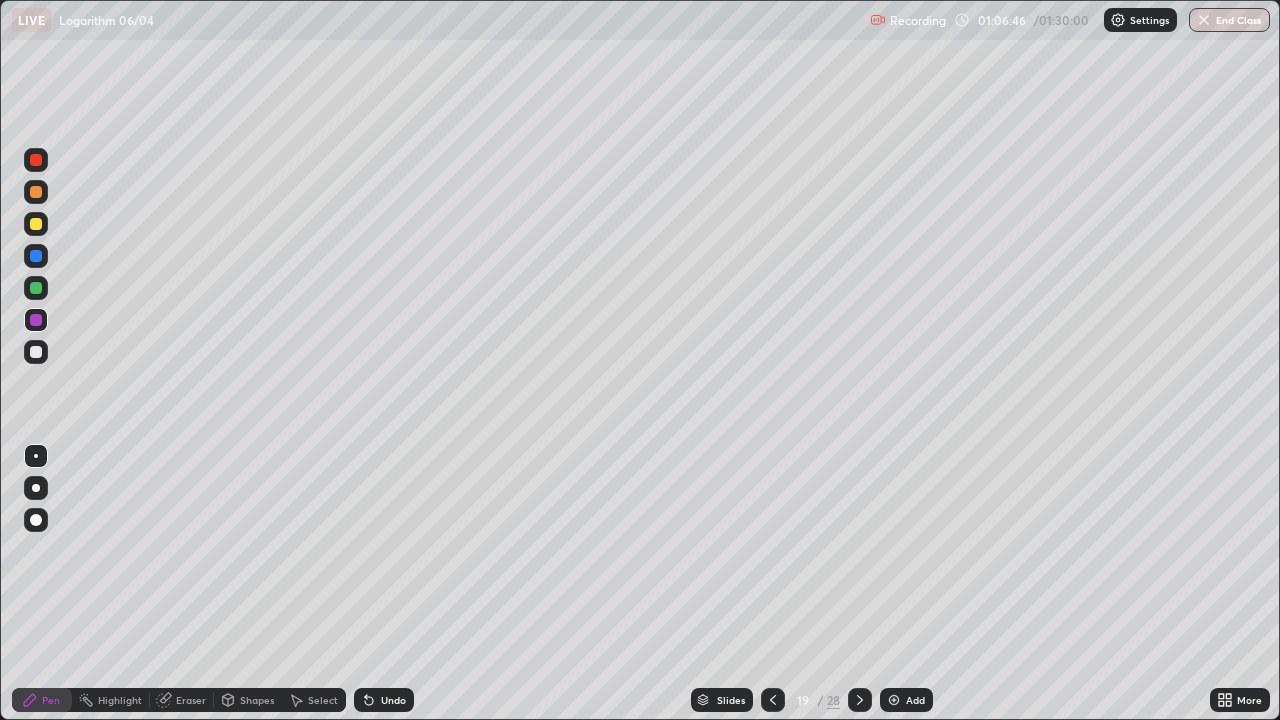 click 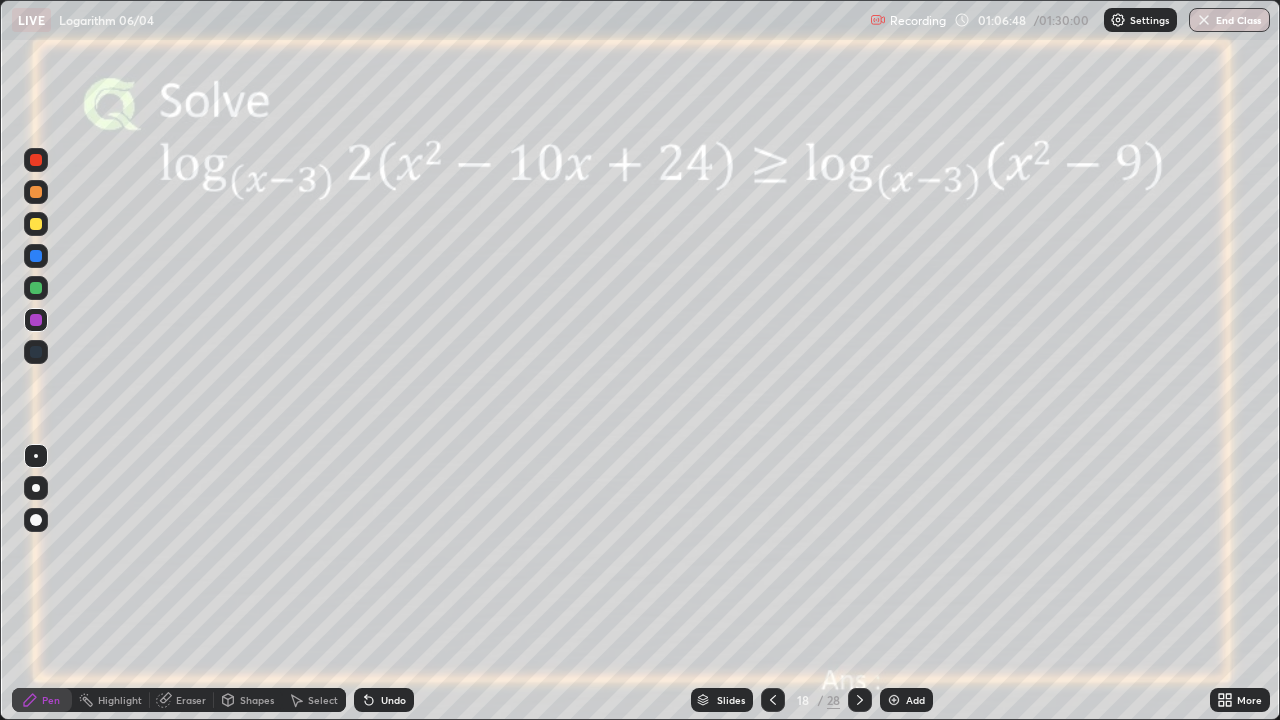 click 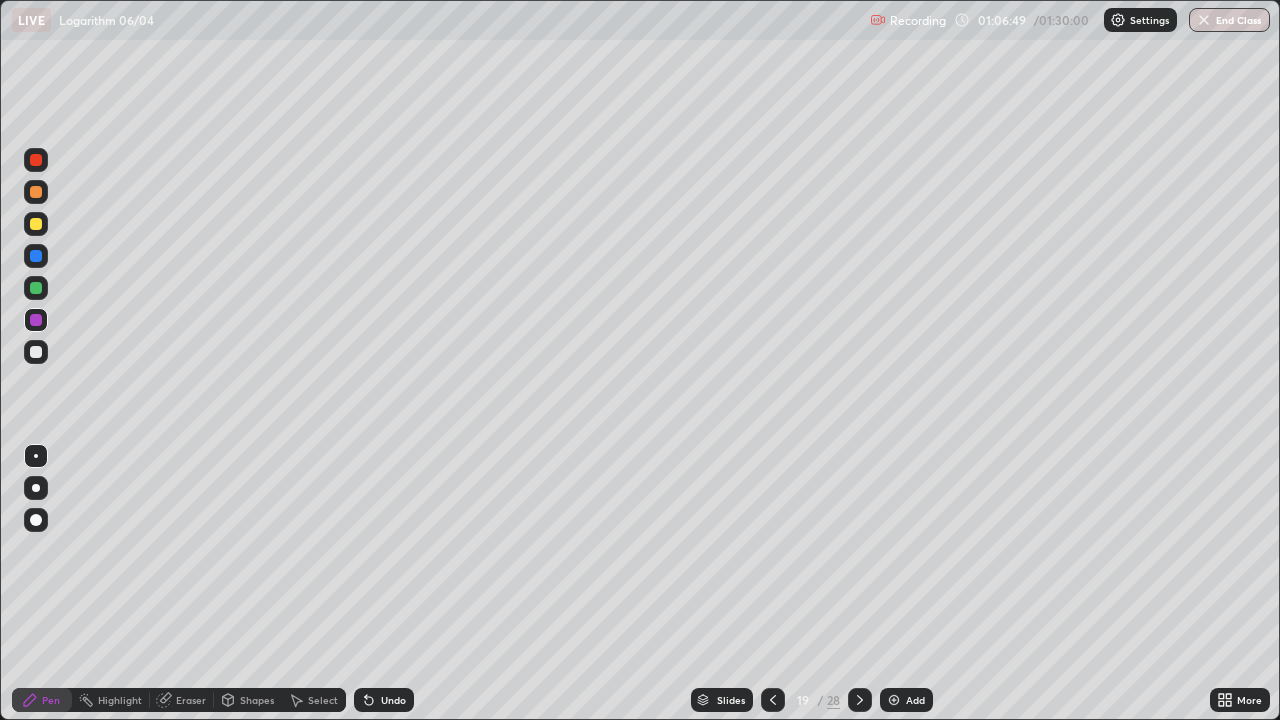 click 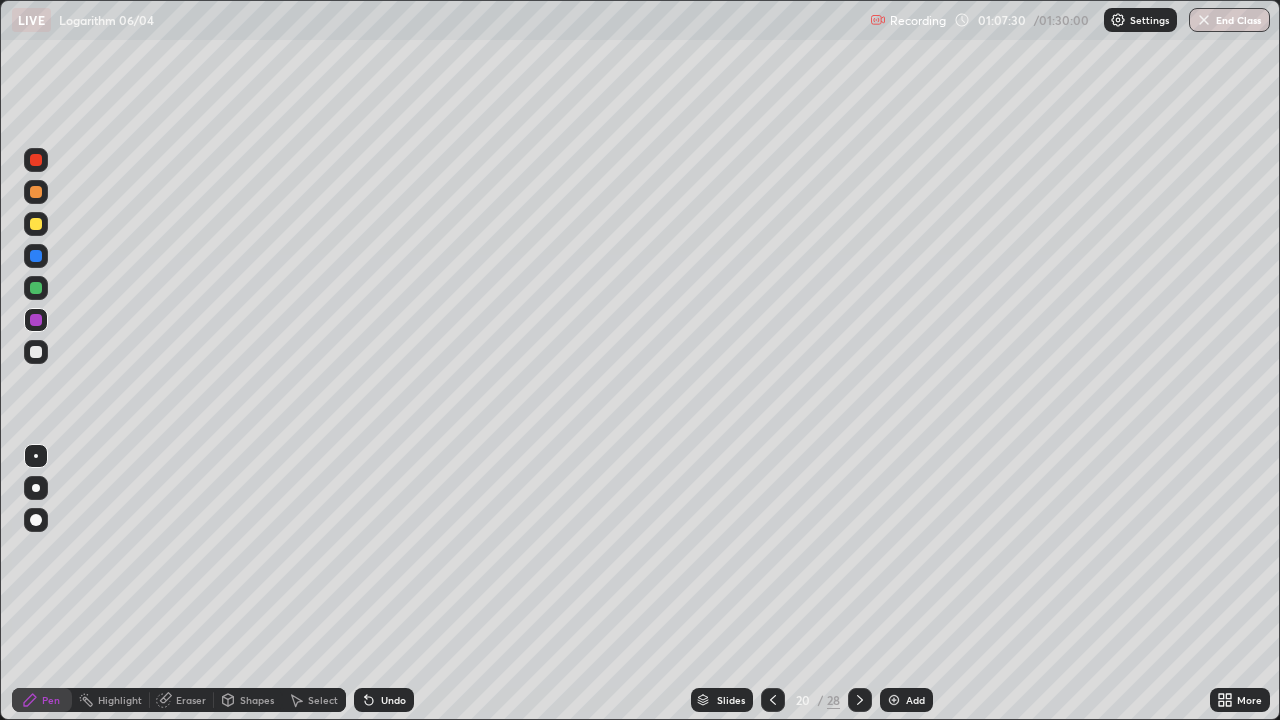 click at bounding box center (36, 224) 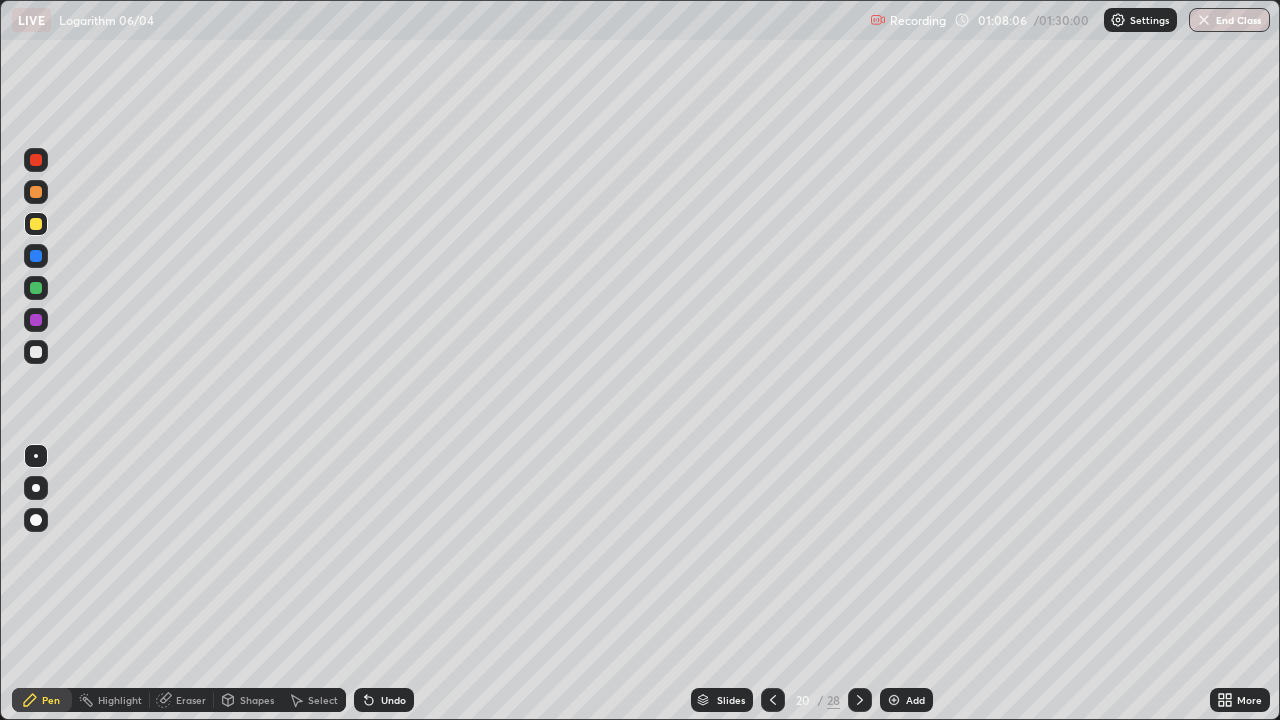 click at bounding box center [36, 352] 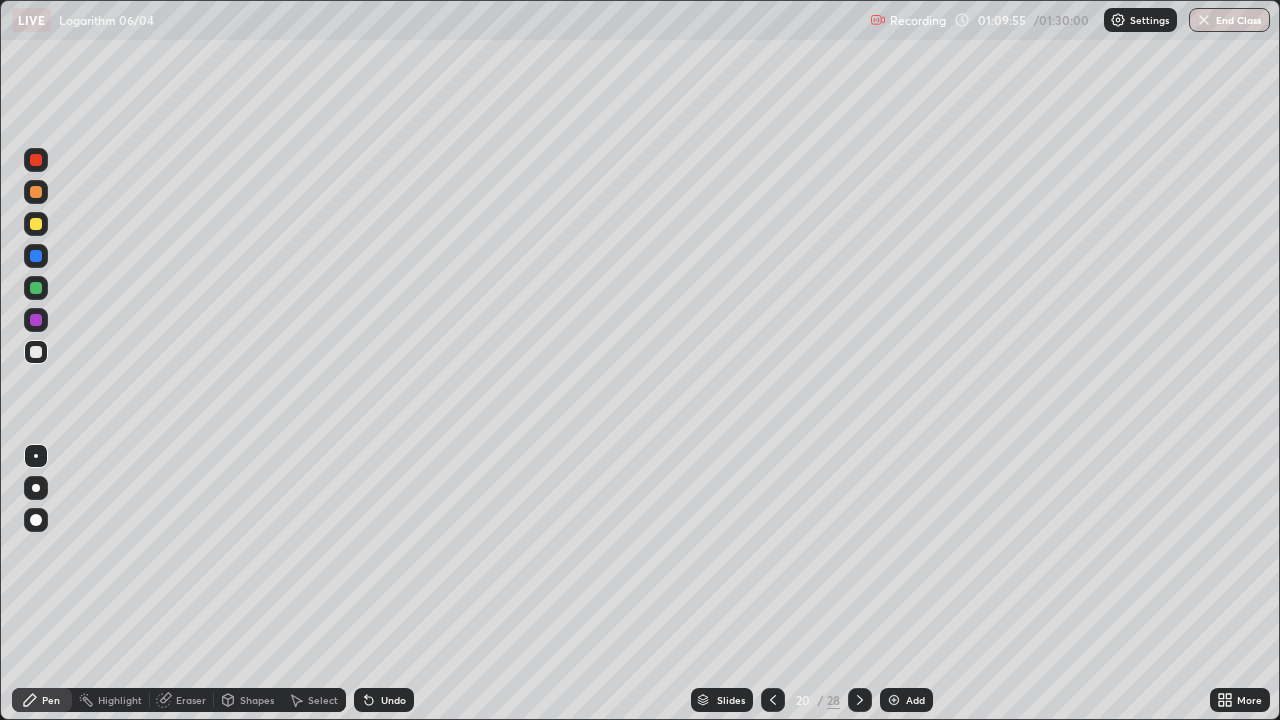click 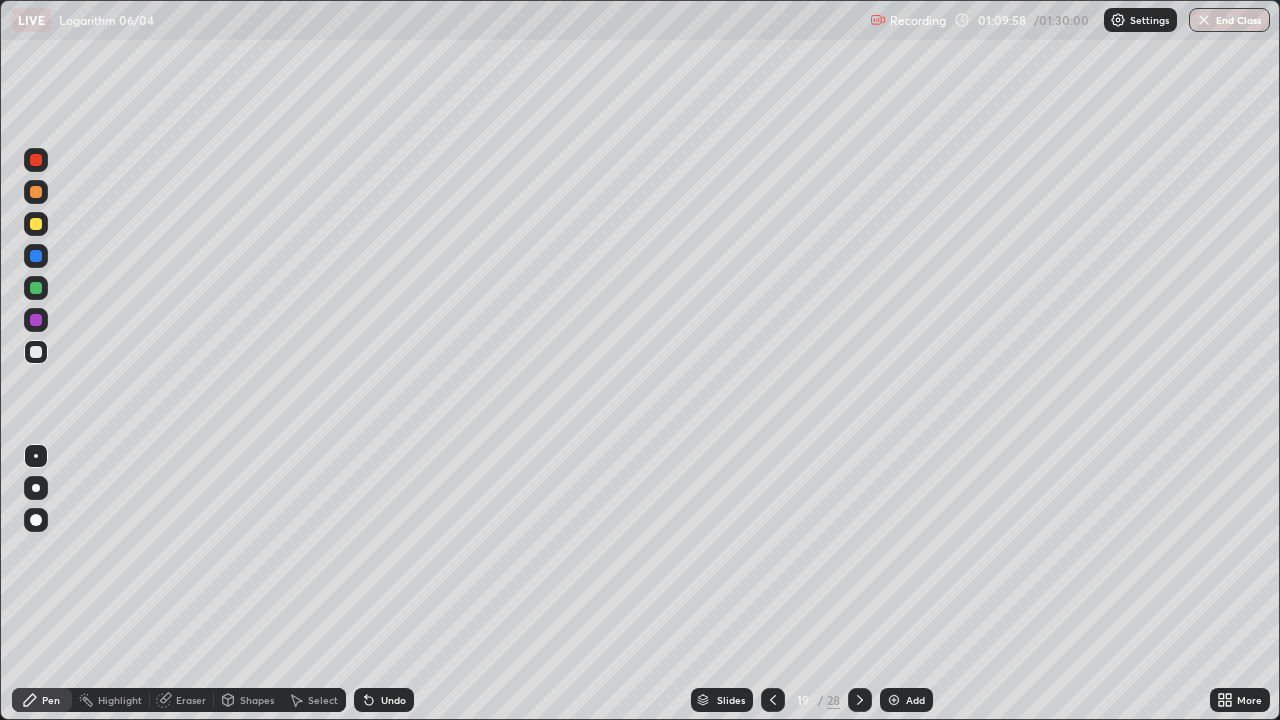 click 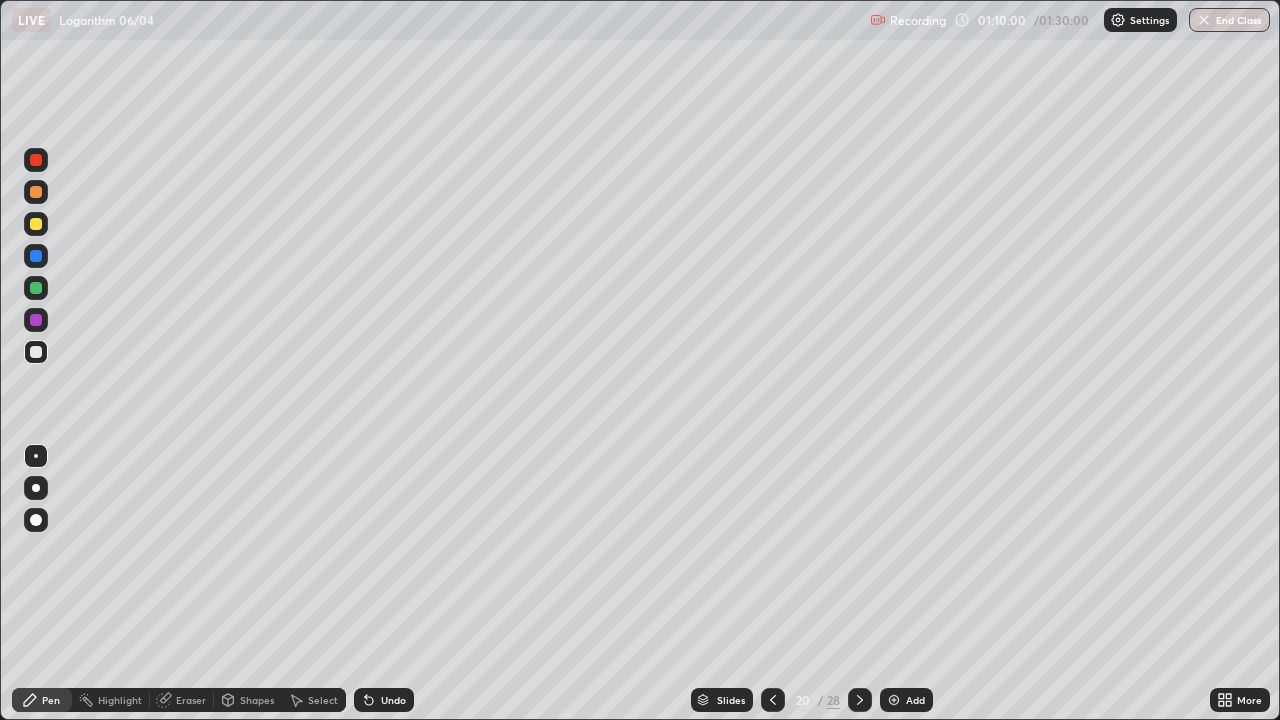 click at bounding box center [36, 320] 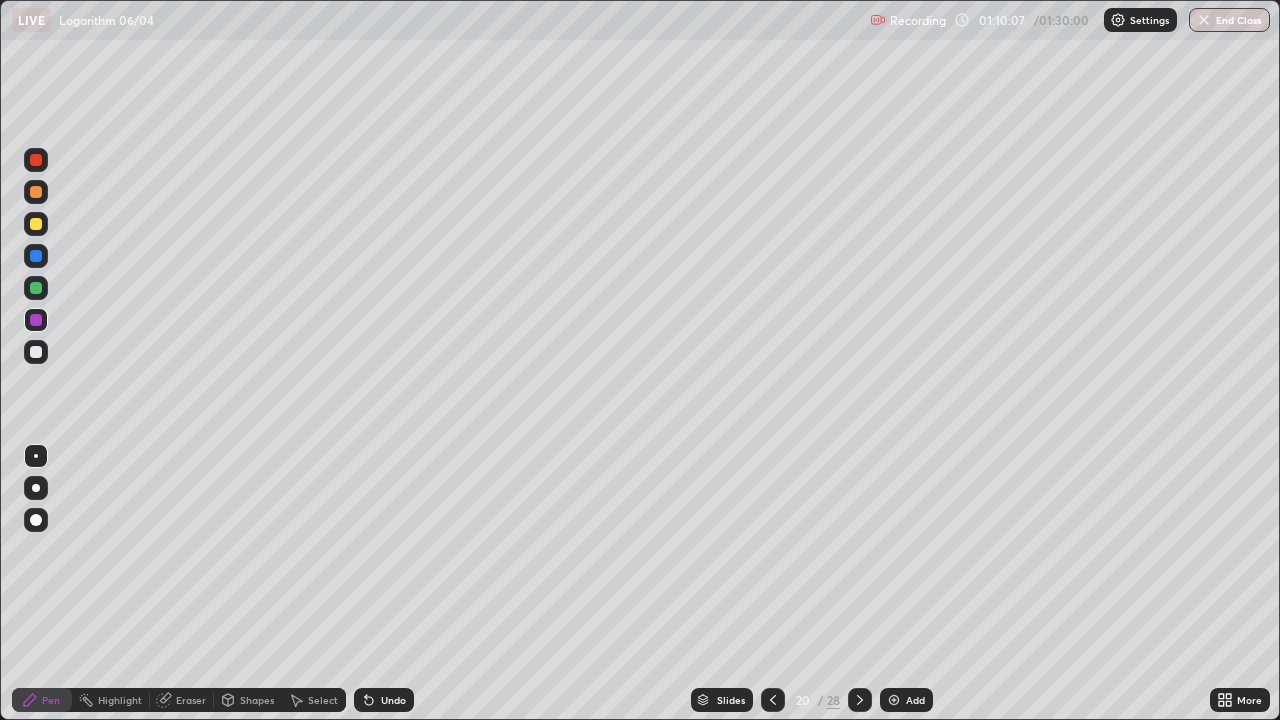 click 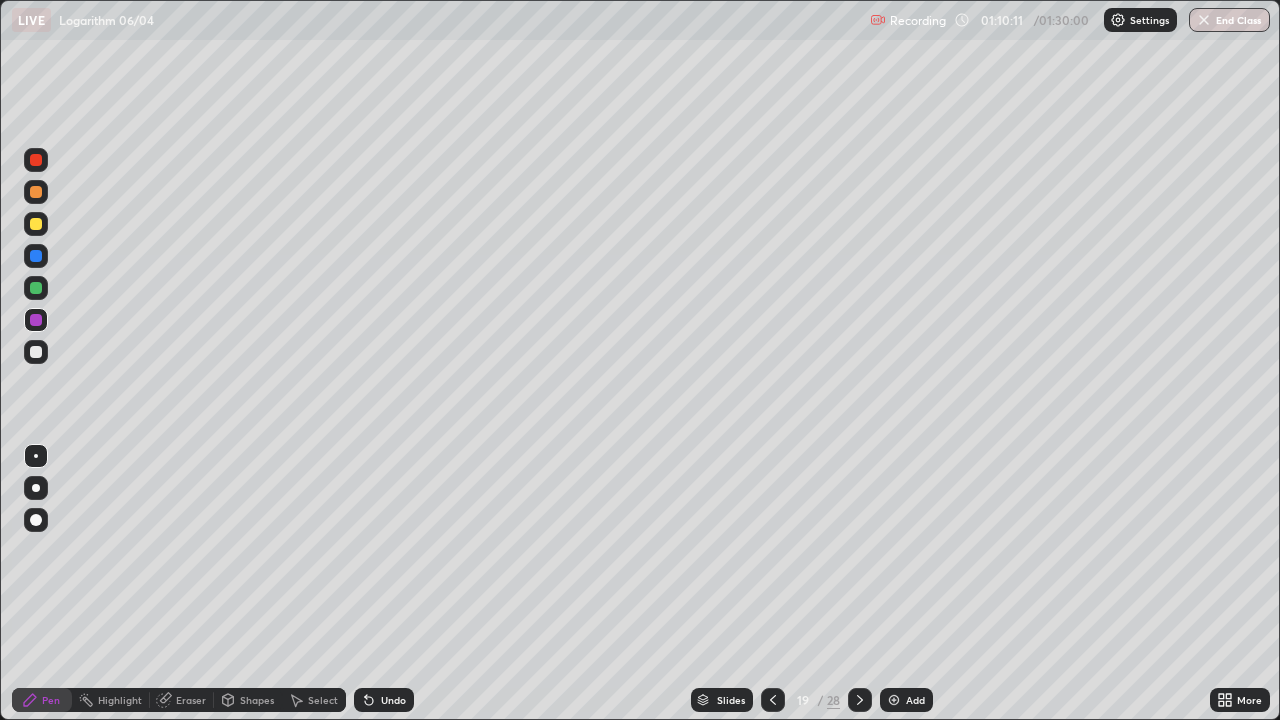 click 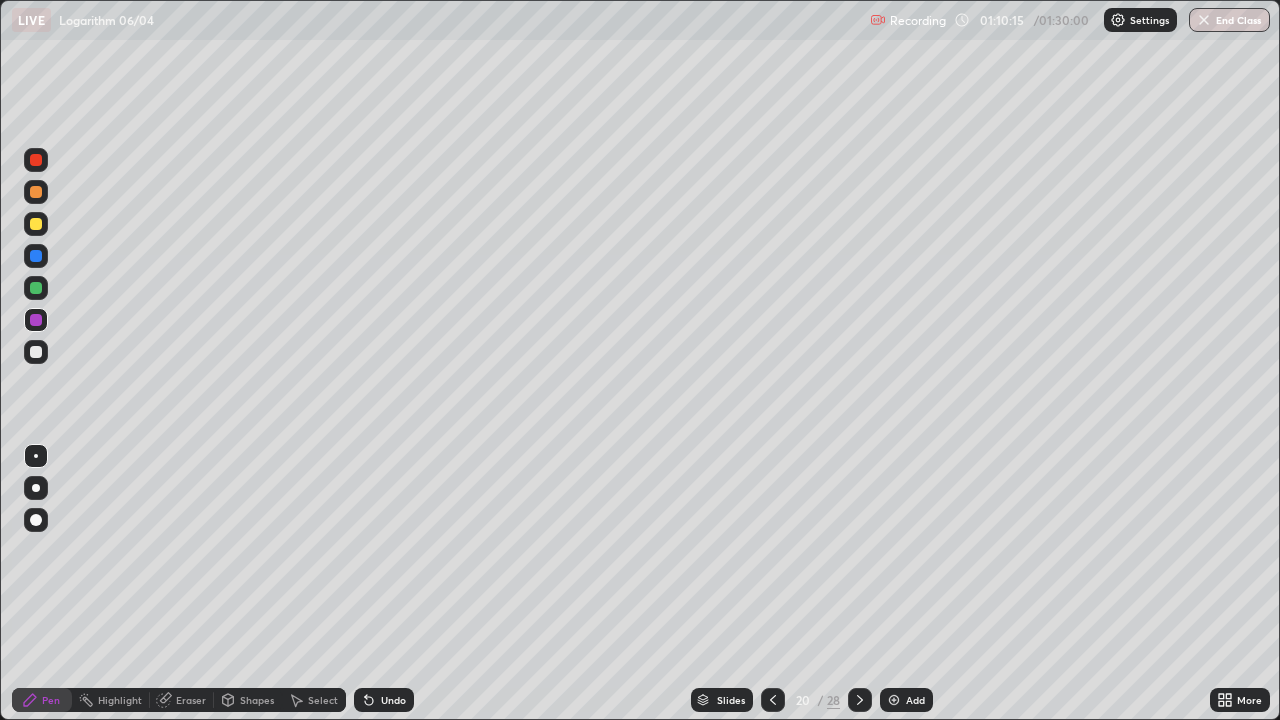 click at bounding box center [36, 288] 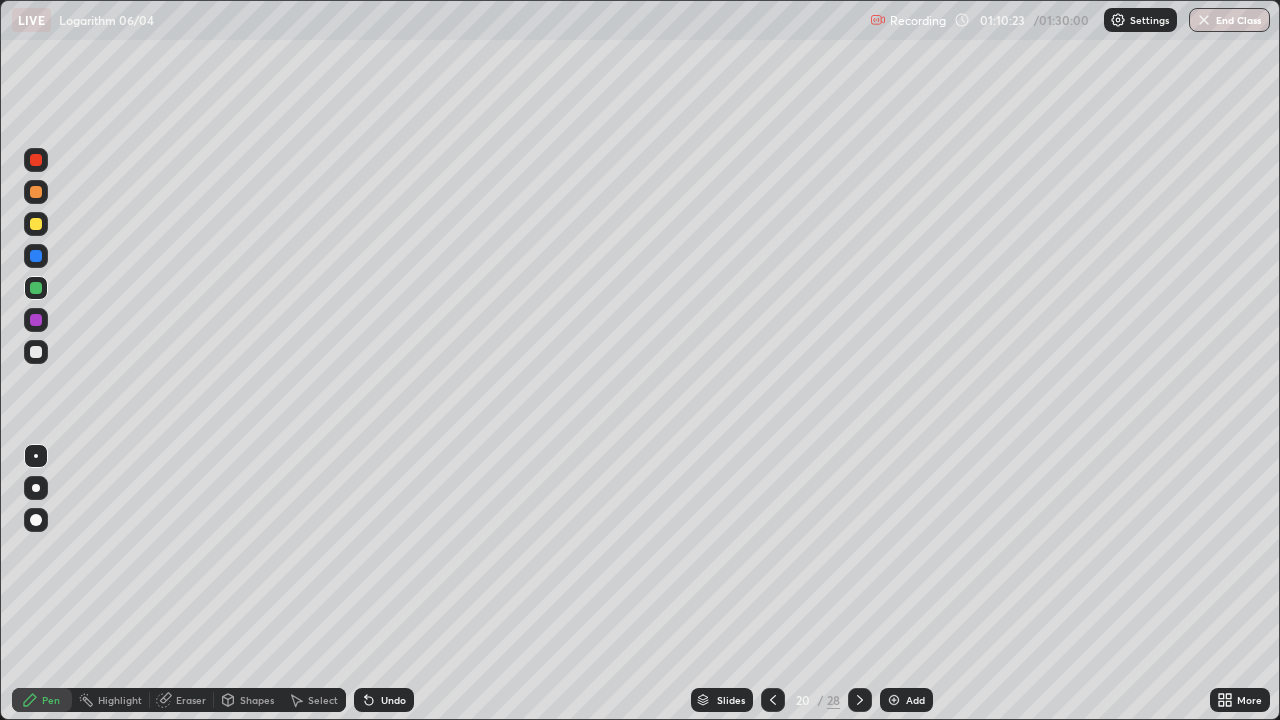 click at bounding box center (773, 700) 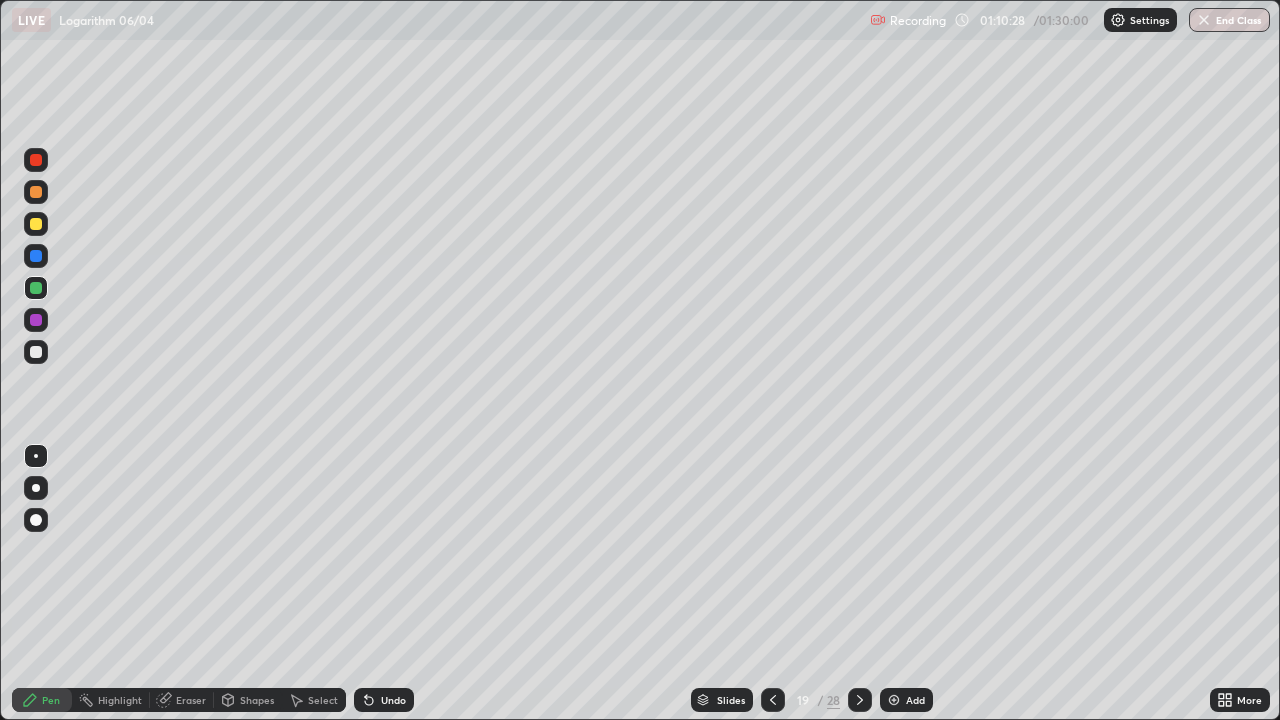 click 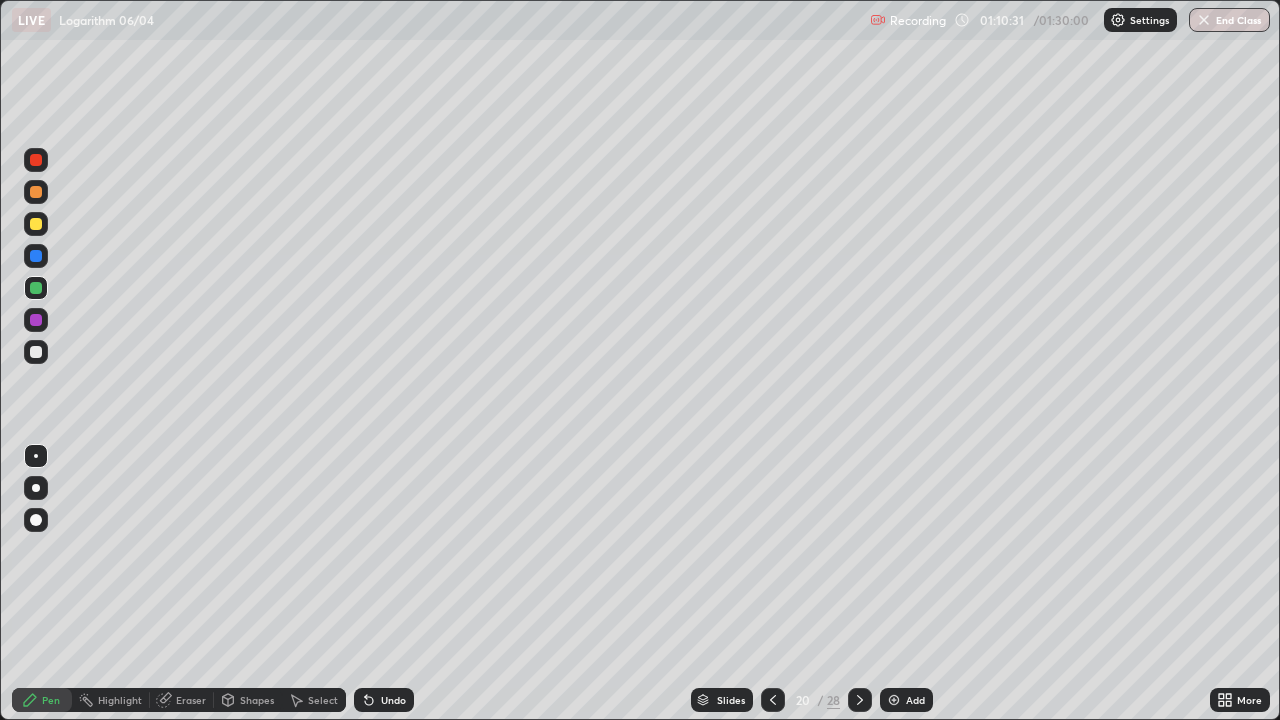 click at bounding box center (36, 160) 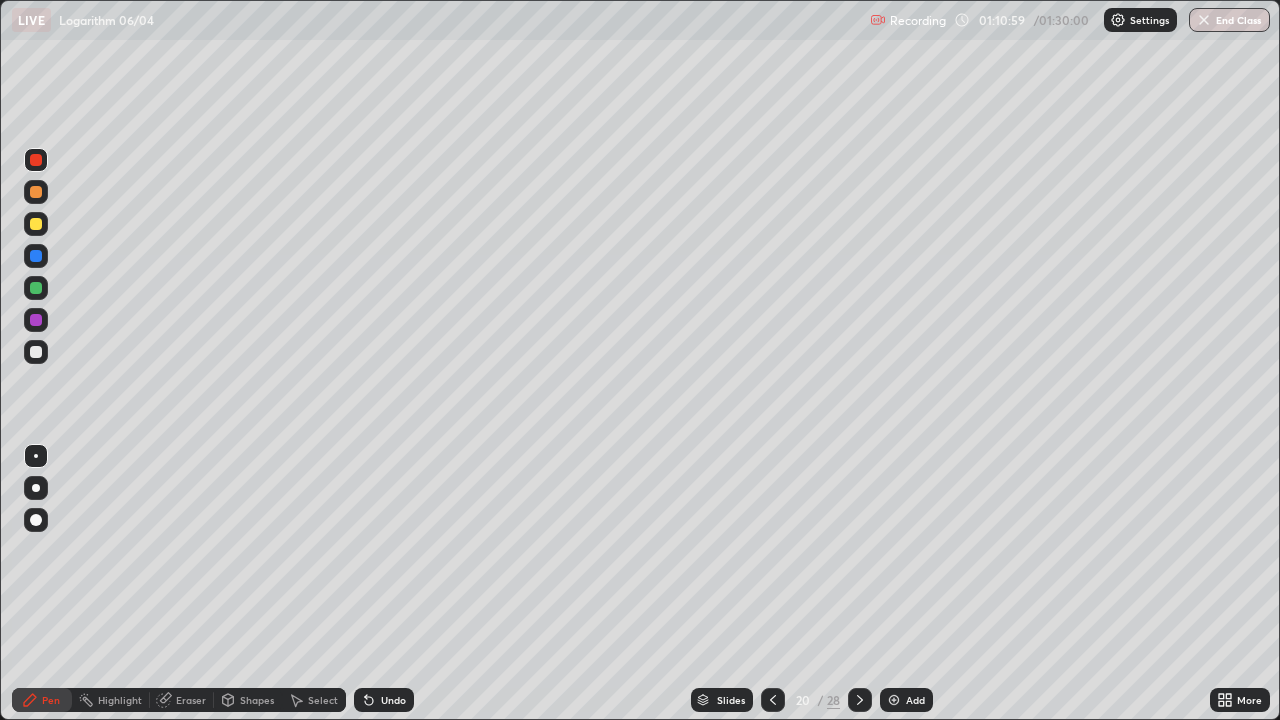 click at bounding box center [36, 256] 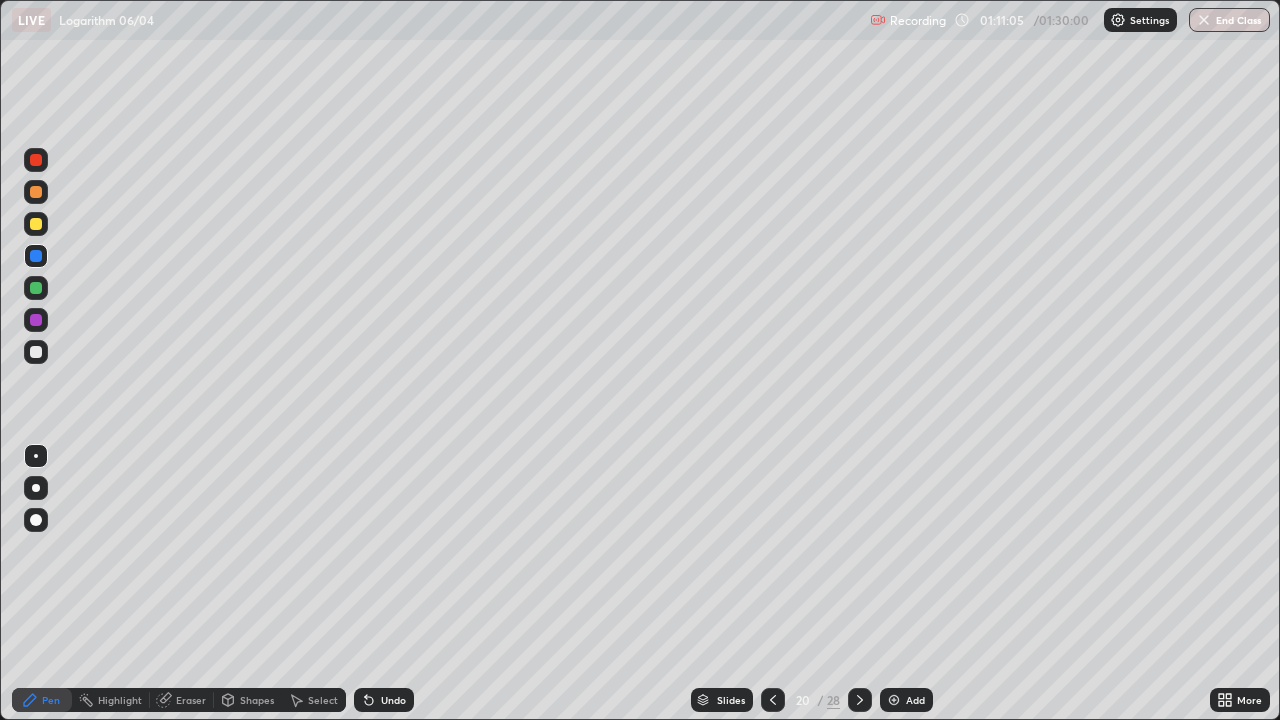 click on "Undo" at bounding box center [393, 700] 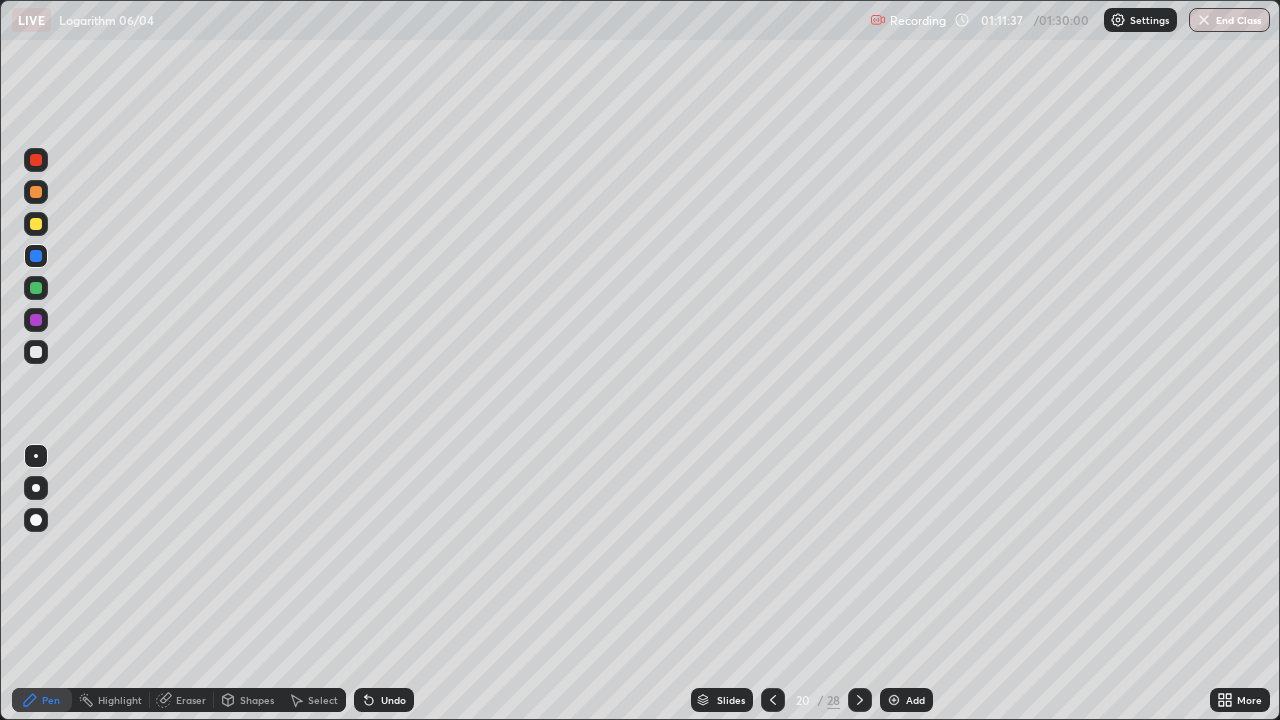 click at bounding box center (36, 352) 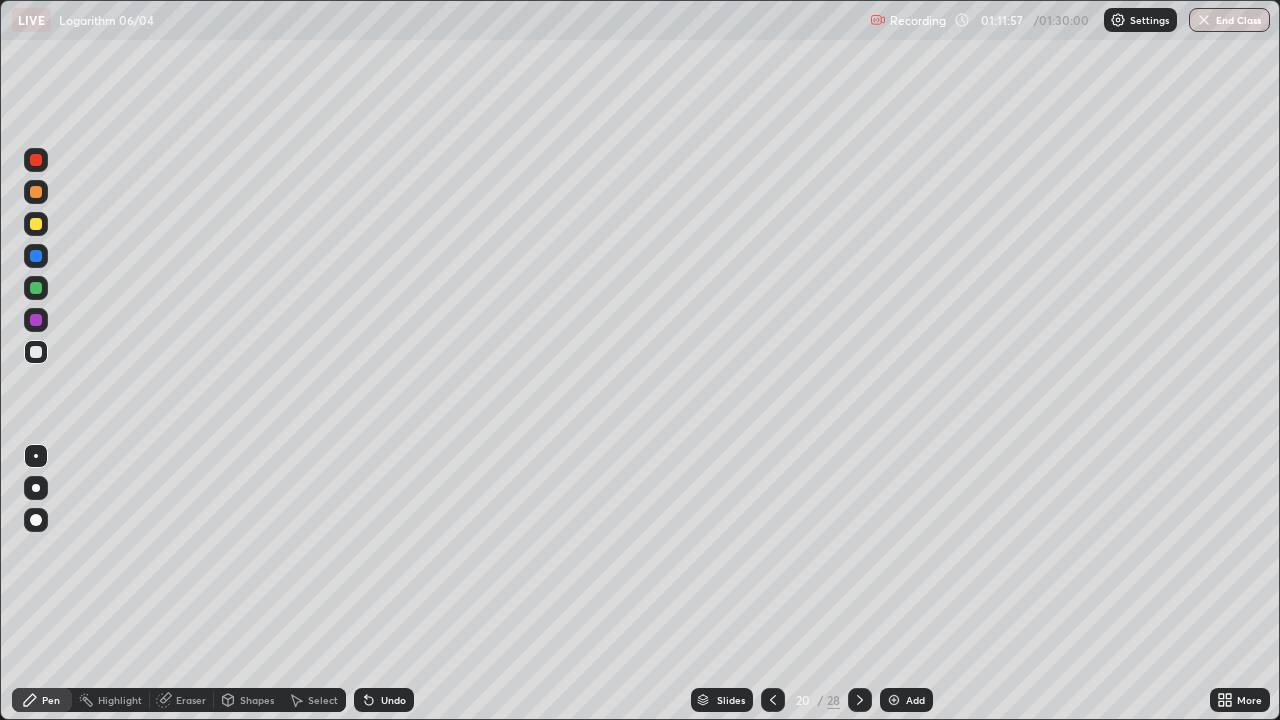 click 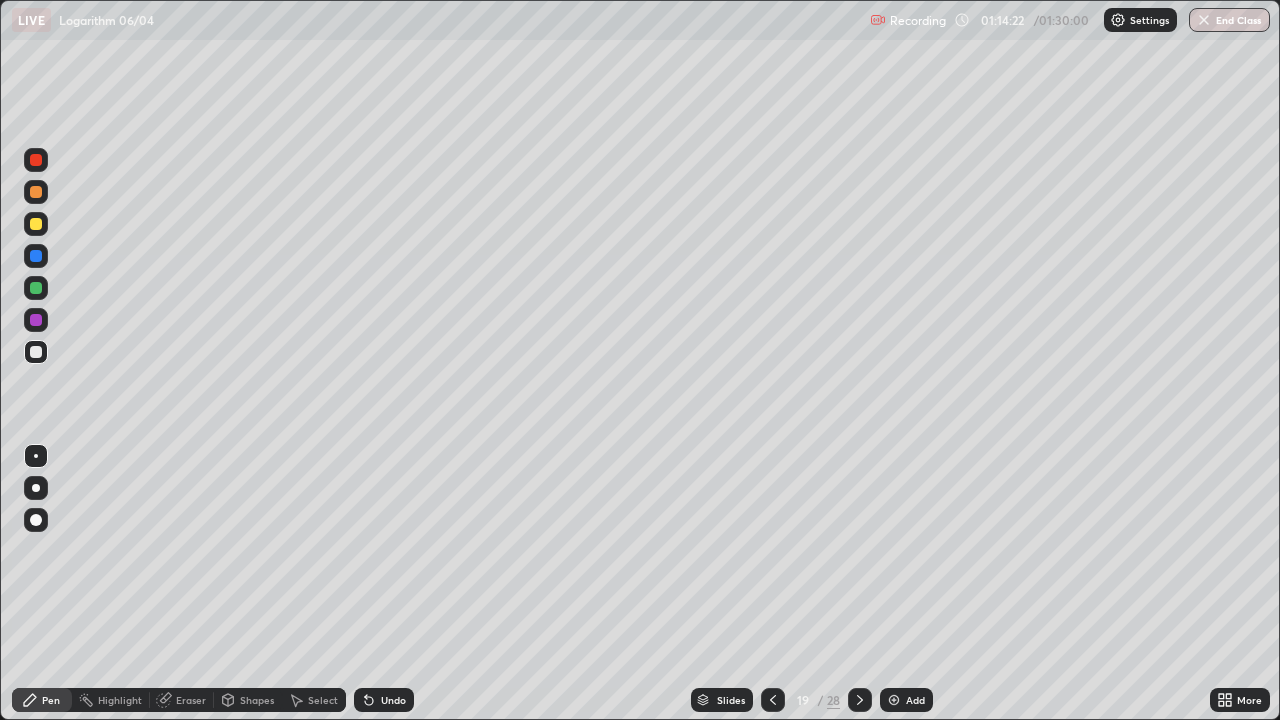 click at bounding box center [860, 700] 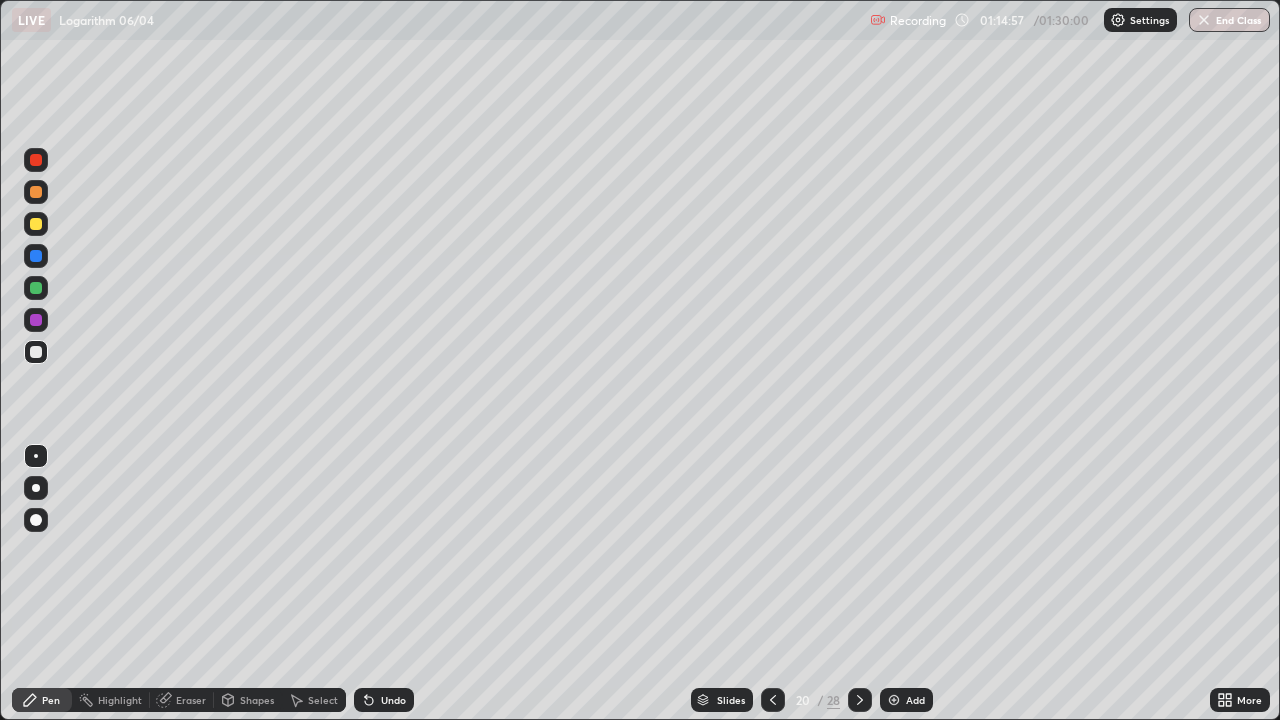 click 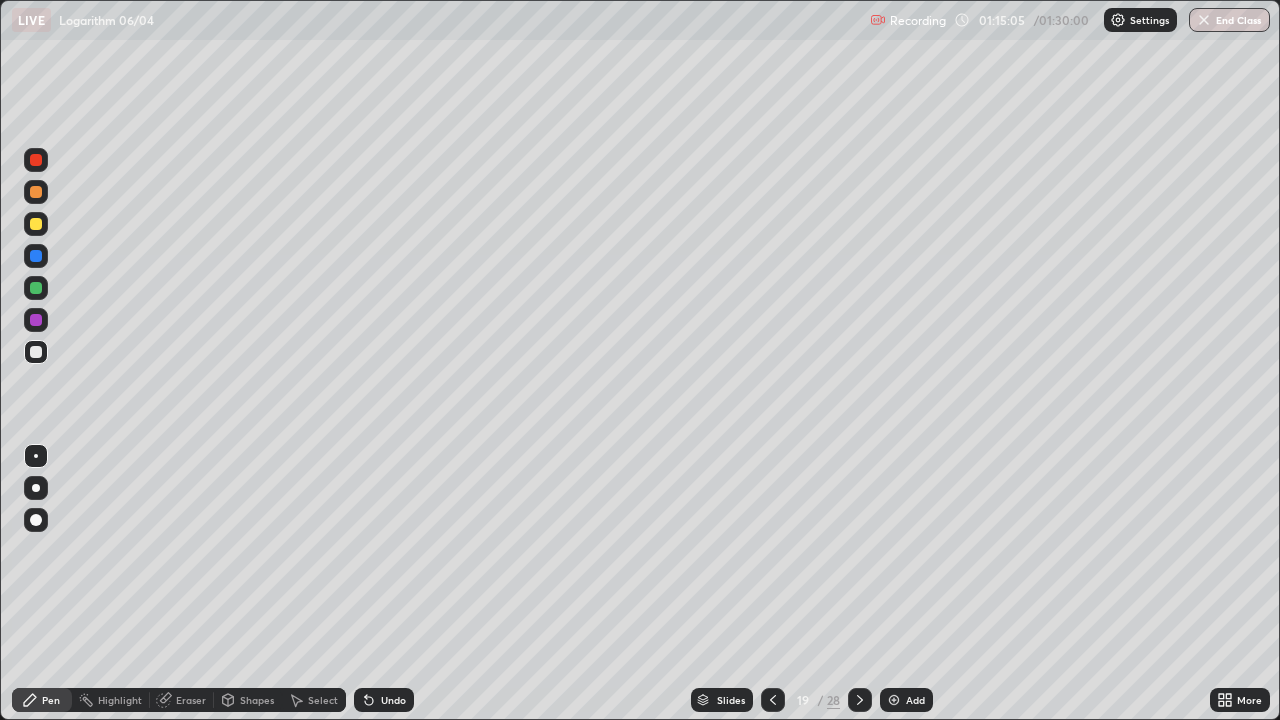 click 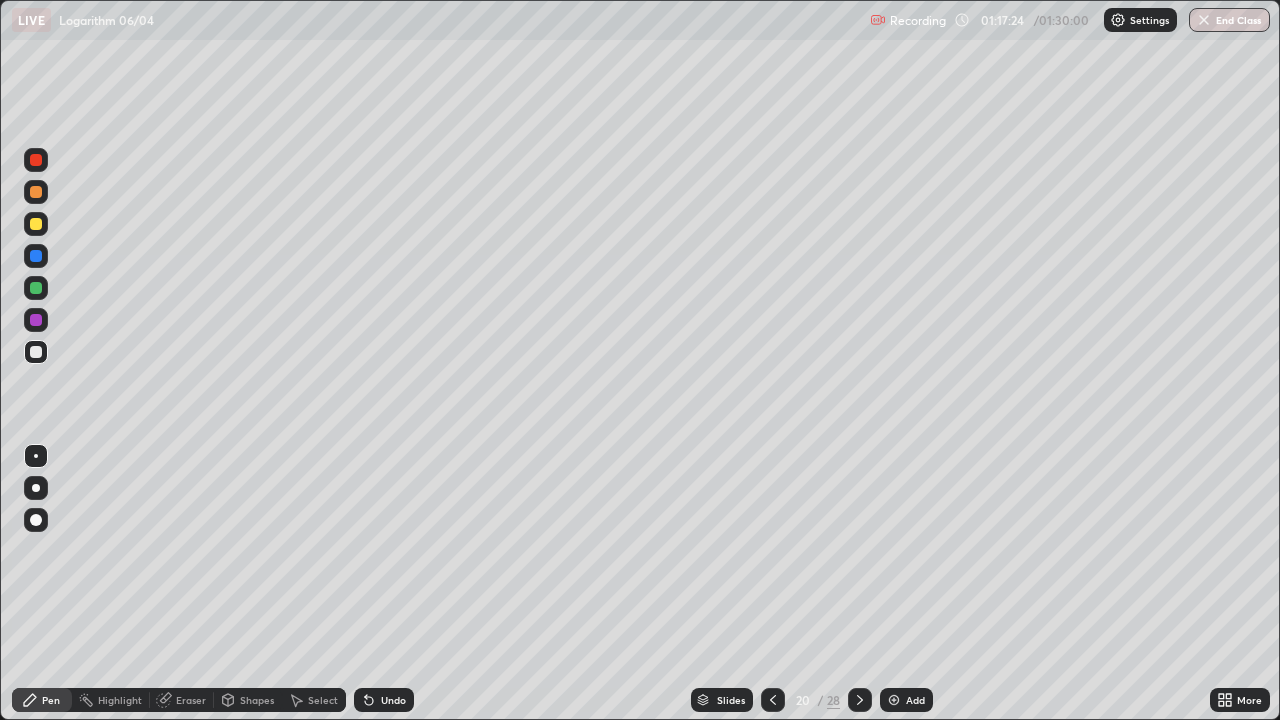 click at bounding box center (894, 700) 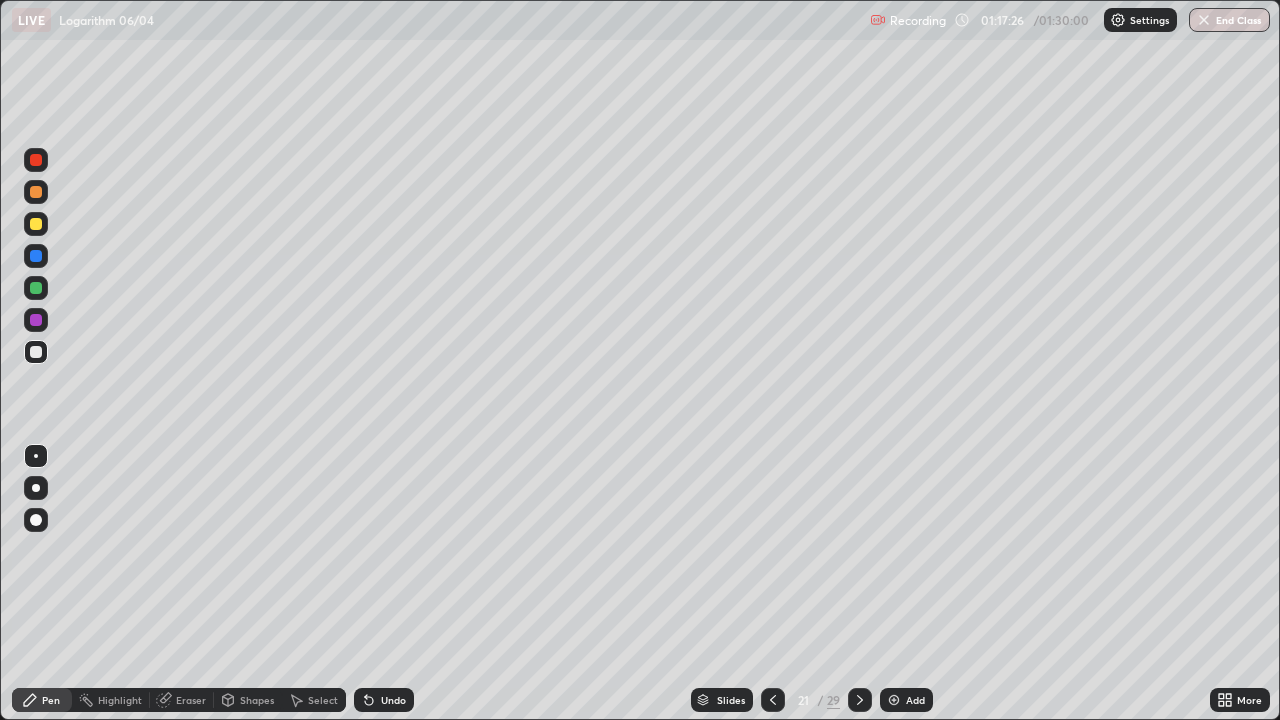 click at bounding box center (36, 288) 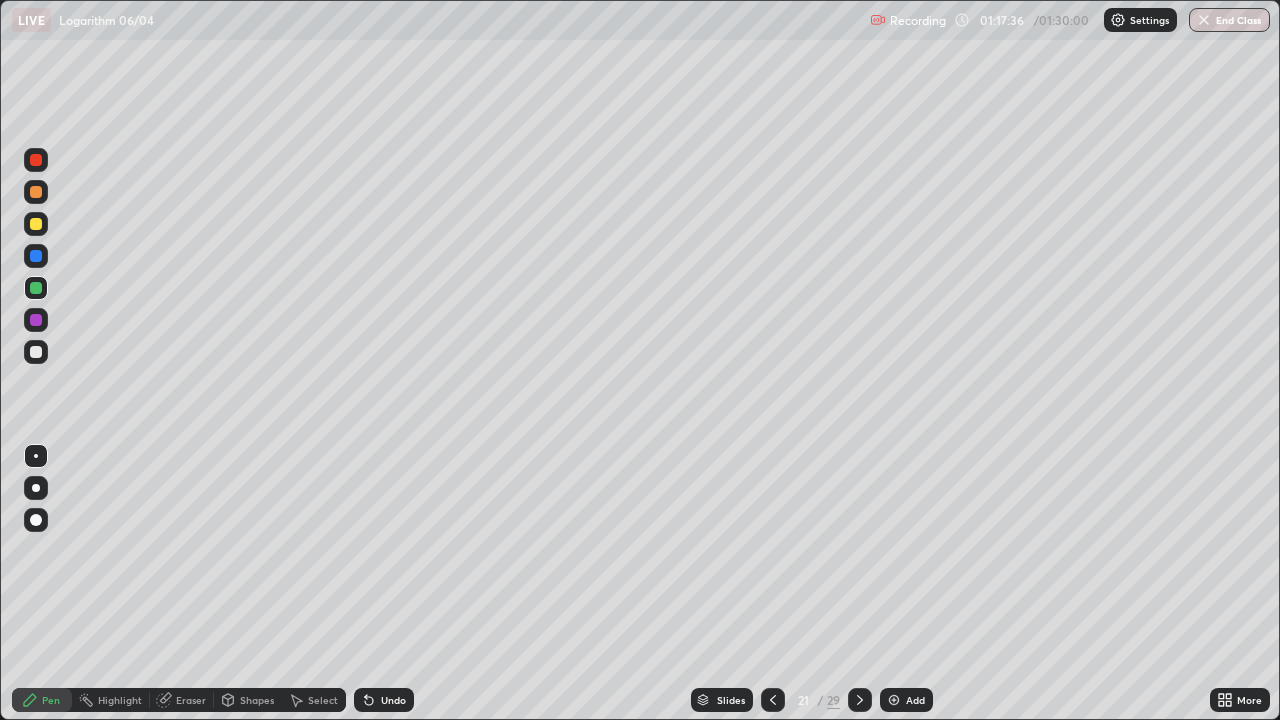 click 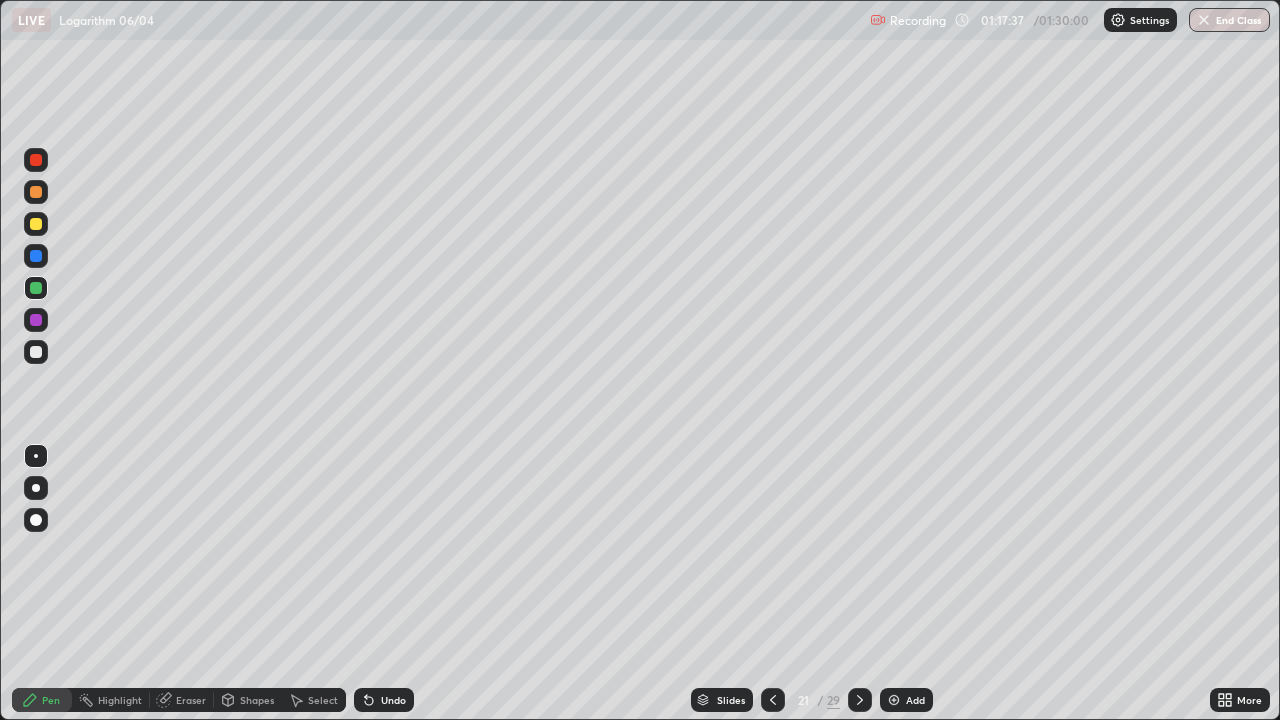 click on "Undo" at bounding box center [384, 700] 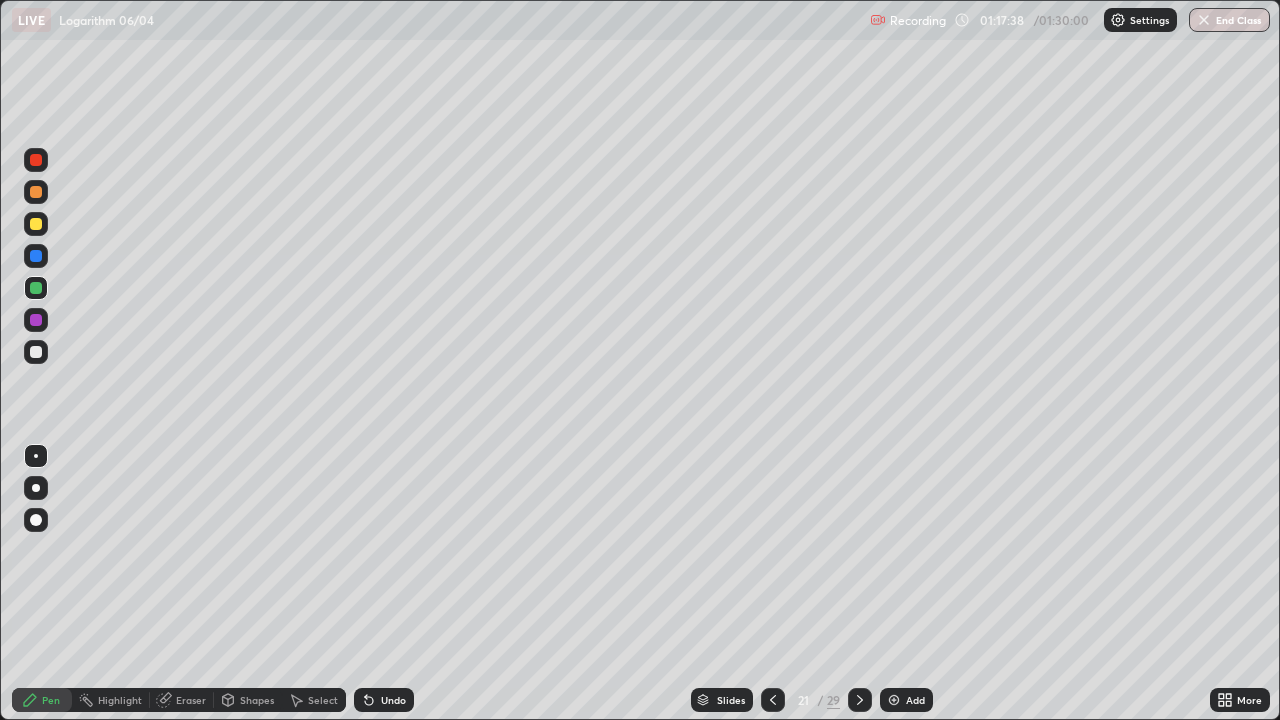 click 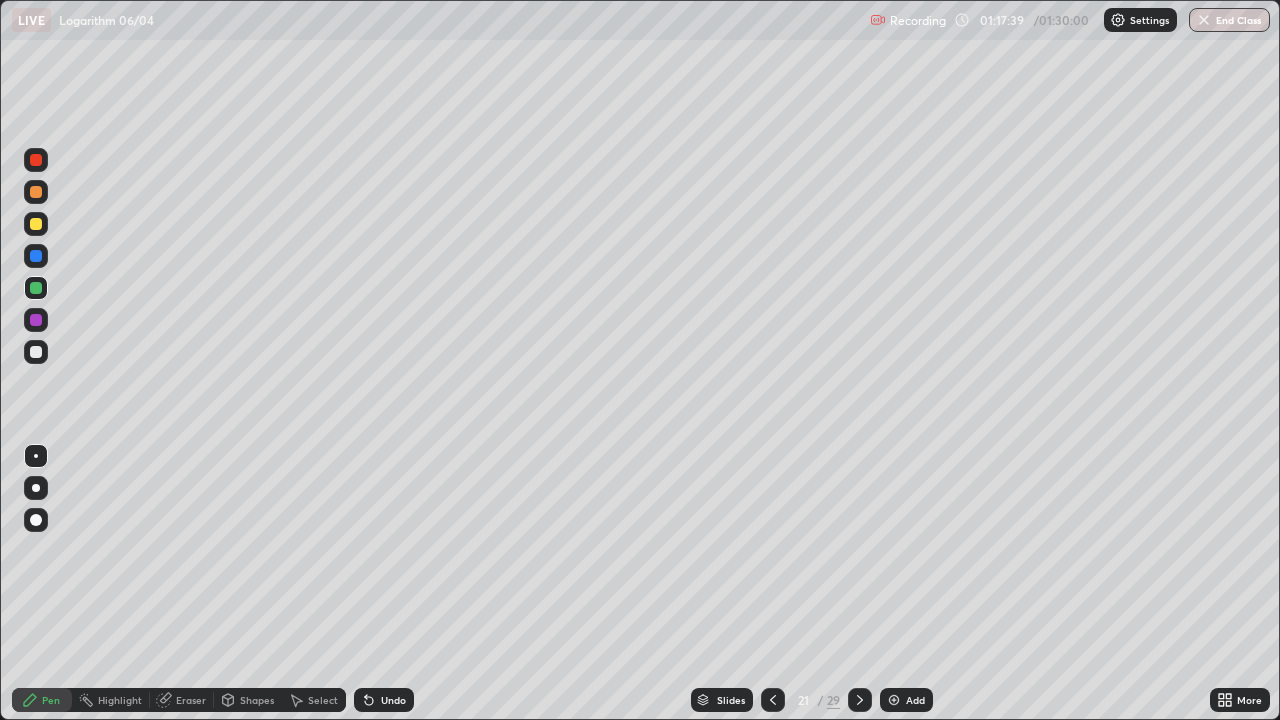 click 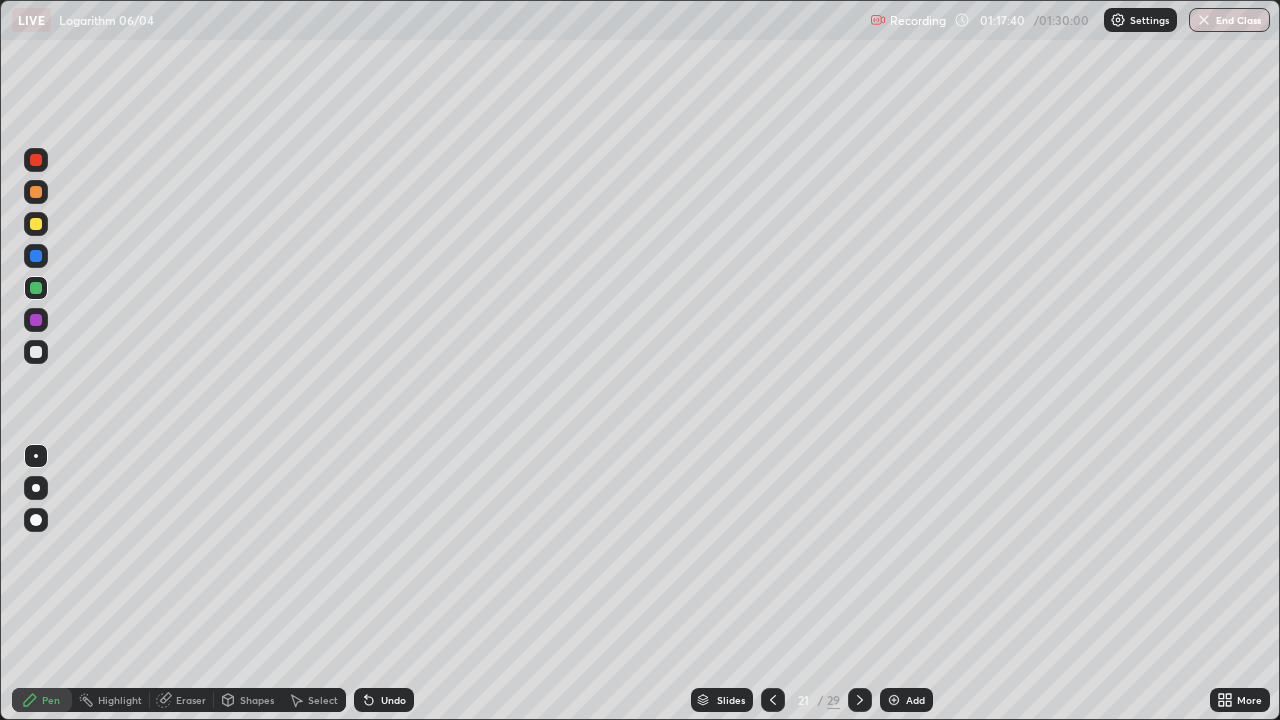 click on "Undo" at bounding box center (393, 700) 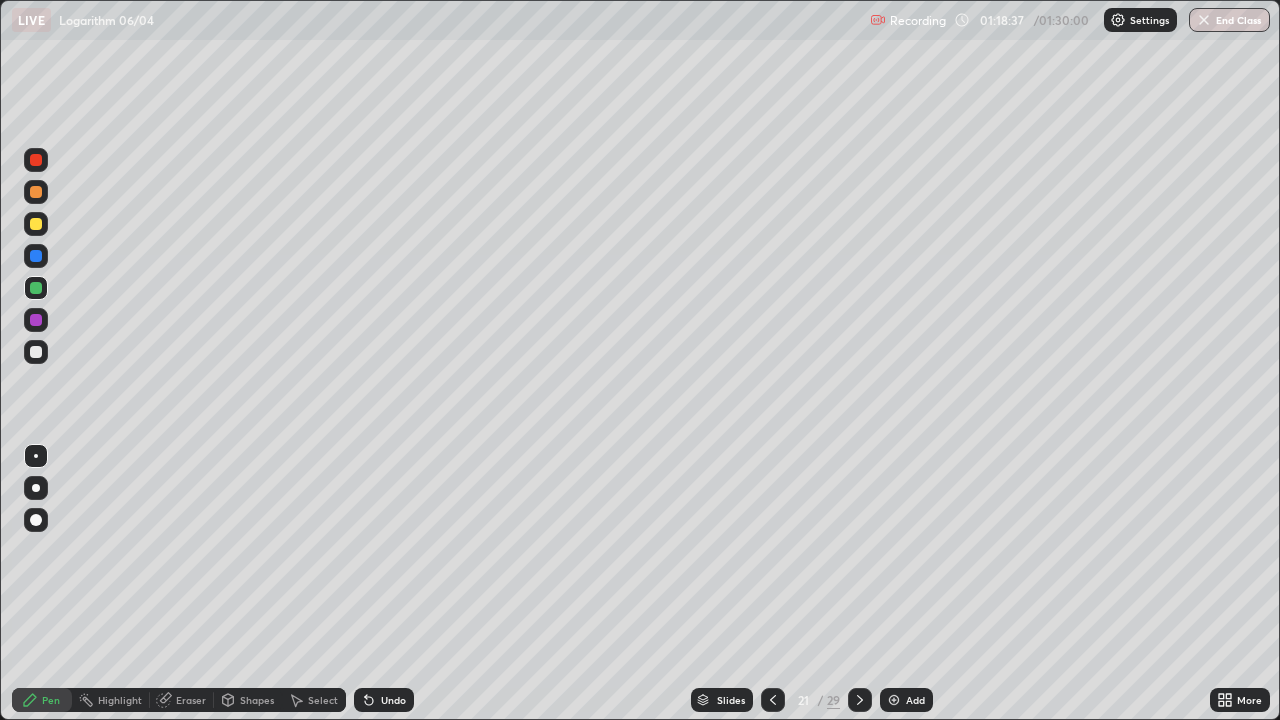 click on "Eraser" at bounding box center (191, 700) 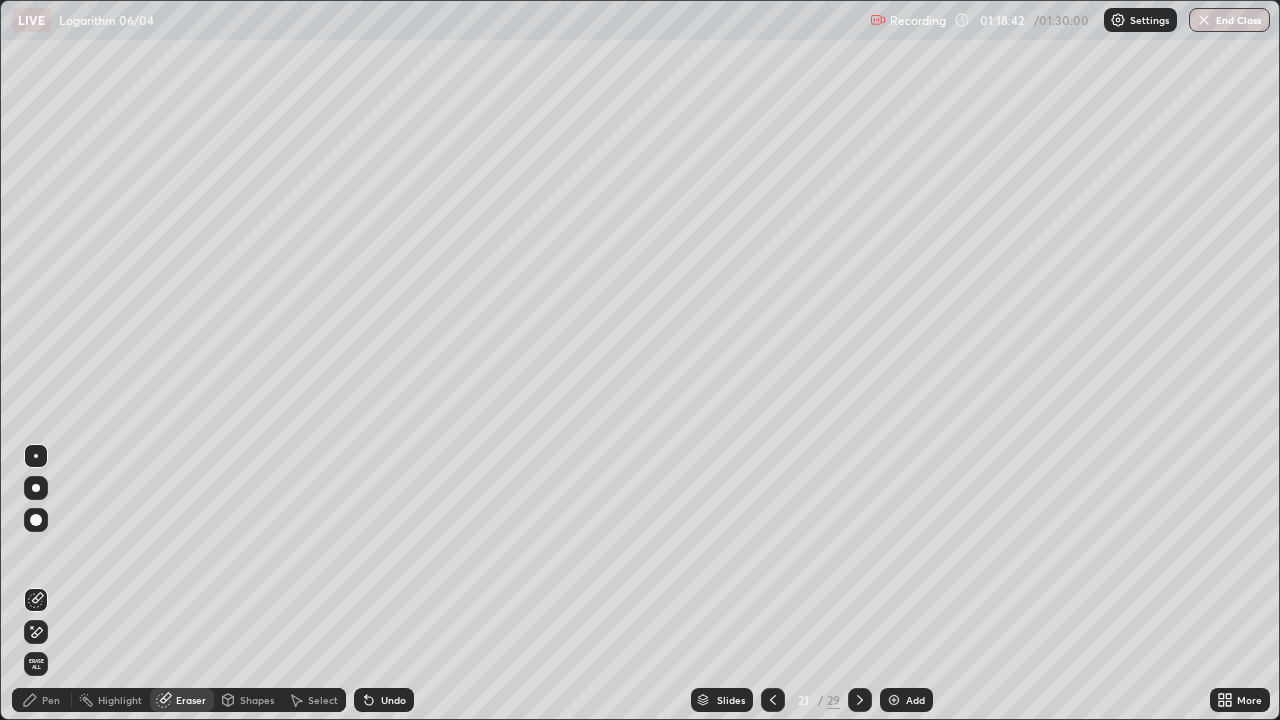 click on "Pen" at bounding box center [51, 700] 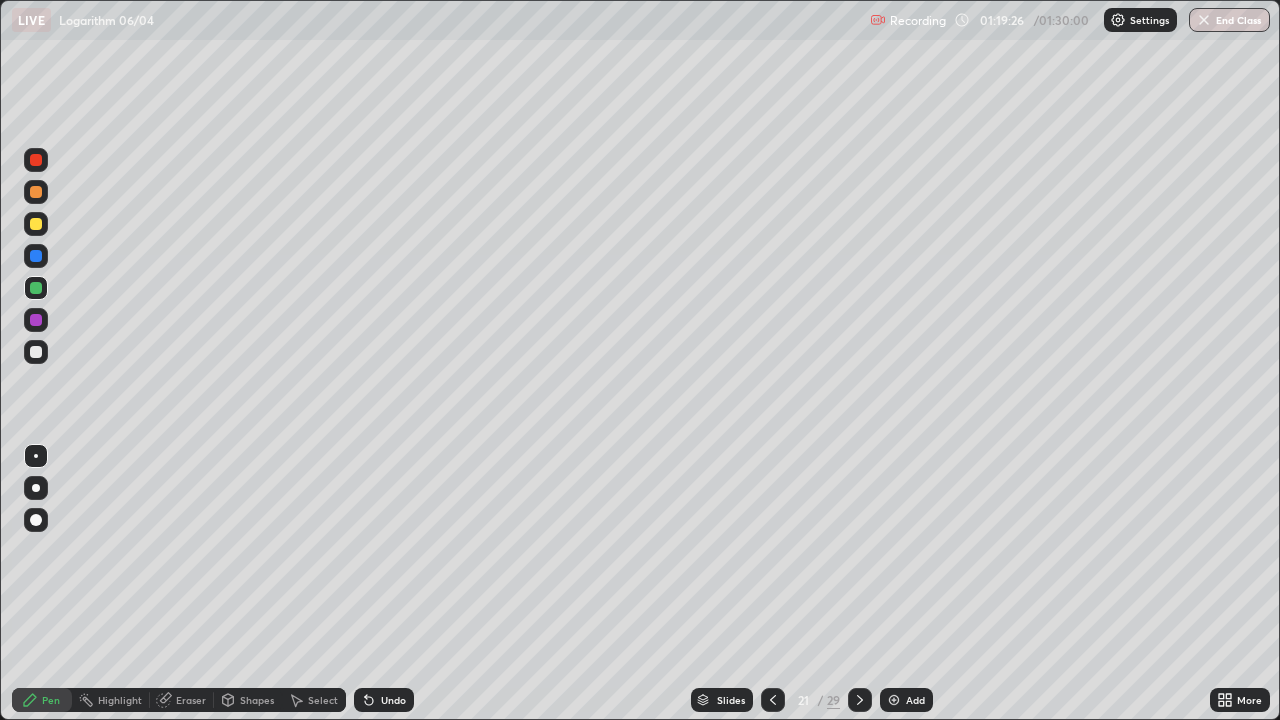 click 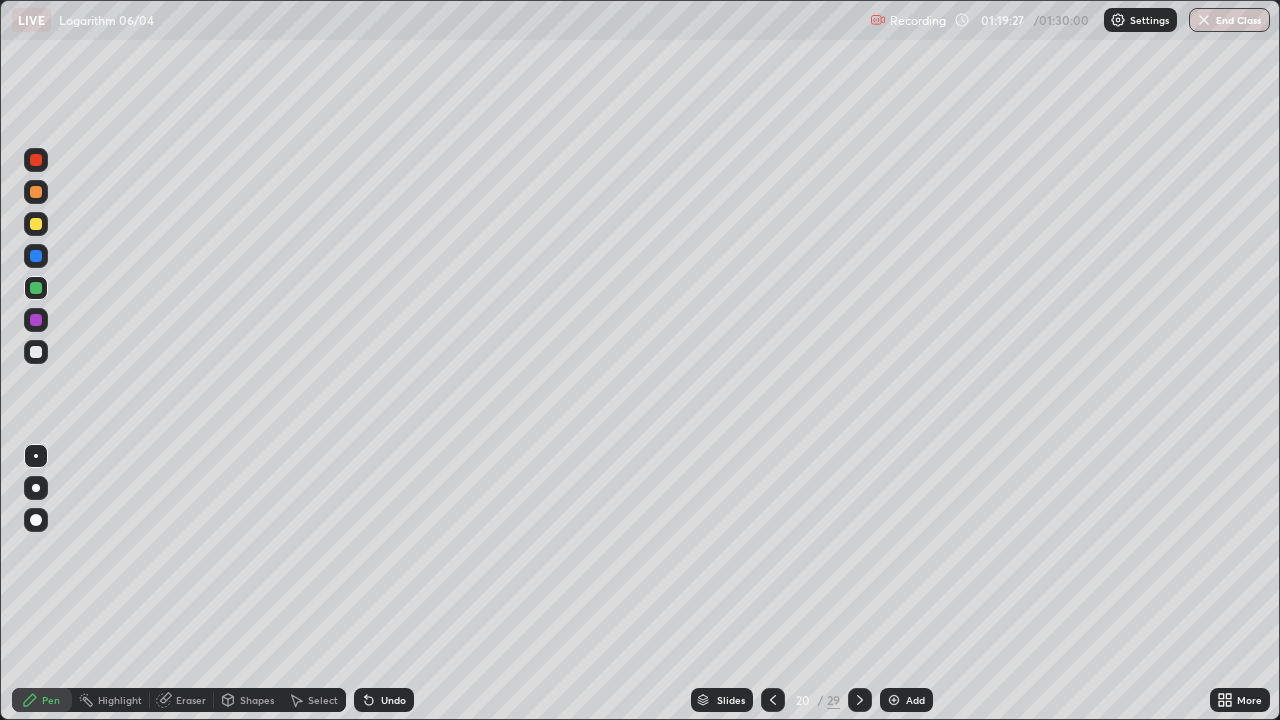 click 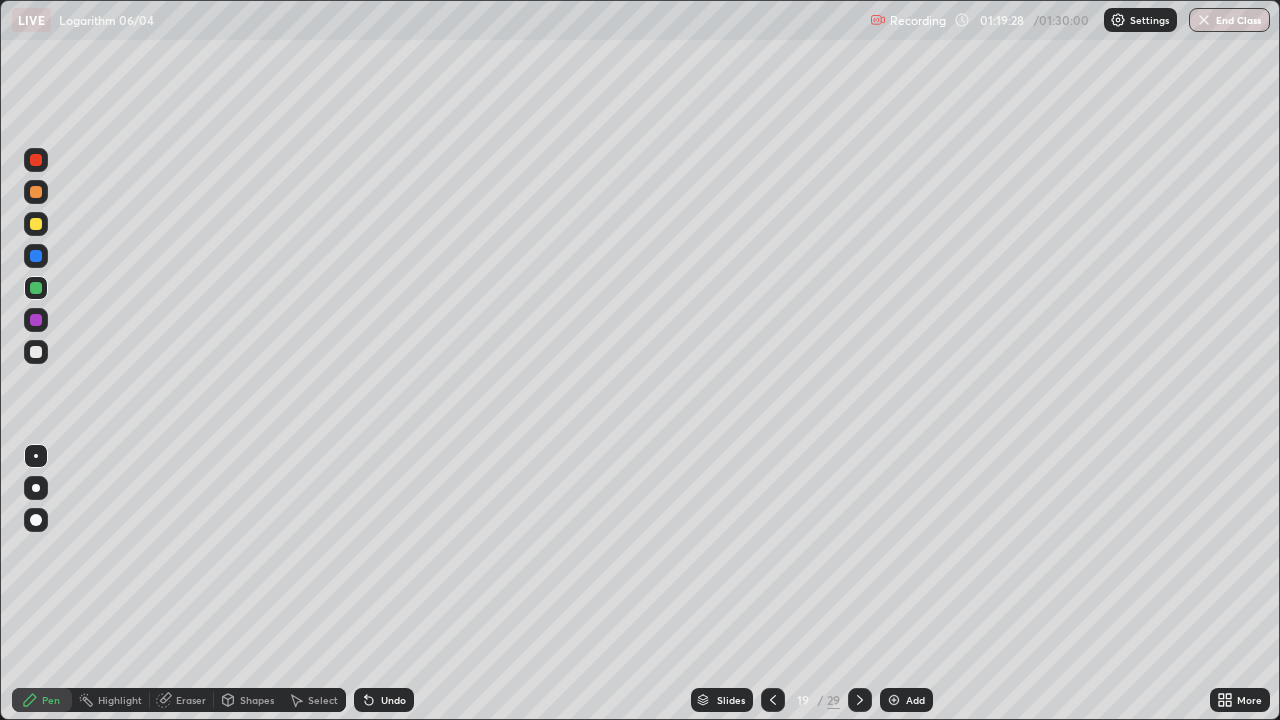 click 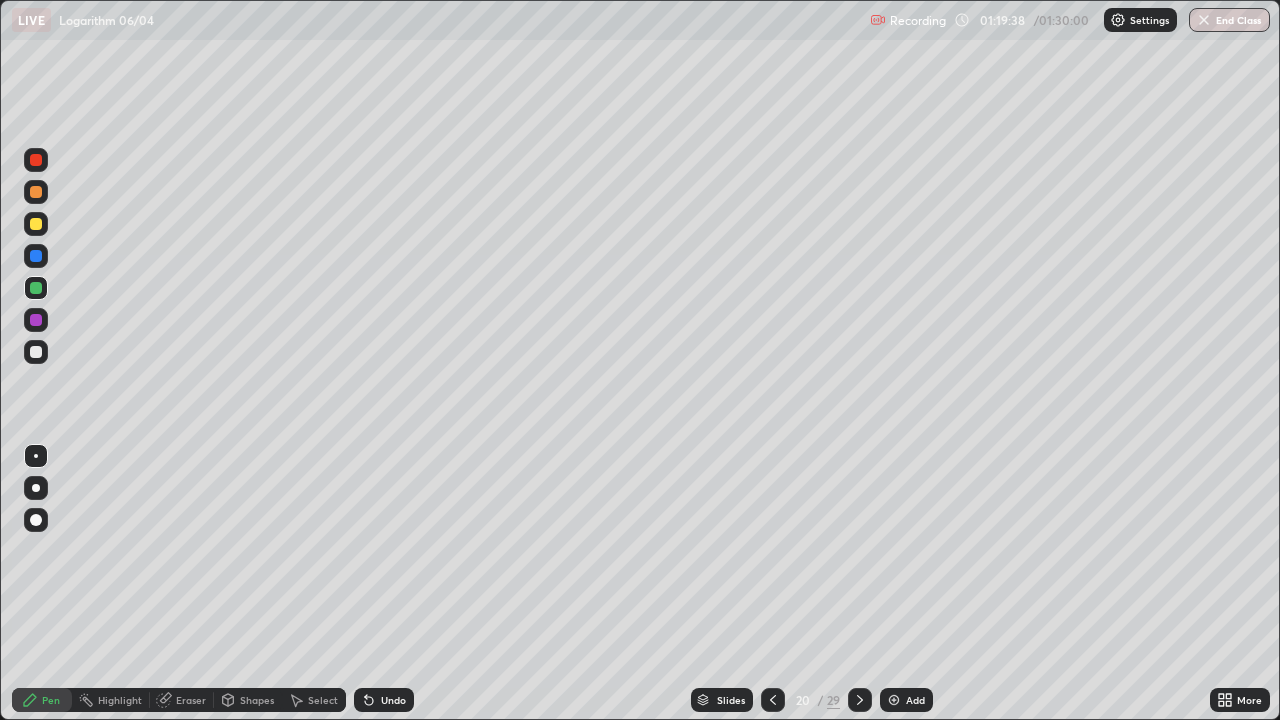 click 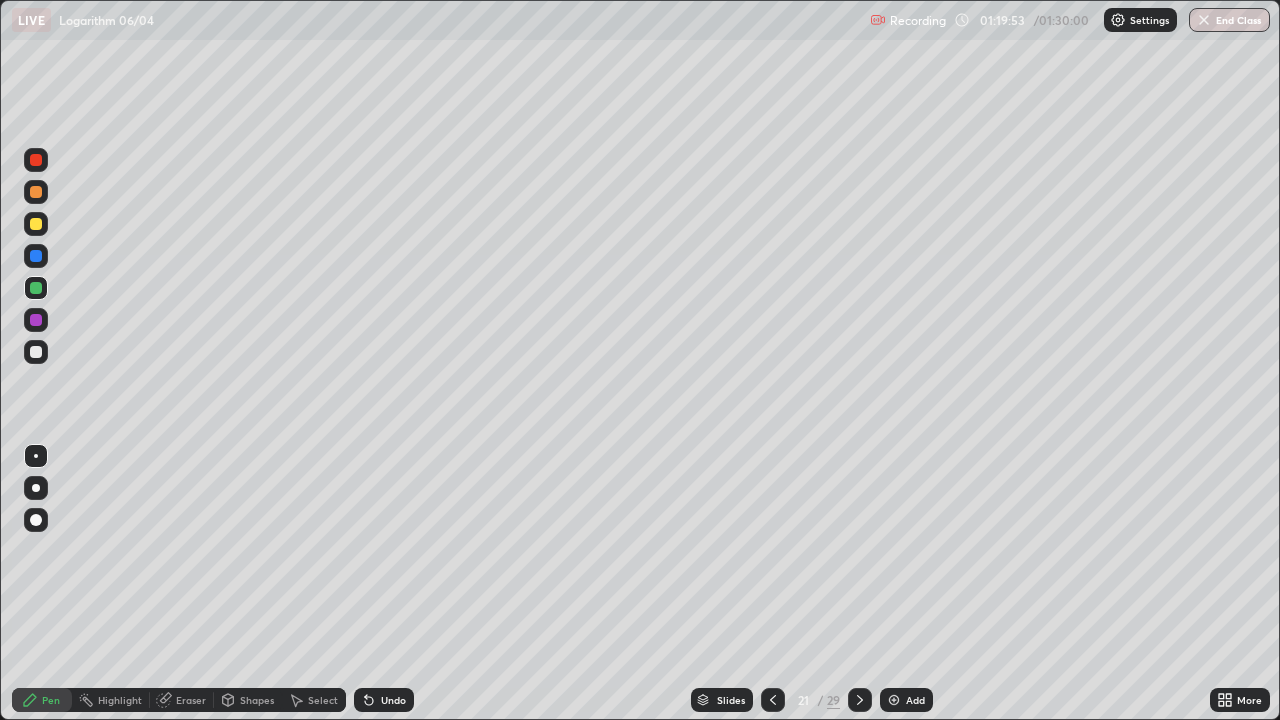 click on "Eraser" at bounding box center [182, 700] 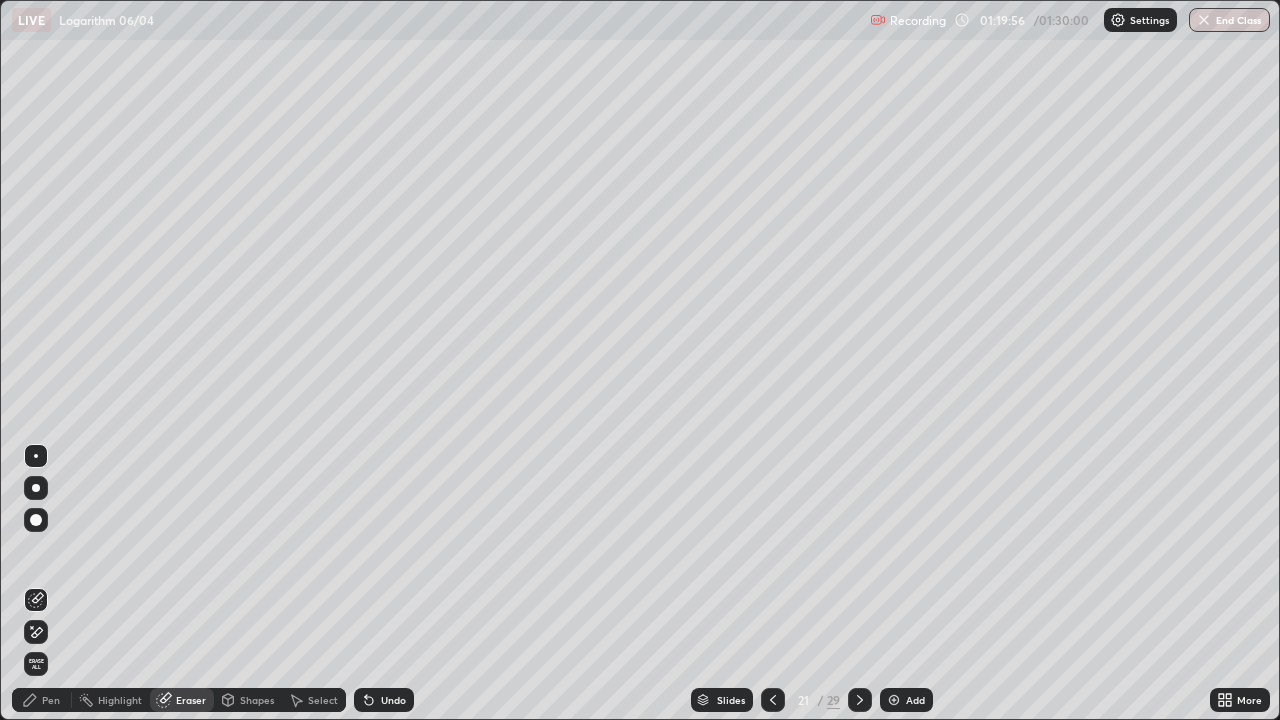 click on "Pen" at bounding box center (42, 700) 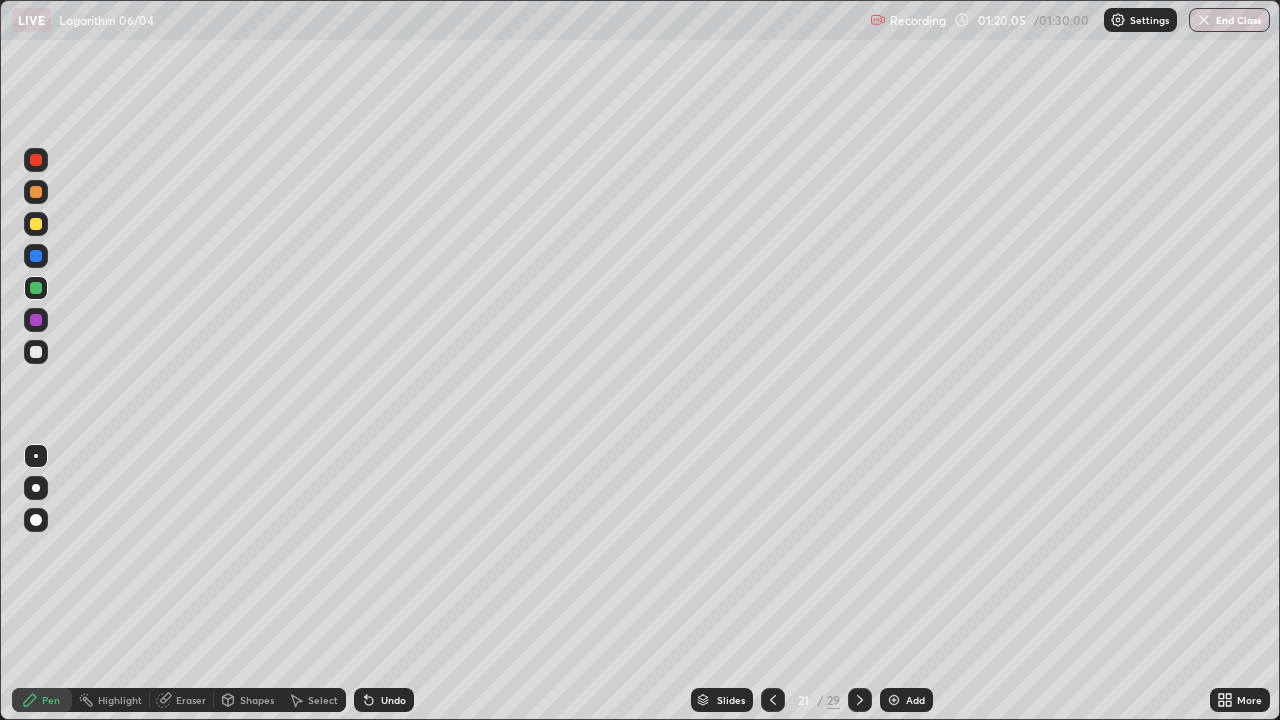 click at bounding box center [36, 224] 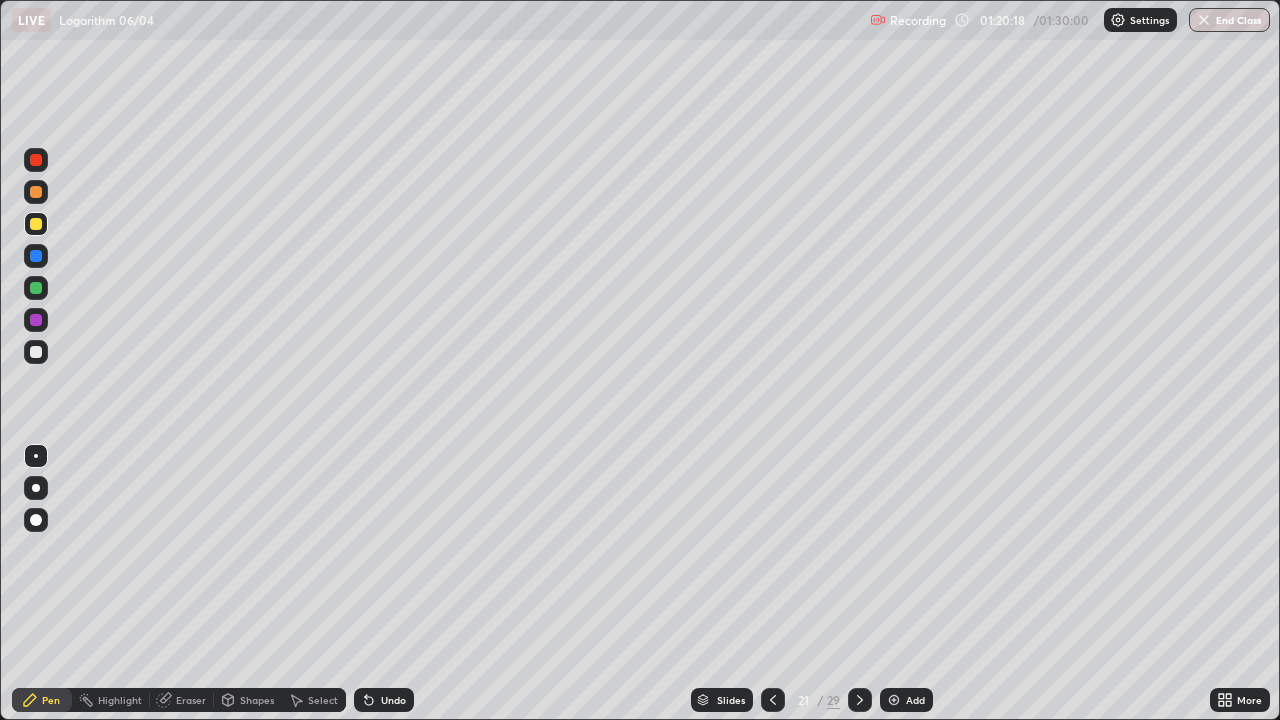 click at bounding box center [36, 256] 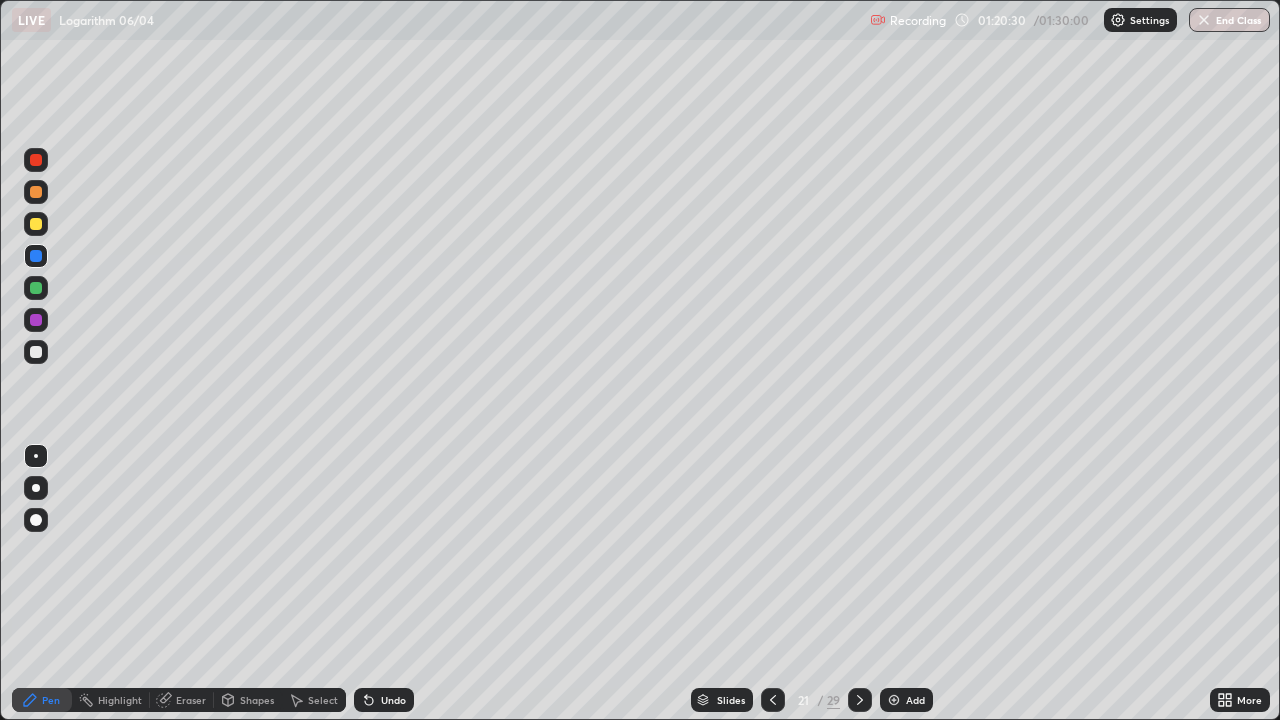 click at bounding box center [36, 320] 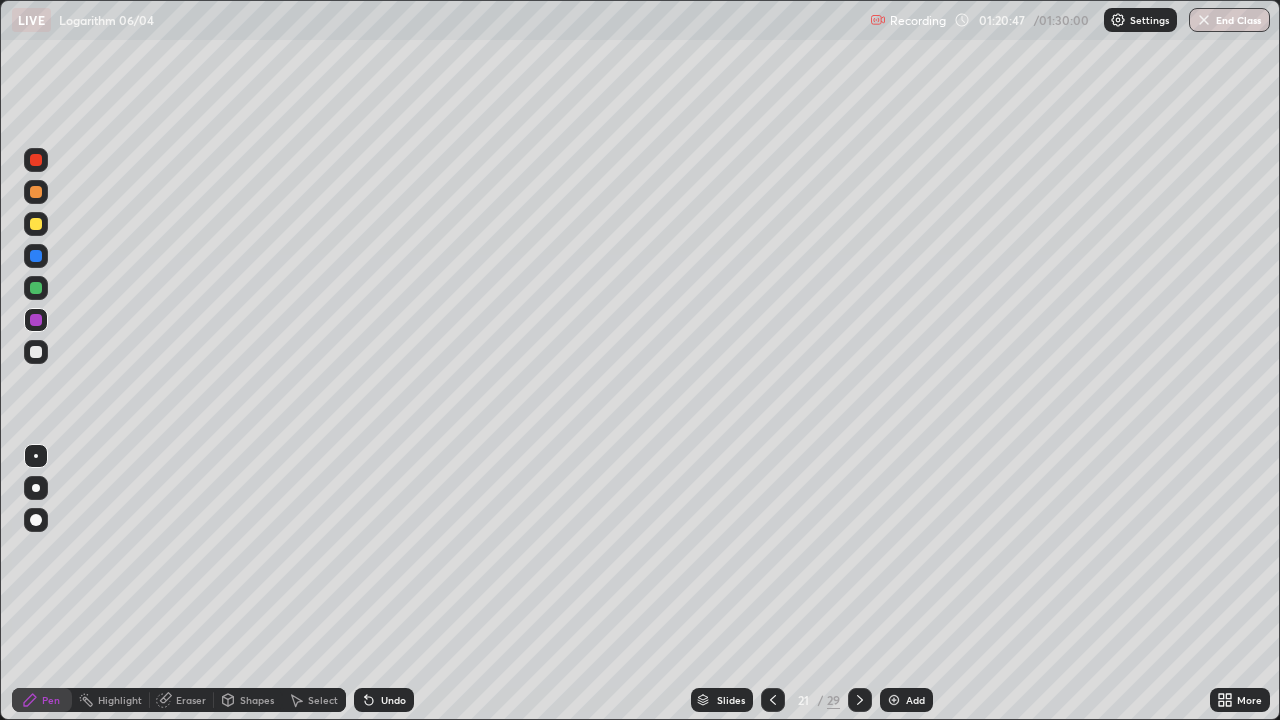 click at bounding box center [36, 352] 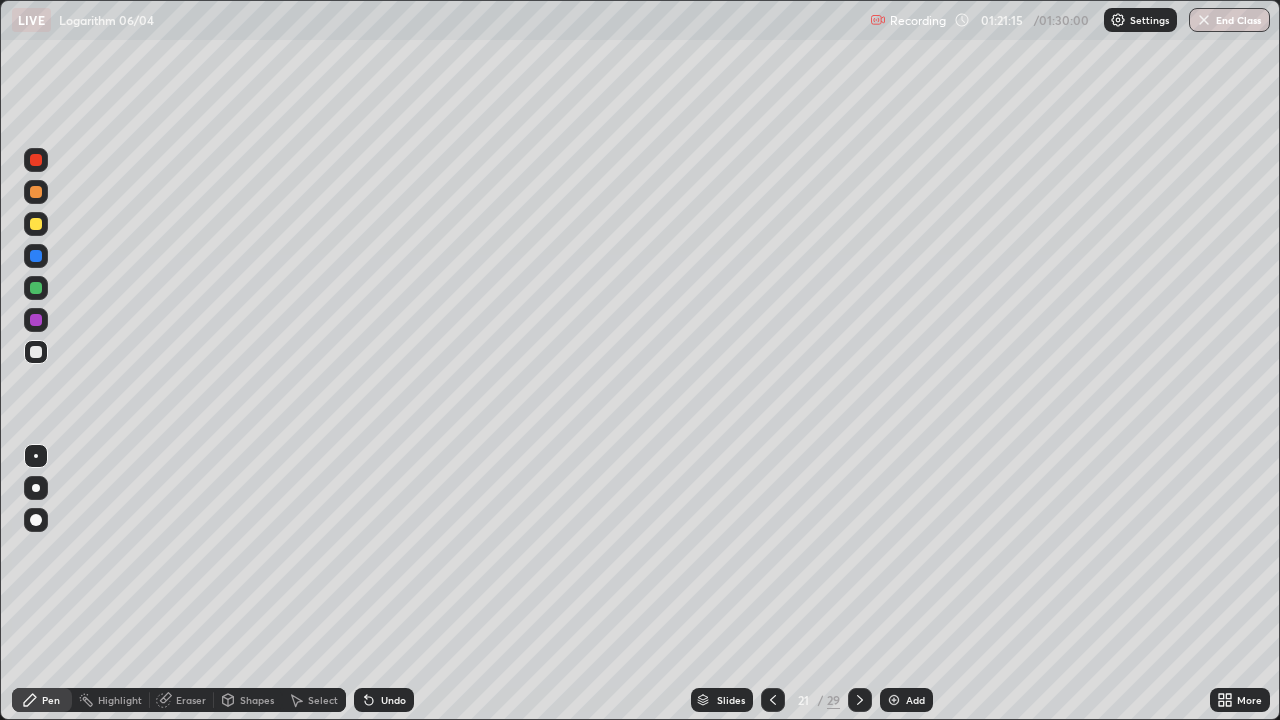 click on "Undo" at bounding box center (384, 700) 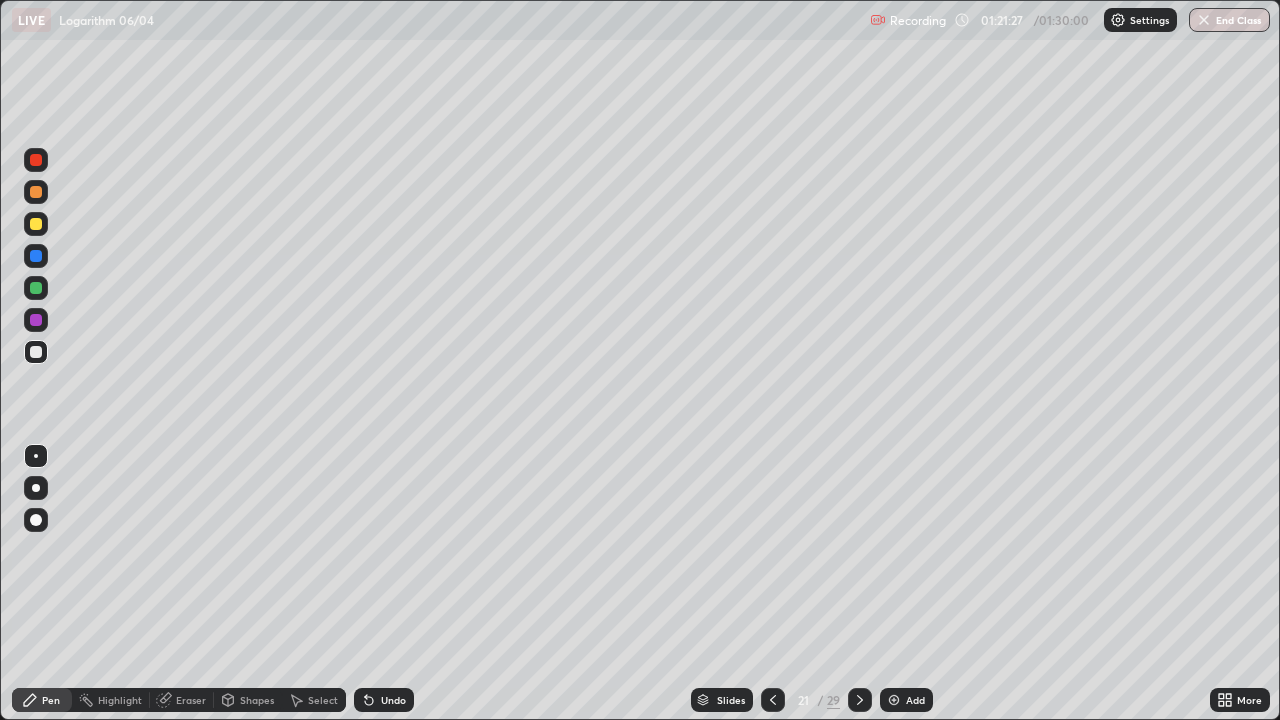 click 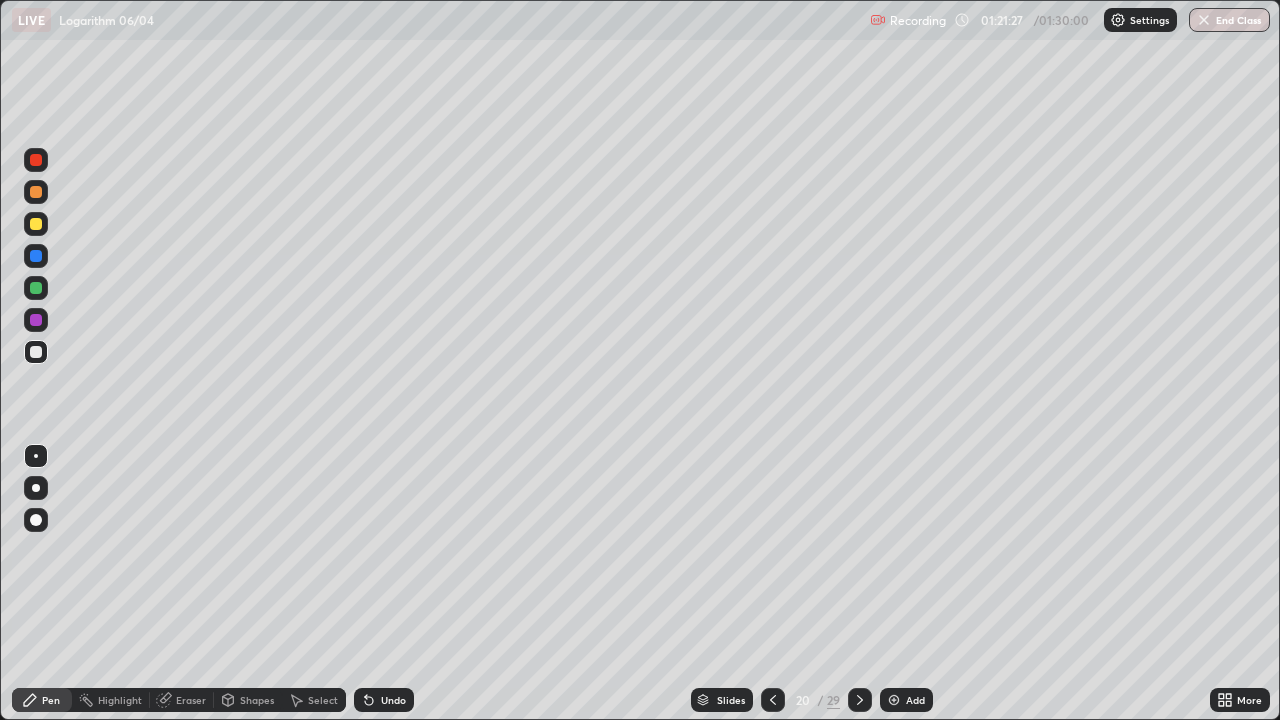 click 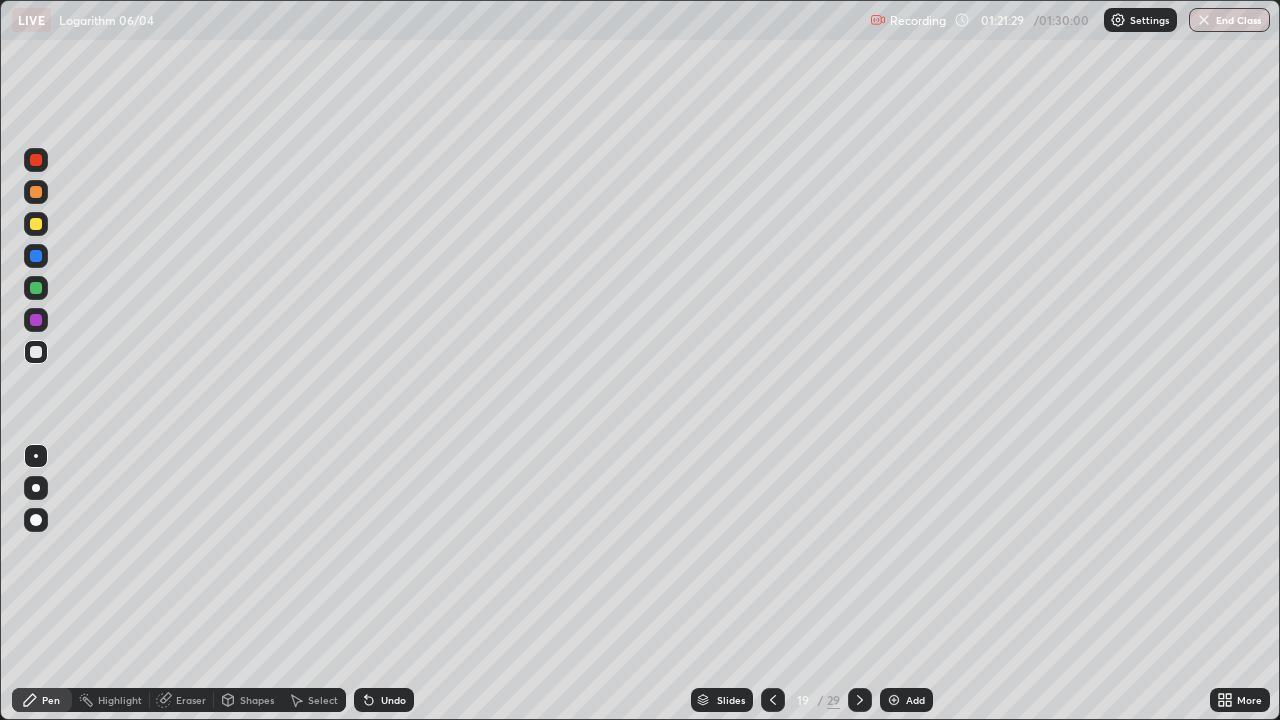 click 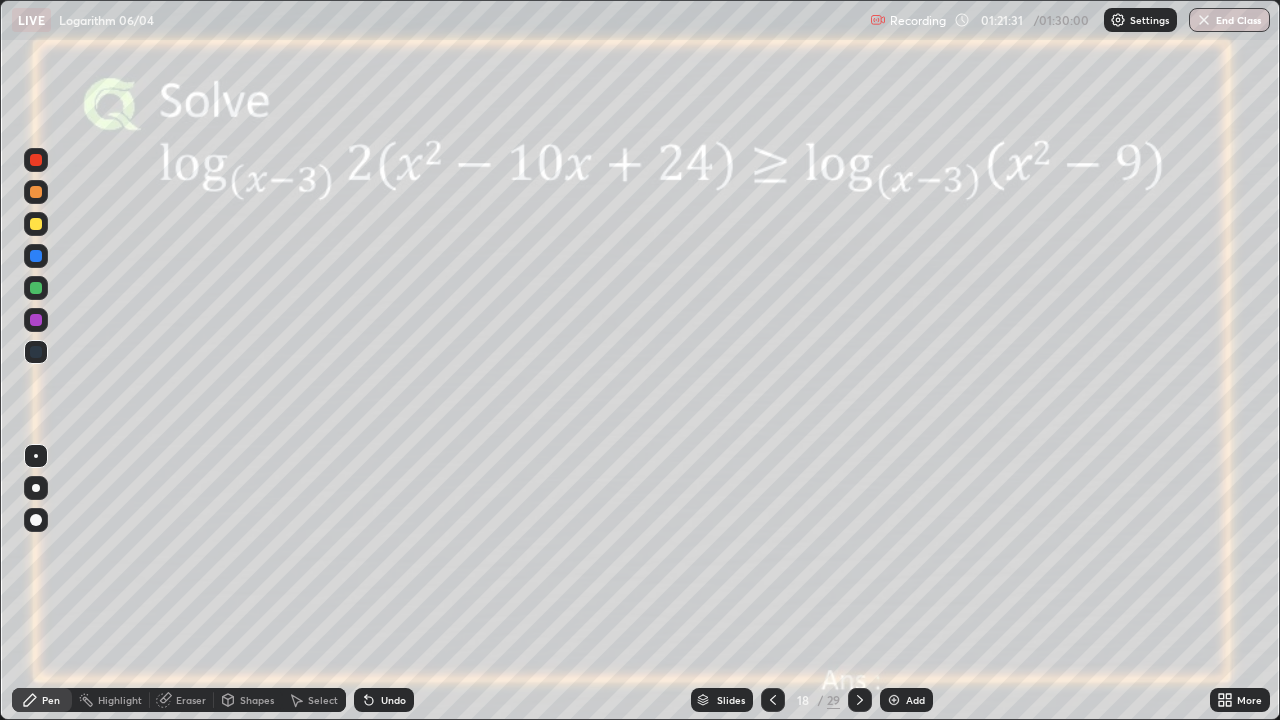 click at bounding box center (36, 224) 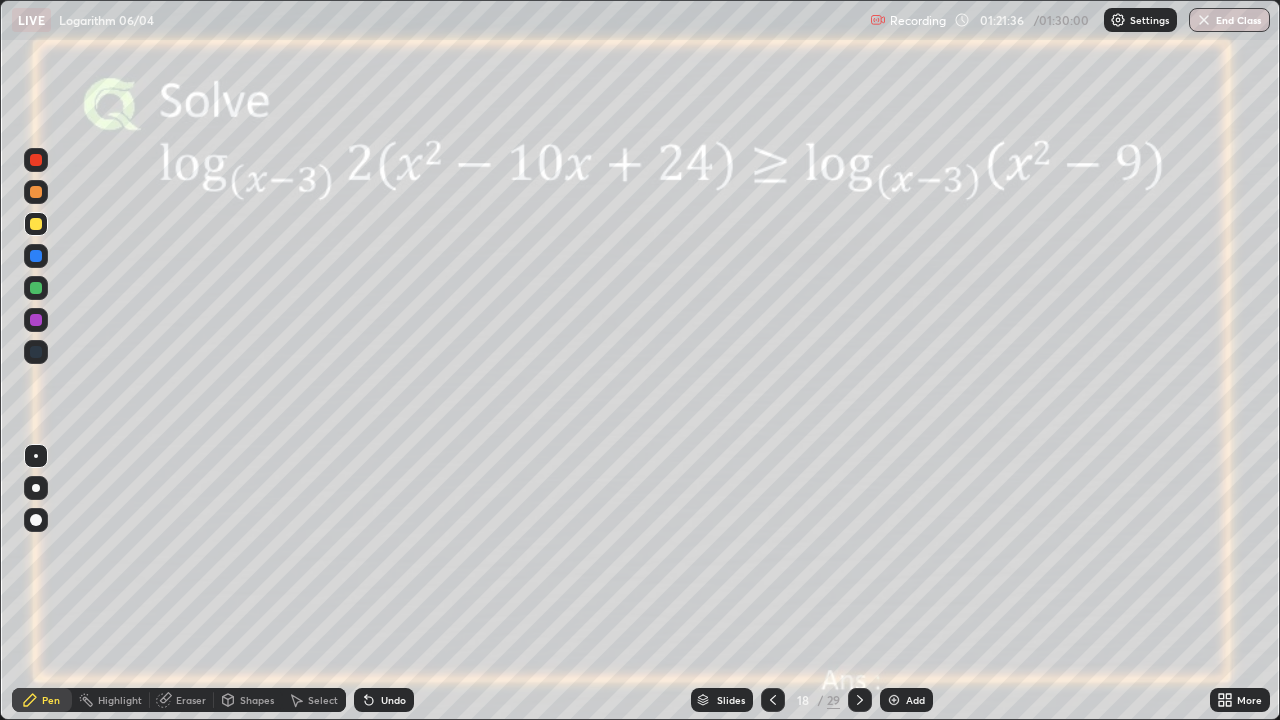 click on "Undo" at bounding box center [393, 700] 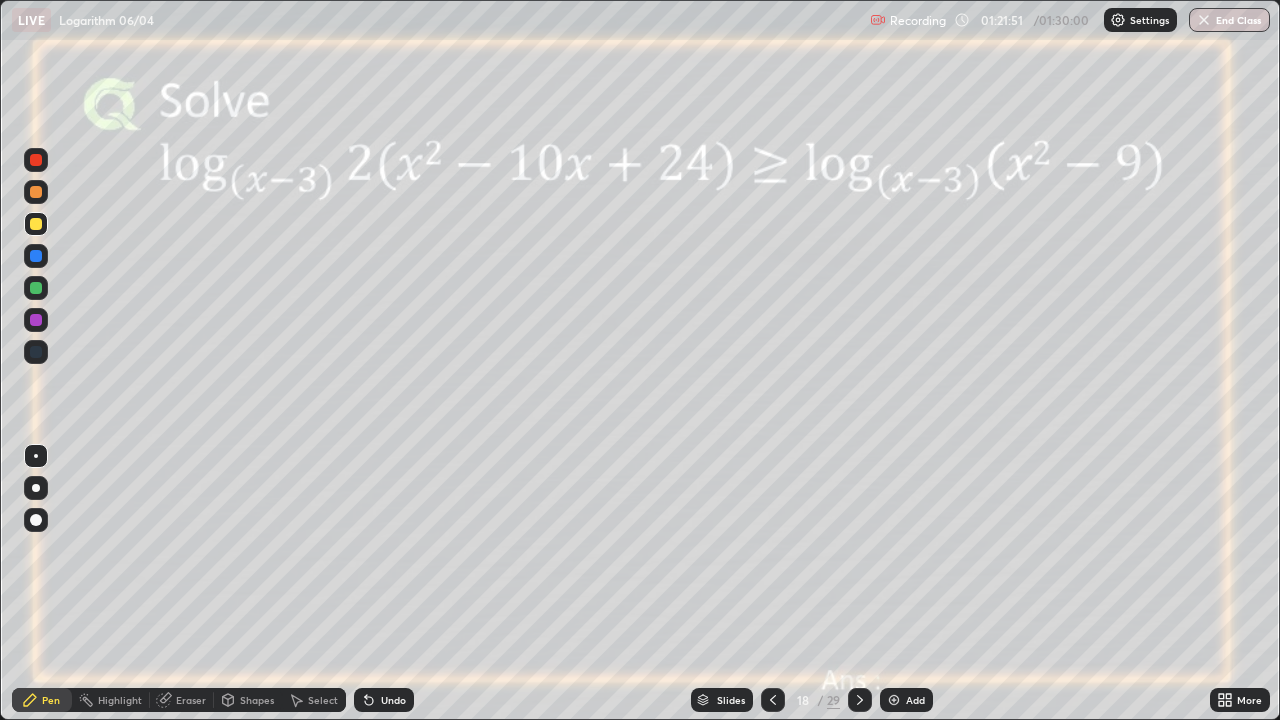 click 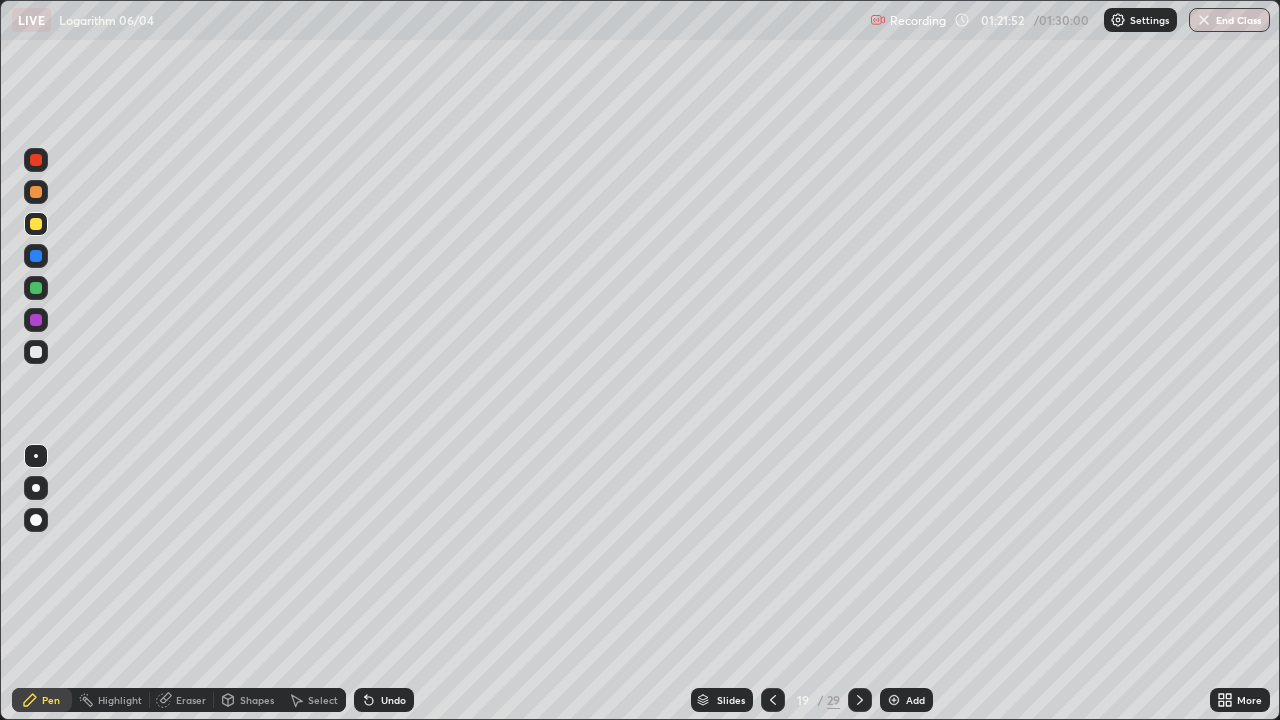 click 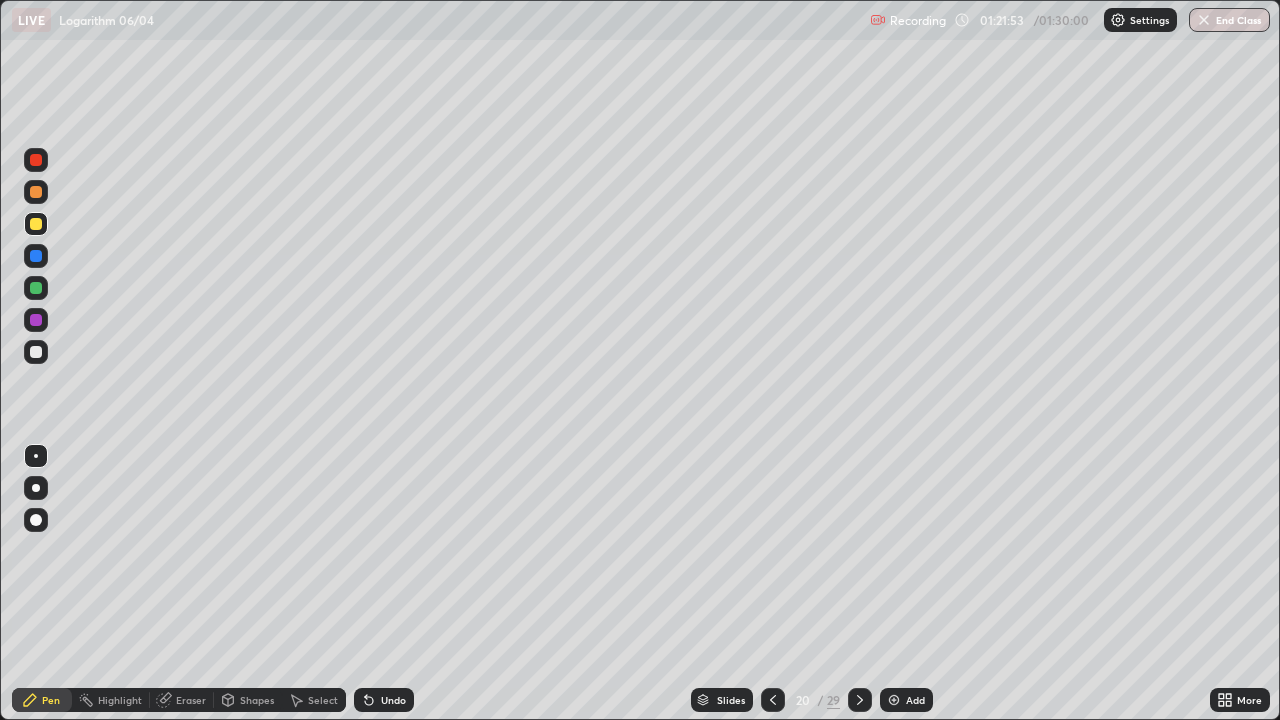 click 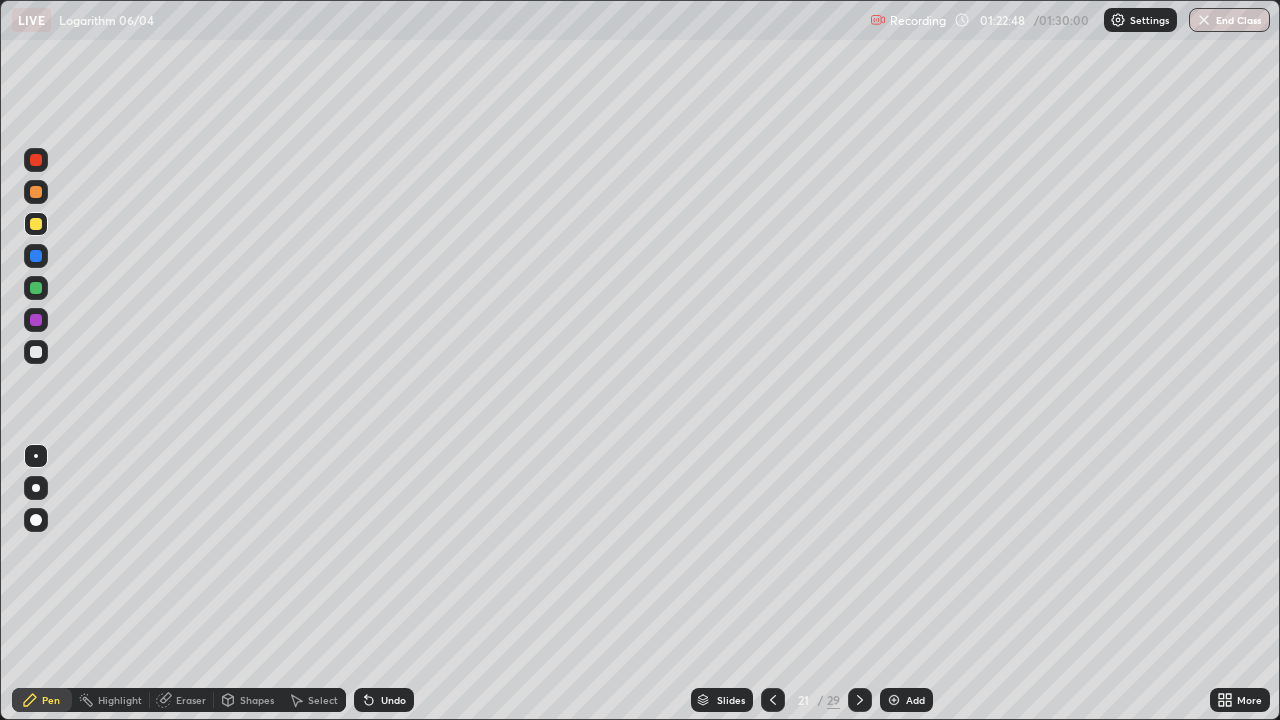 click 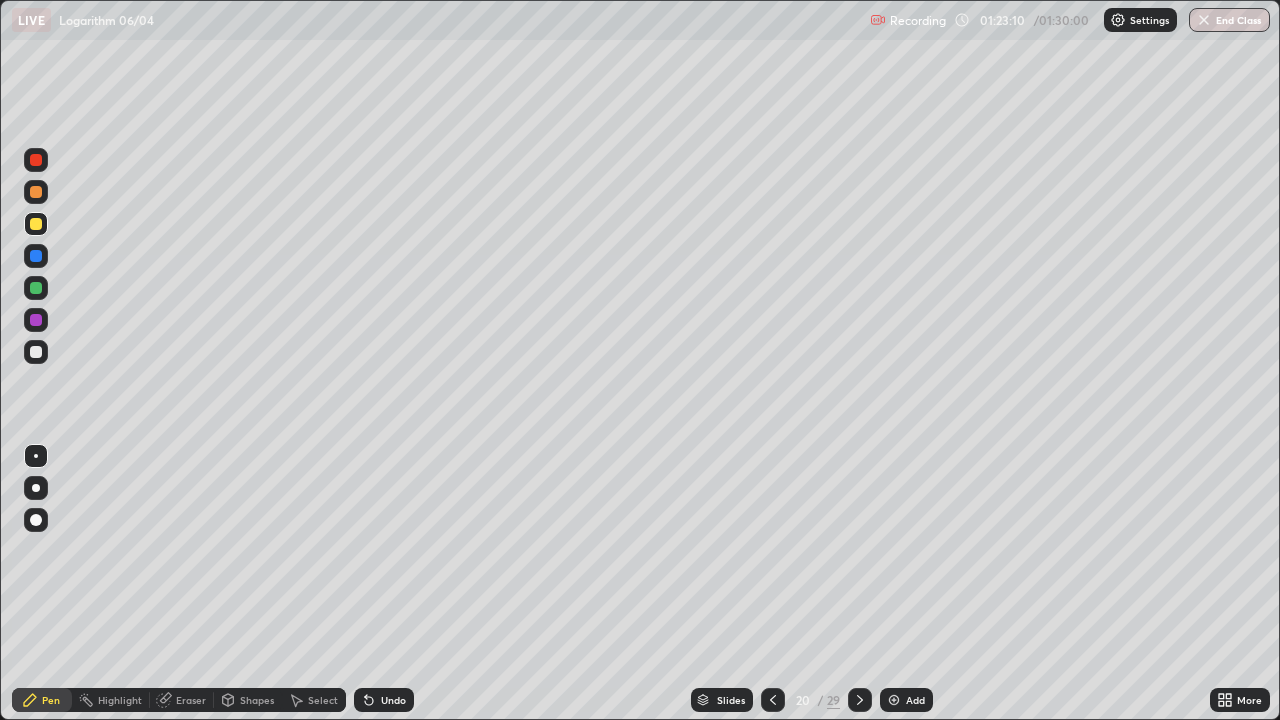 click 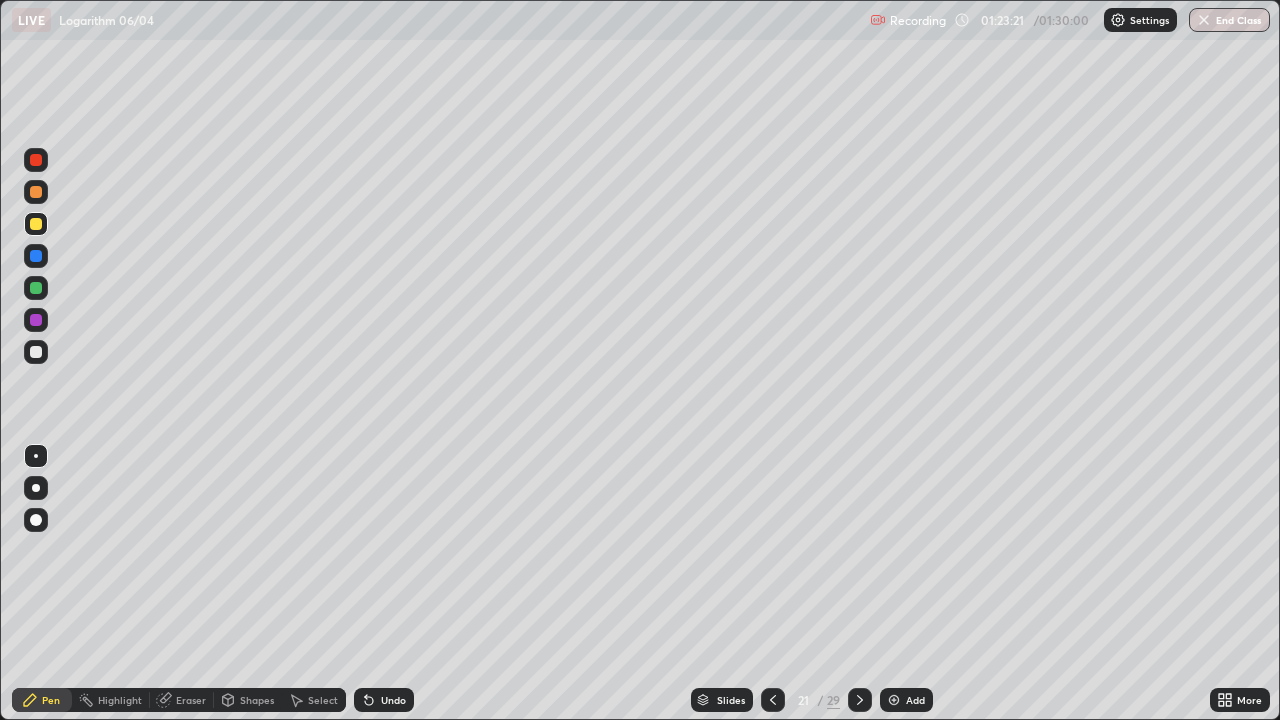 click 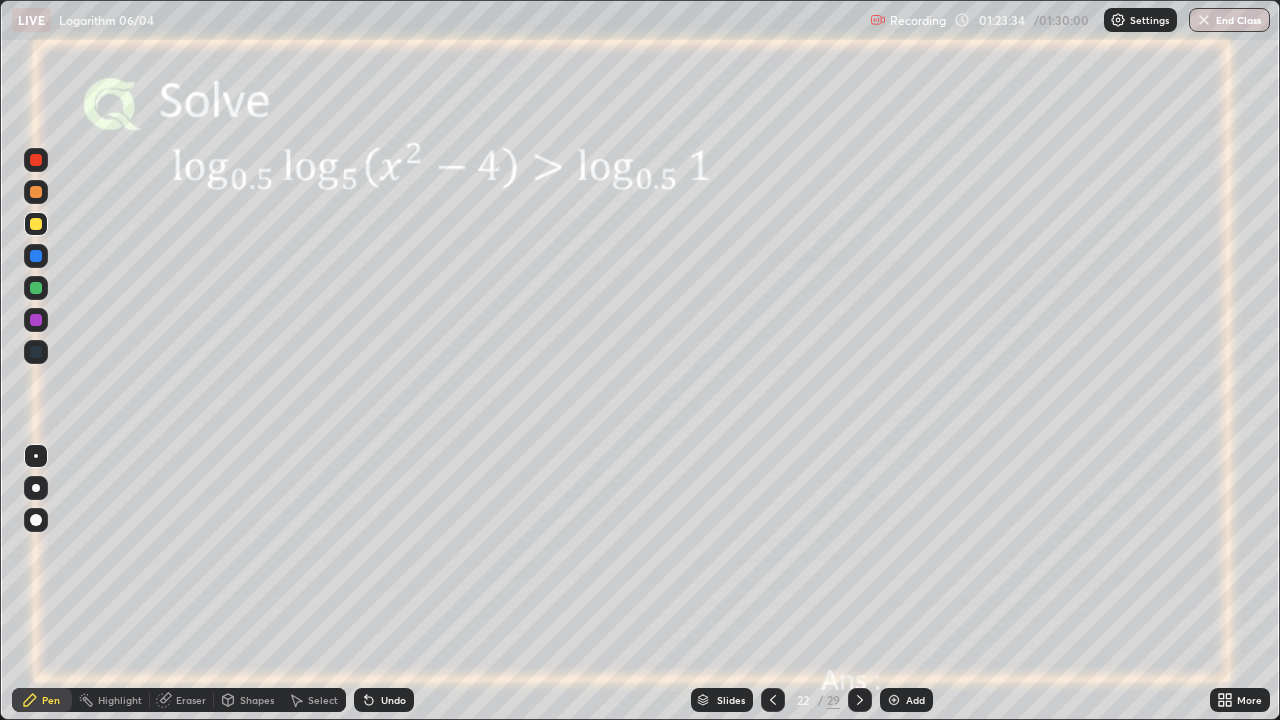 click on "Shapes" at bounding box center [257, 700] 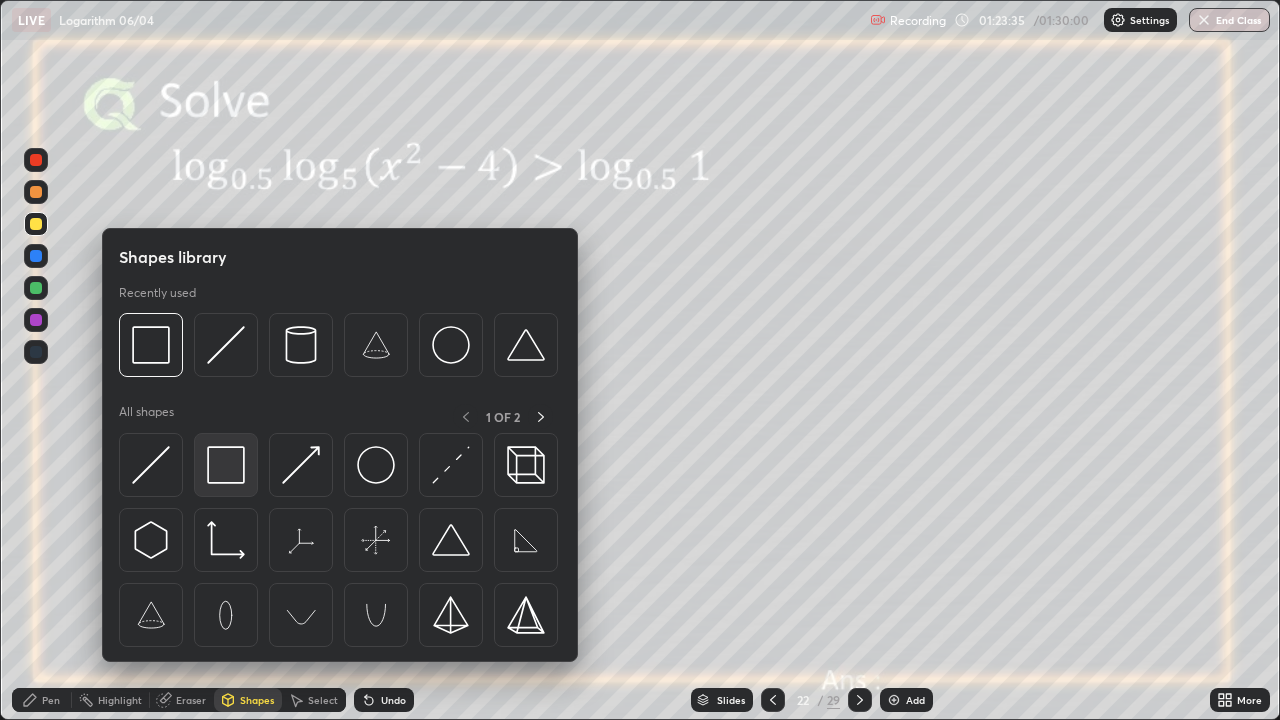 click at bounding box center [226, 465] 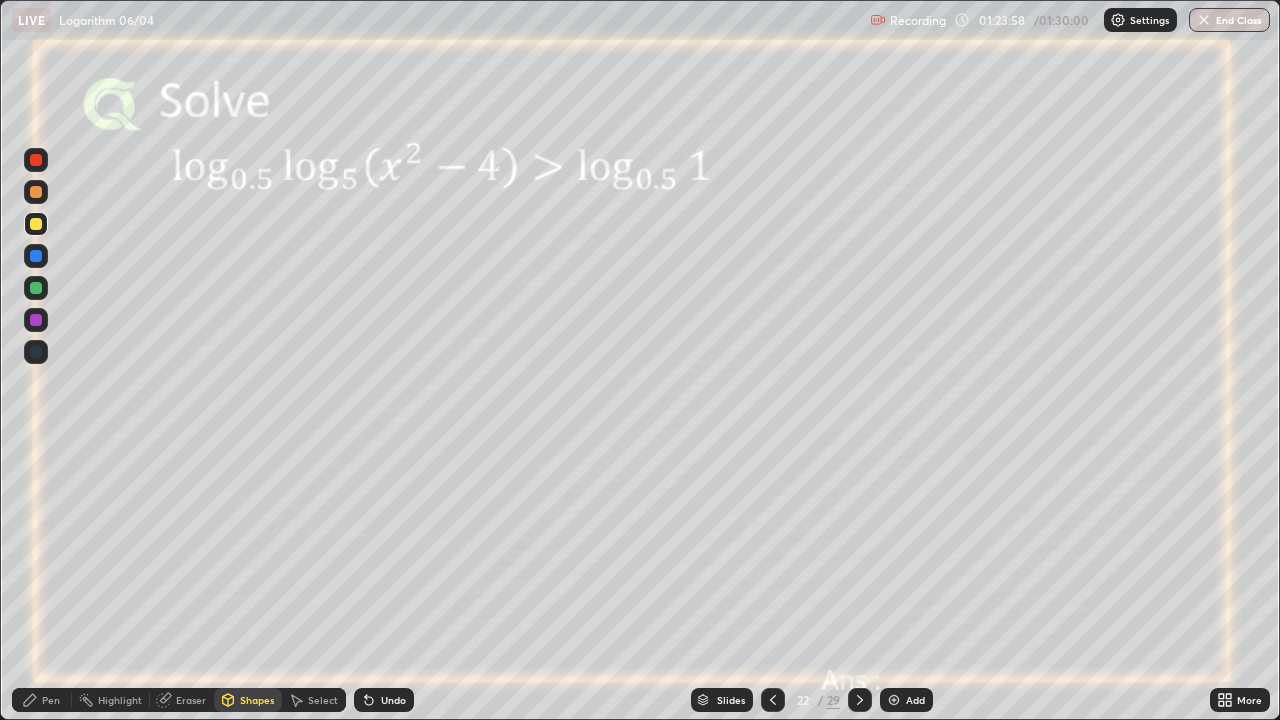 click on "Pen" at bounding box center (42, 700) 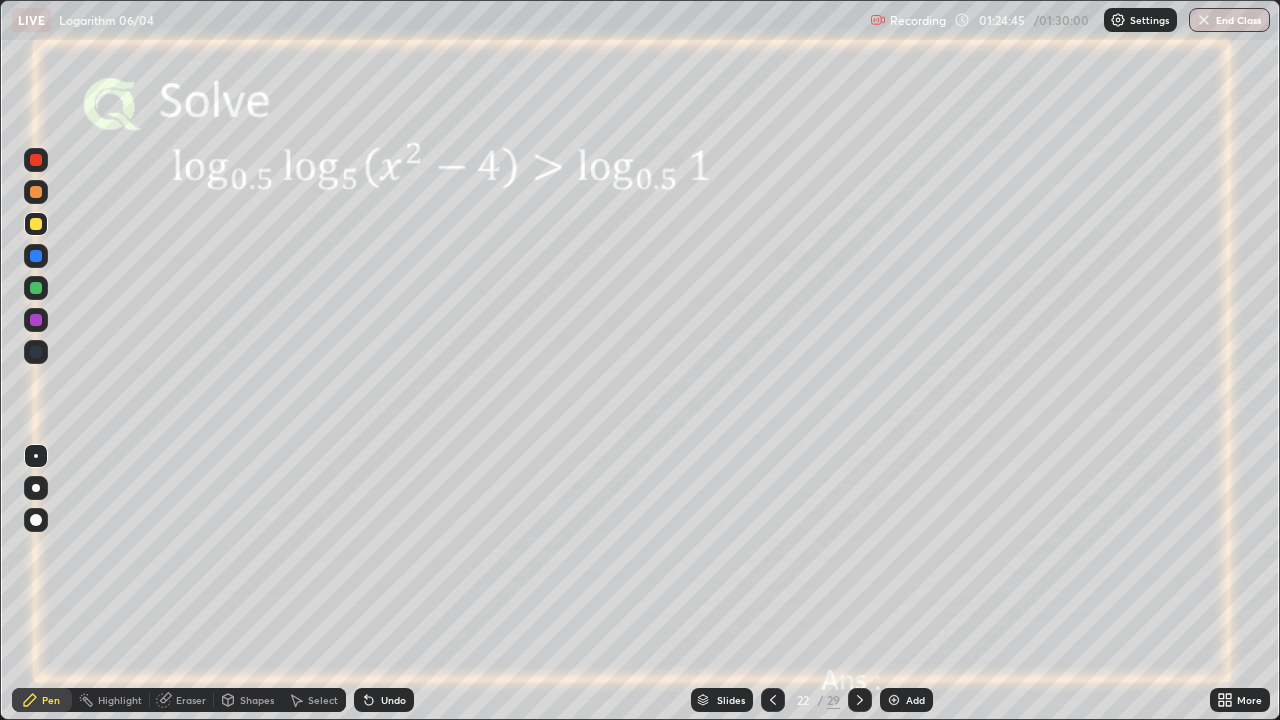 click at bounding box center [36, 288] 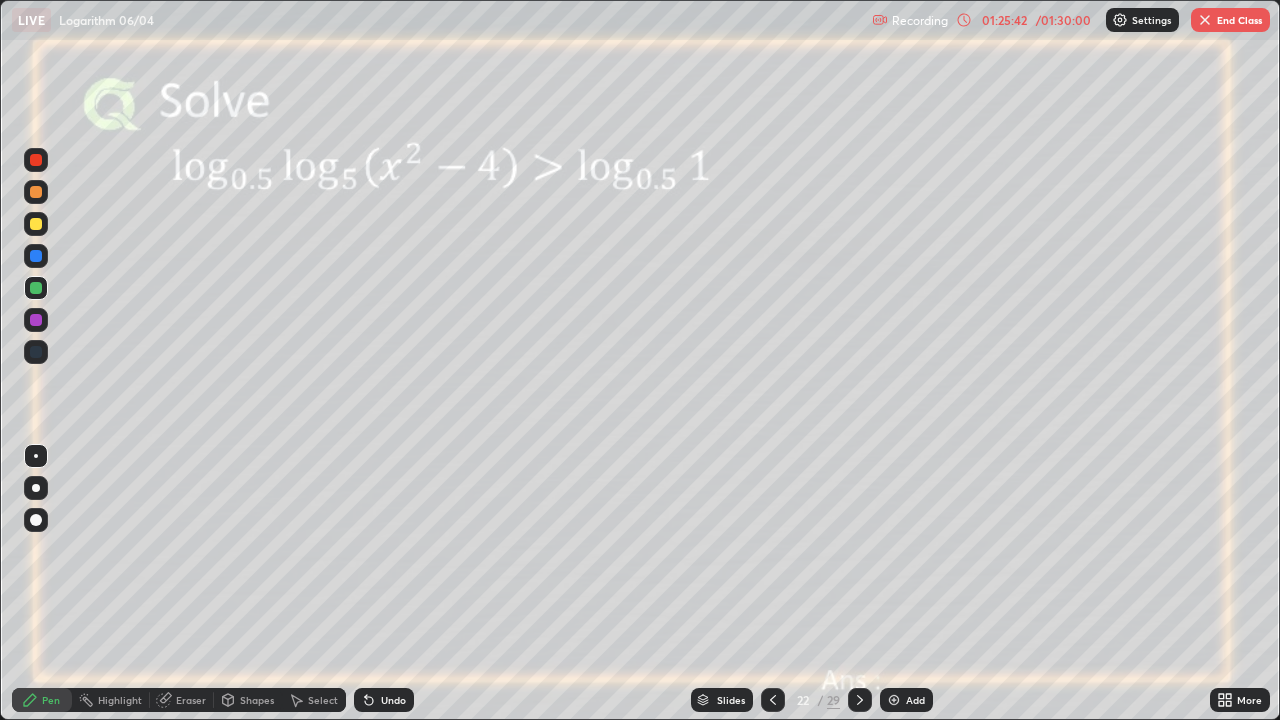 click at bounding box center (36, 320) 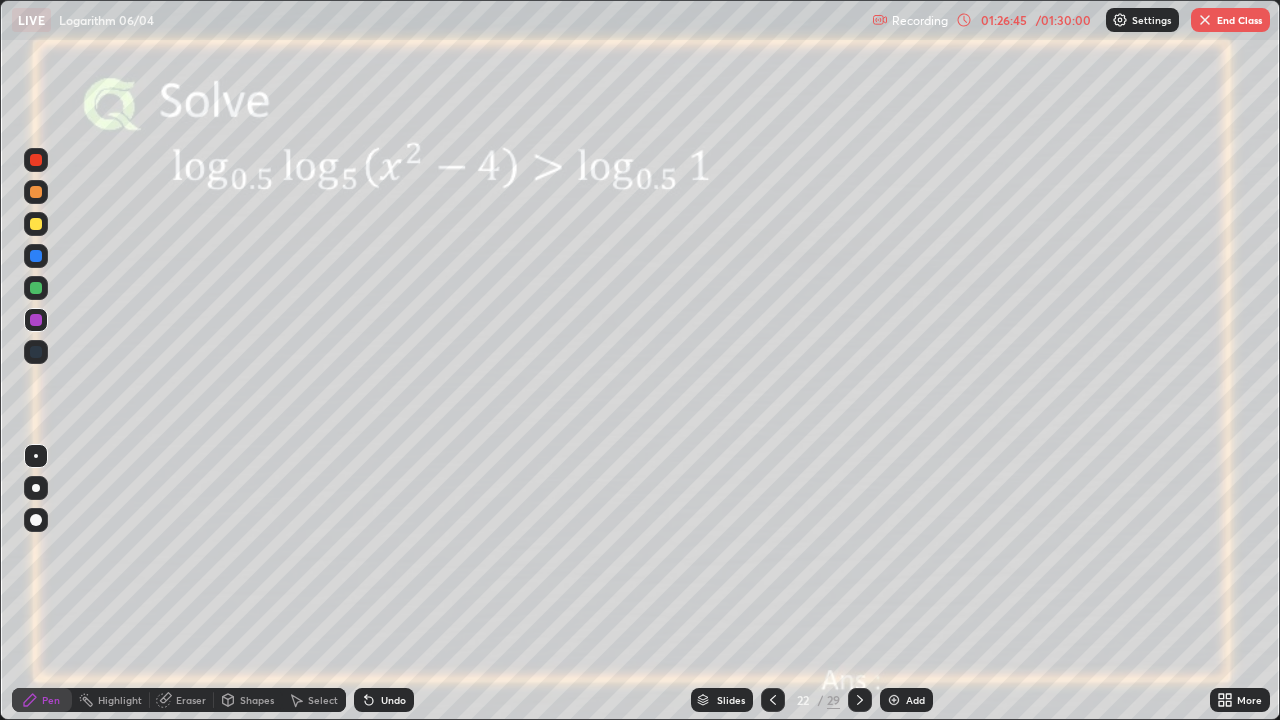 click on "End Class" at bounding box center (1230, 20) 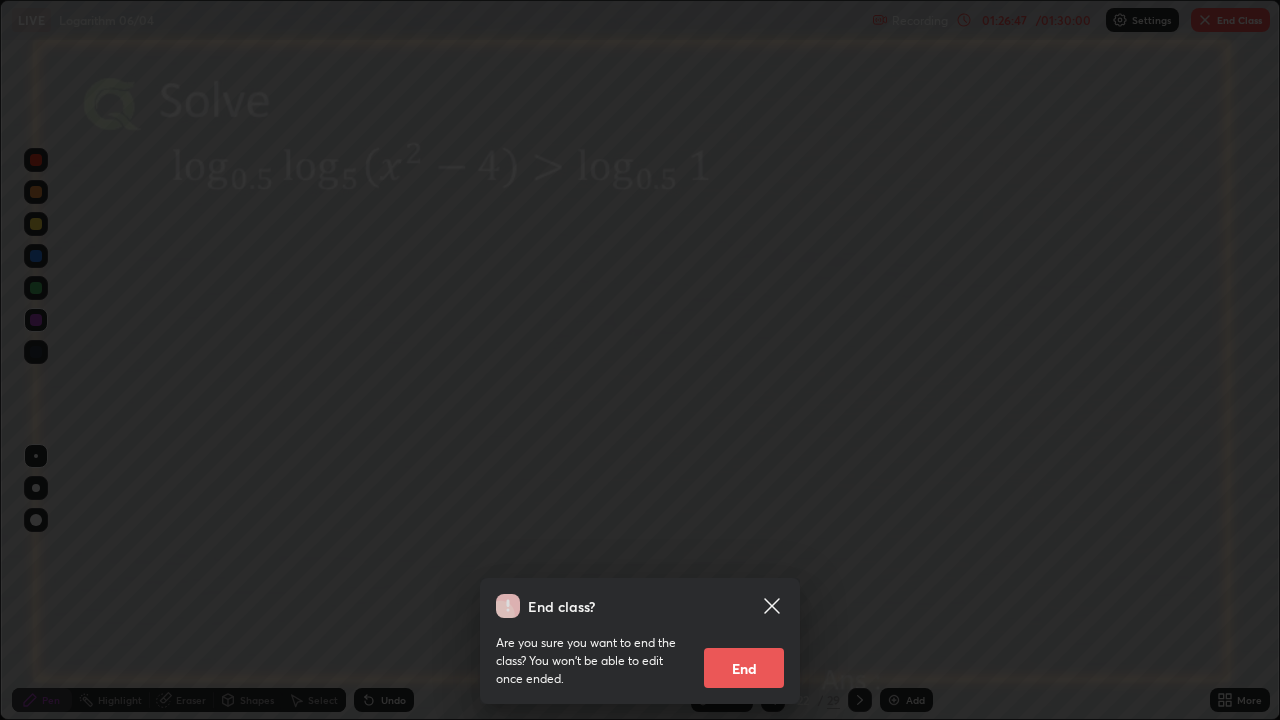 click 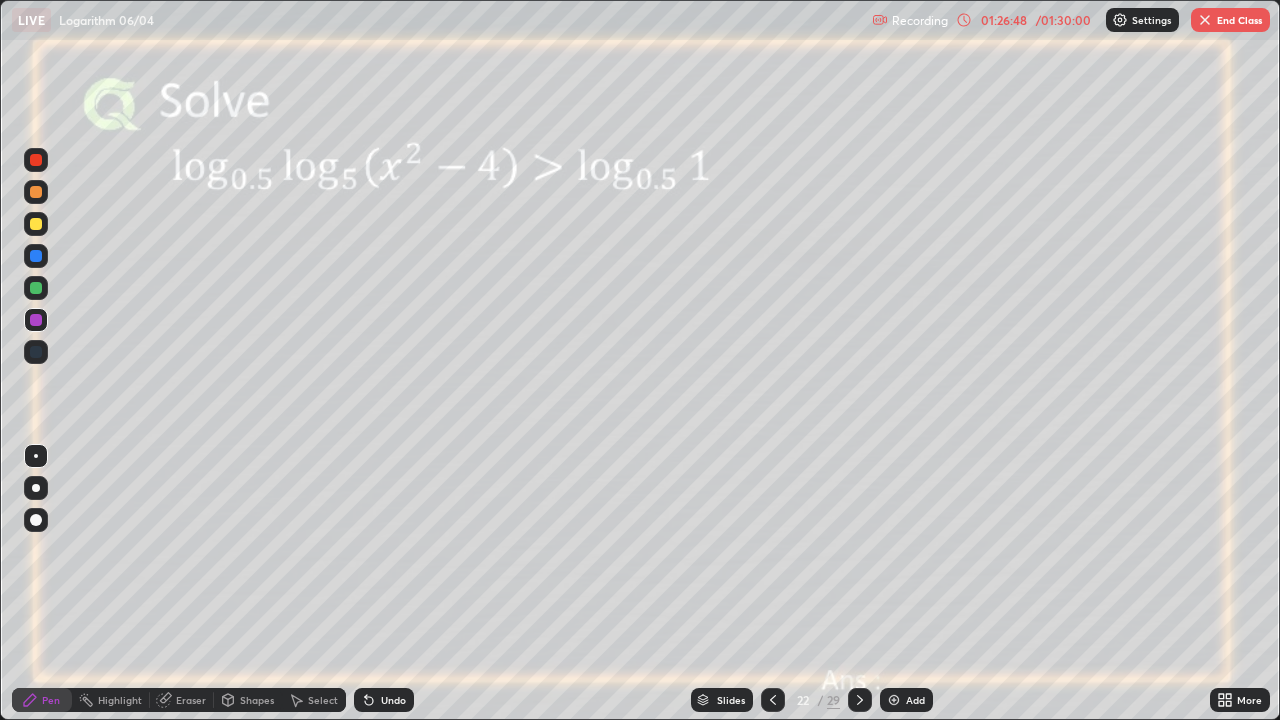 click at bounding box center (860, 700) 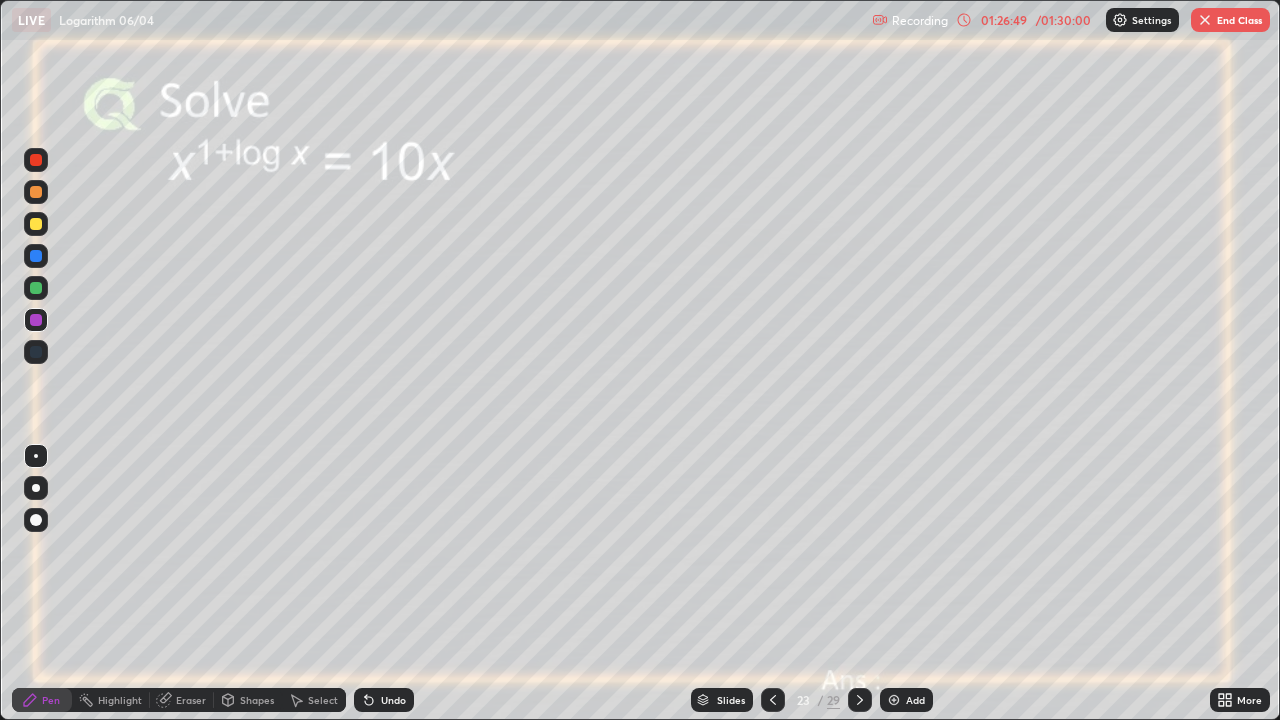 click 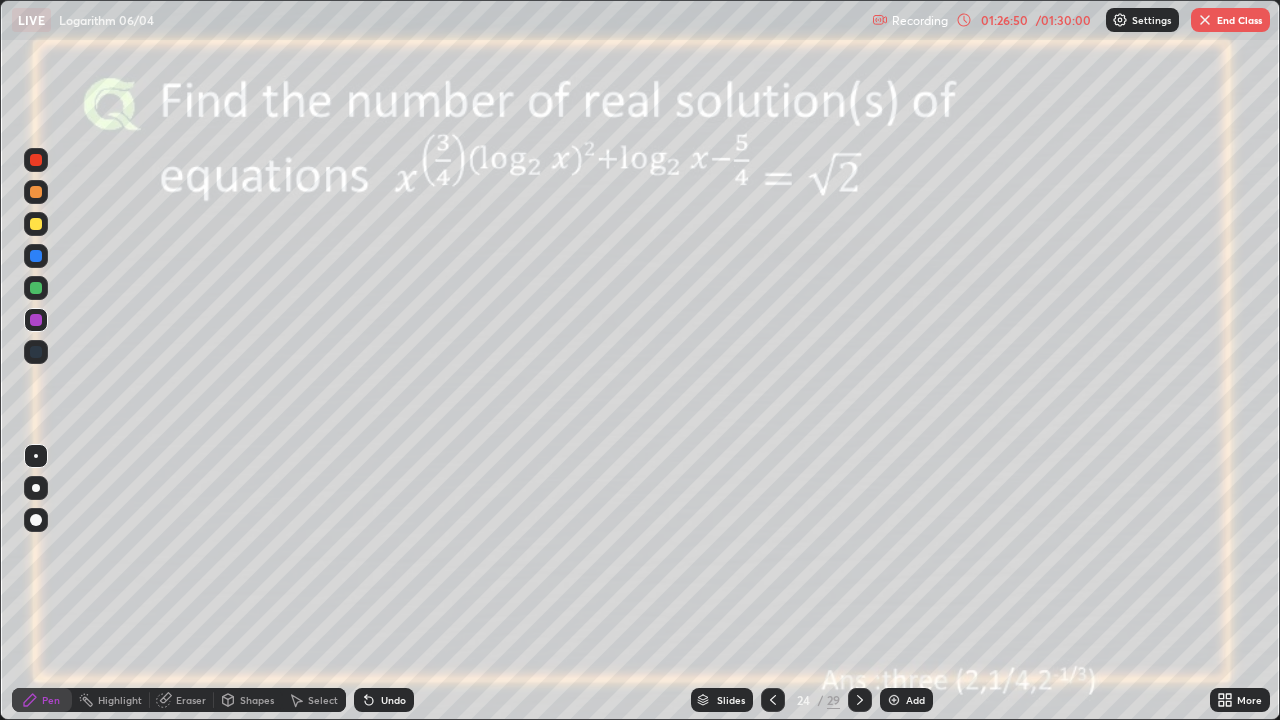 click on "End Class" at bounding box center [1230, 20] 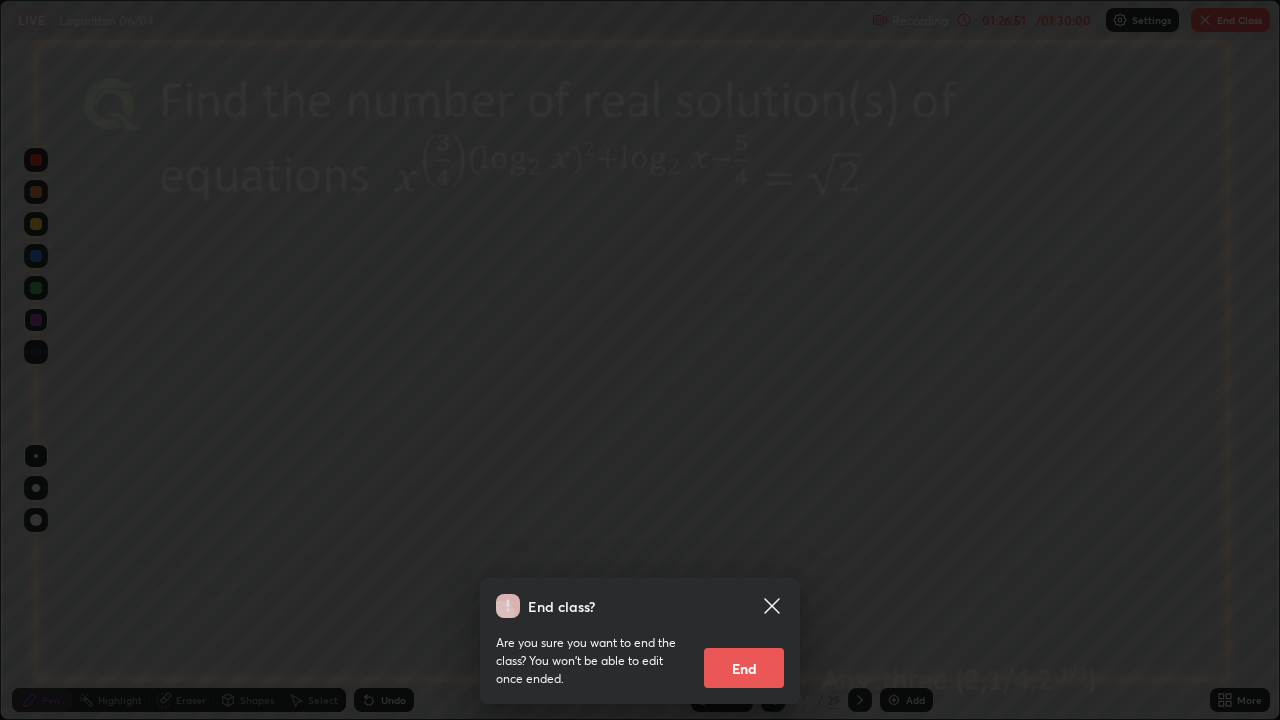 click on "End" at bounding box center (744, 668) 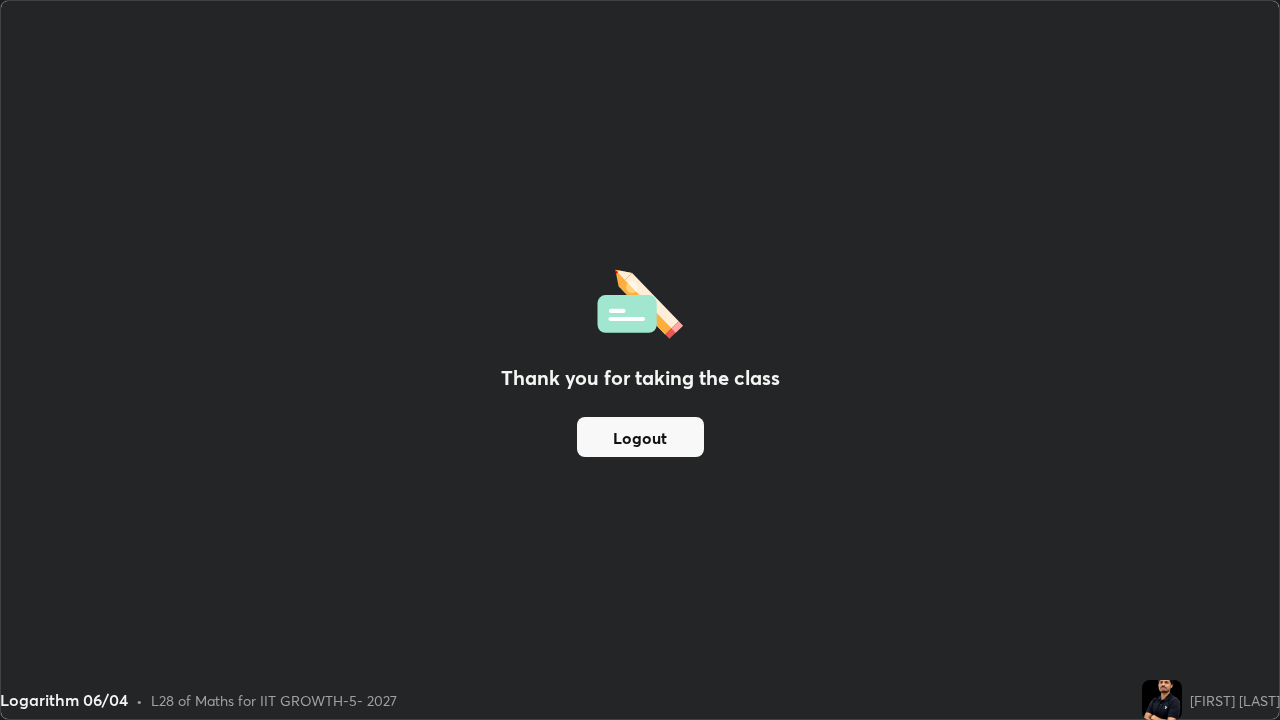 click on "Logout" at bounding box center (640, 437) 